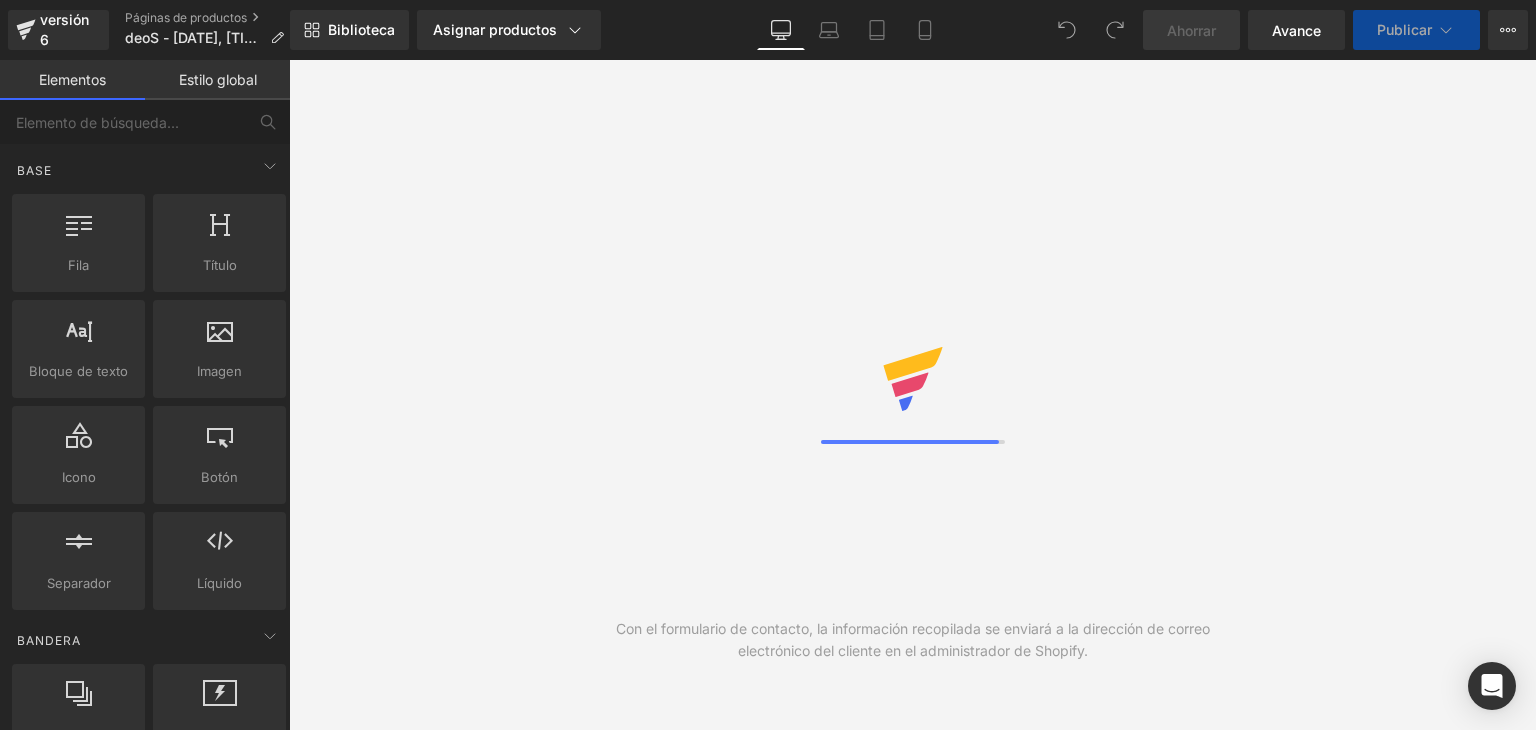 scroll, scrollTop: 0, scrollLeft: 0, axis: both 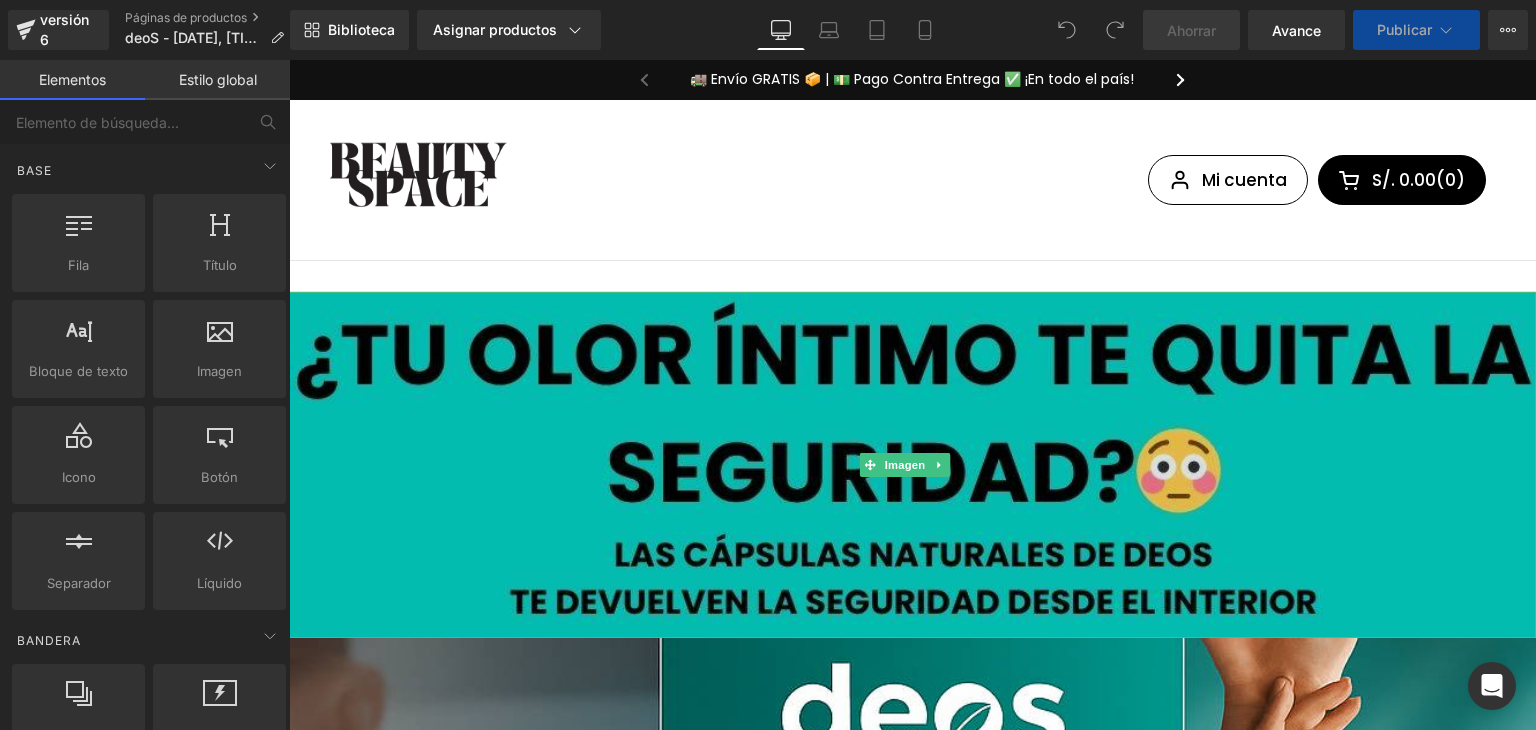 click at bounding box center [912, 465] 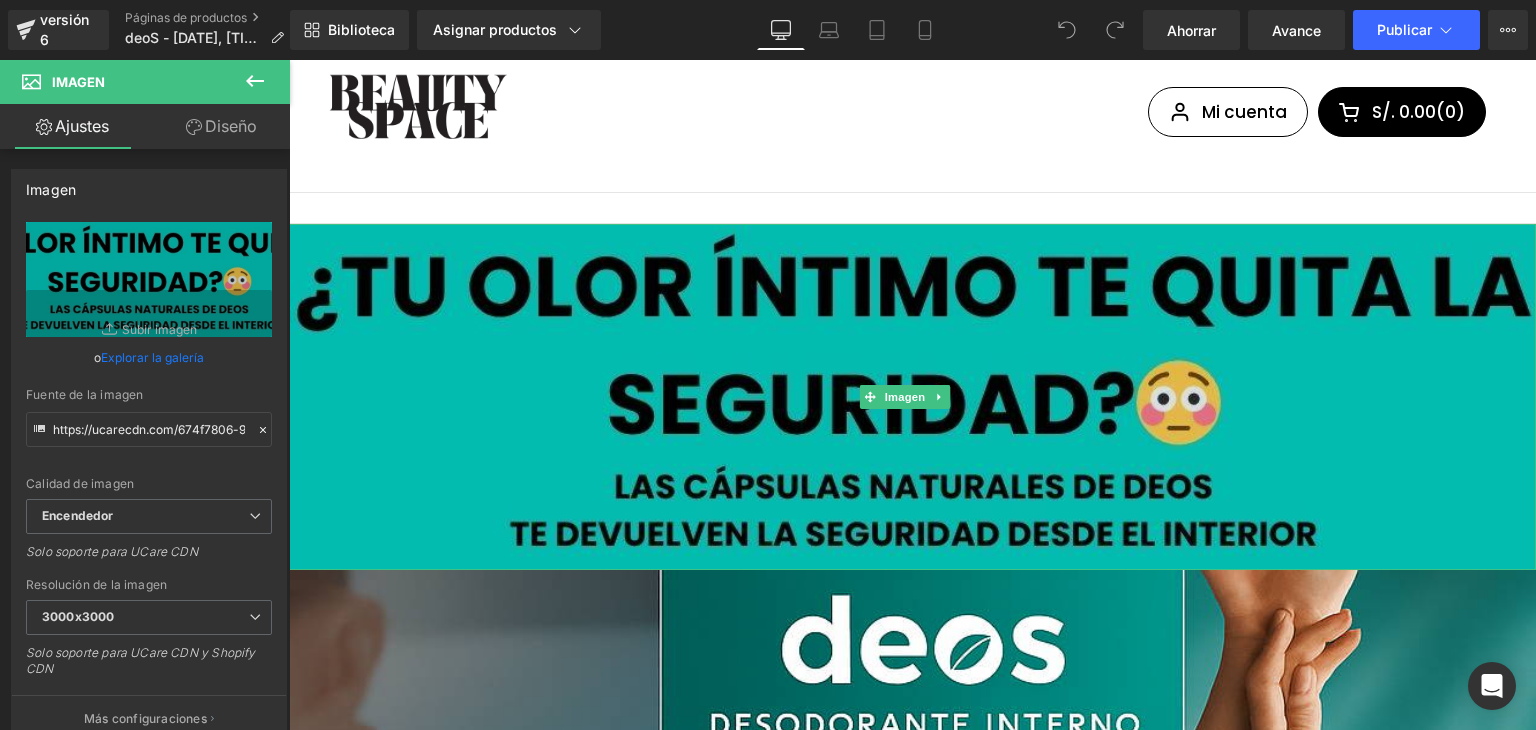 scroll, scrollTop: 100, scrollLeft: 0, axis: vertical 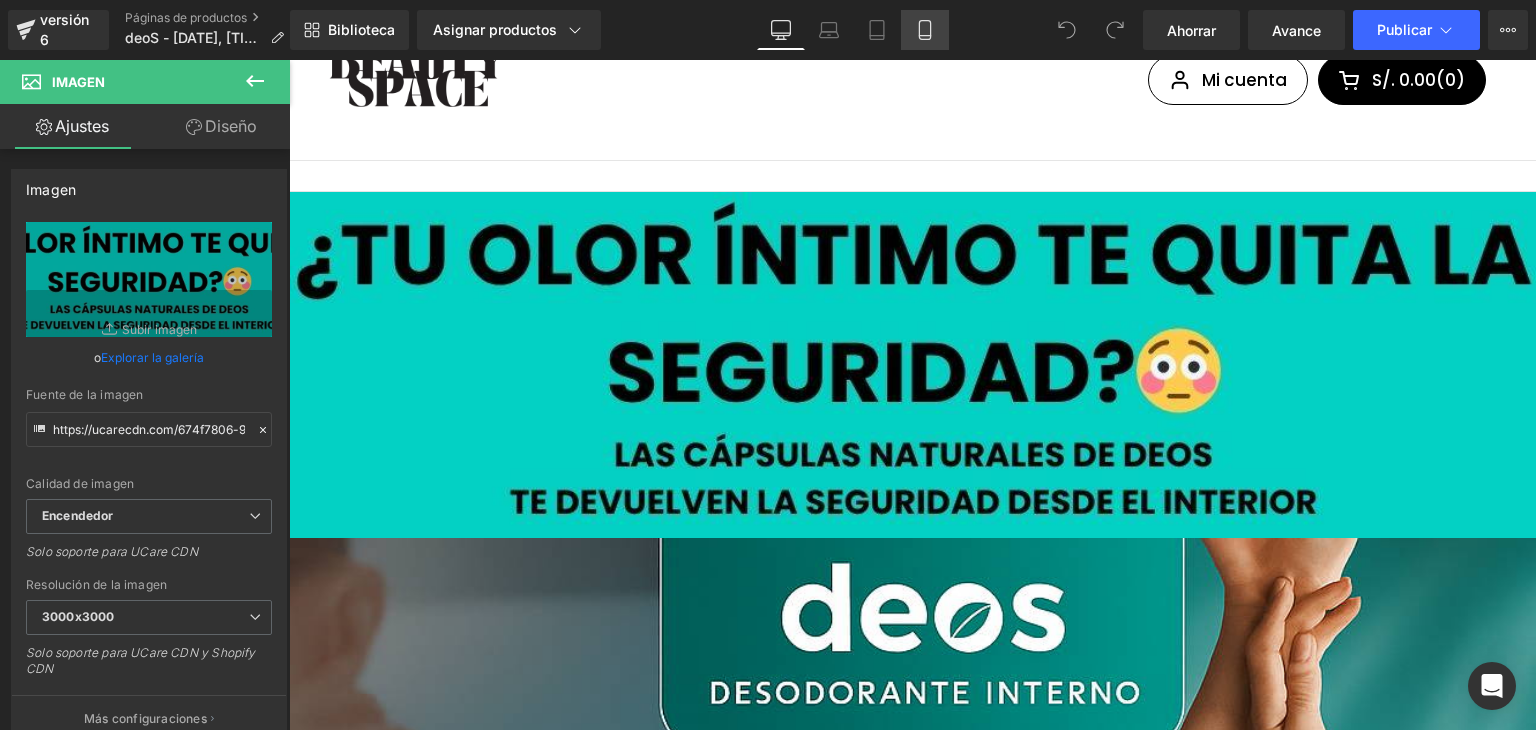 click 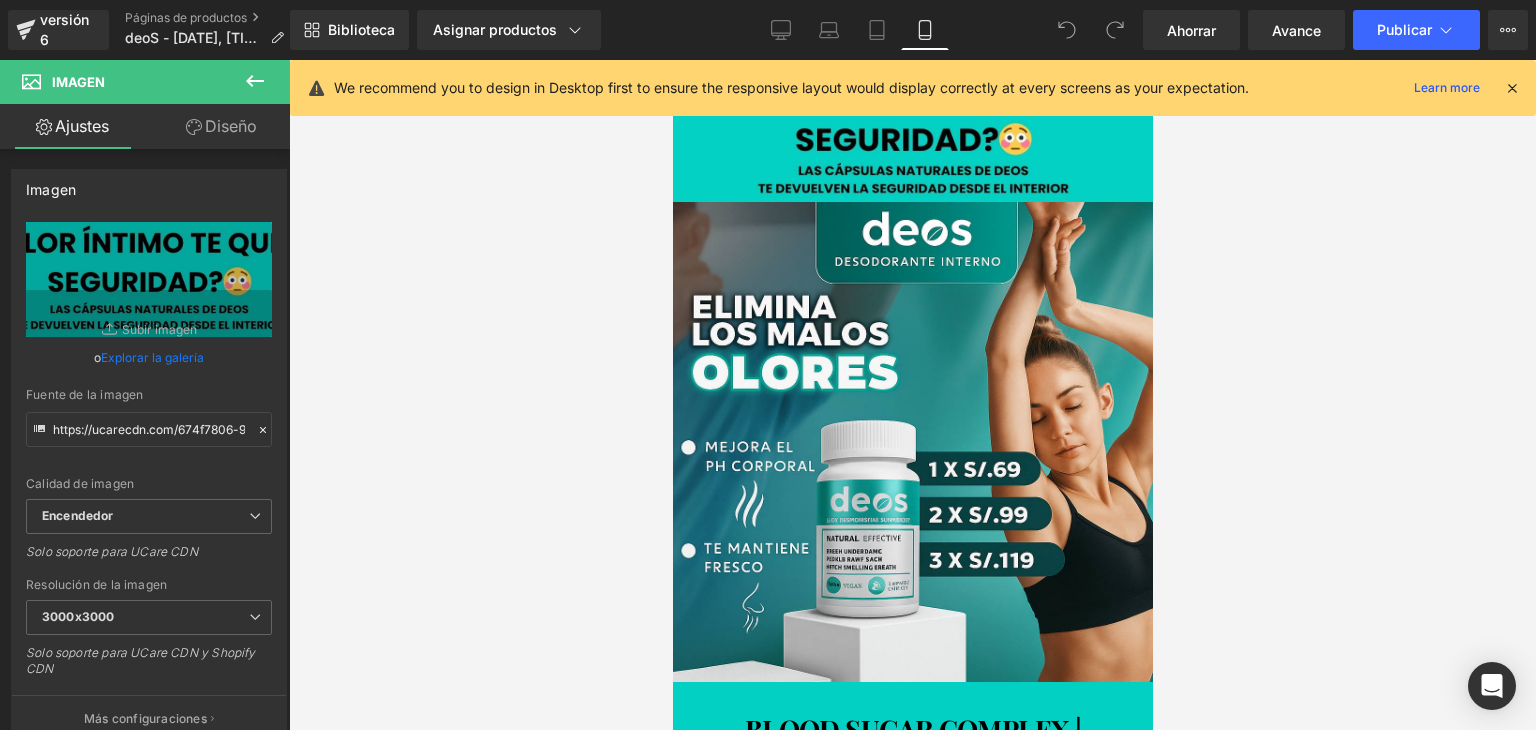 scroll, scrollTop: 0, scrollLeft: 0, axis: both 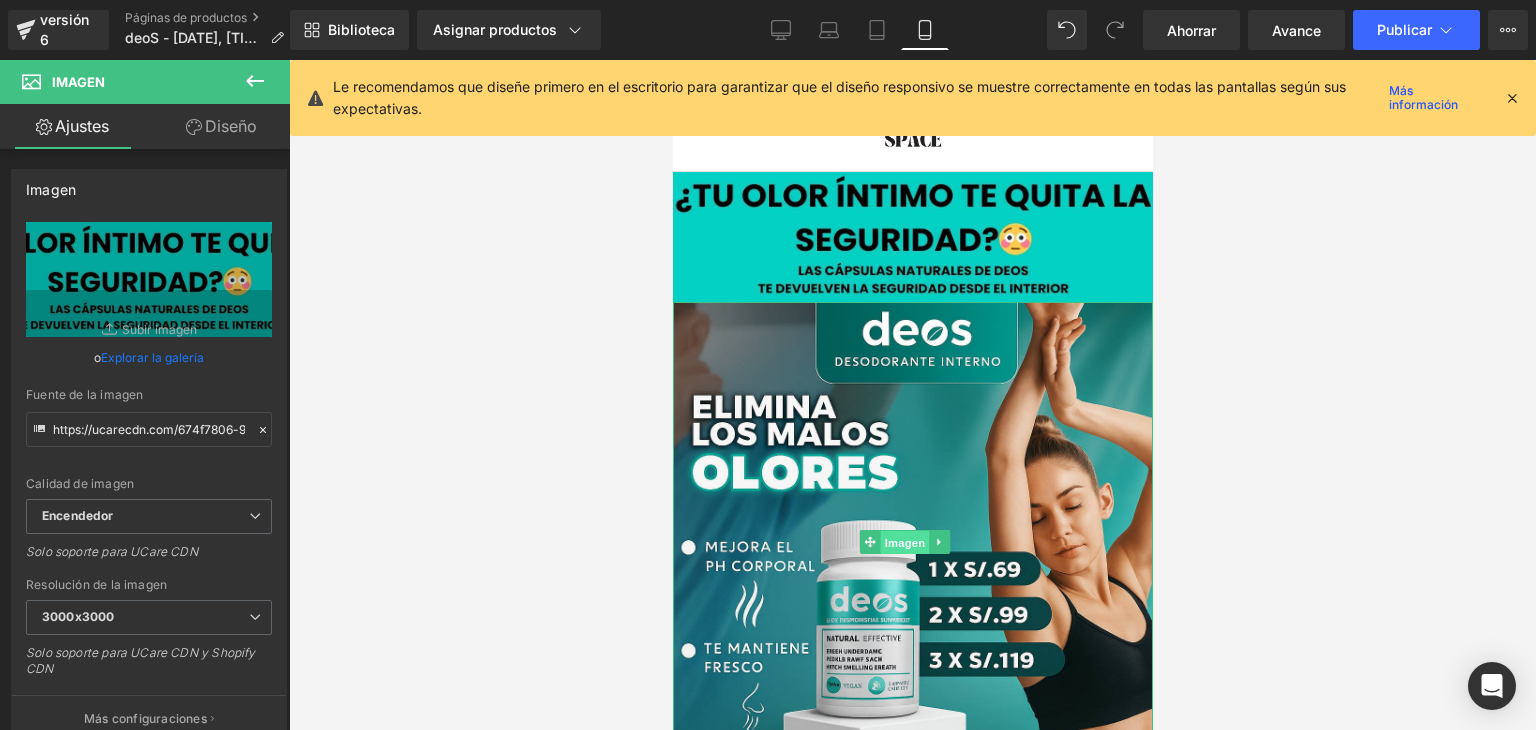 click on "Imagen" at bounding box center (904, 542) 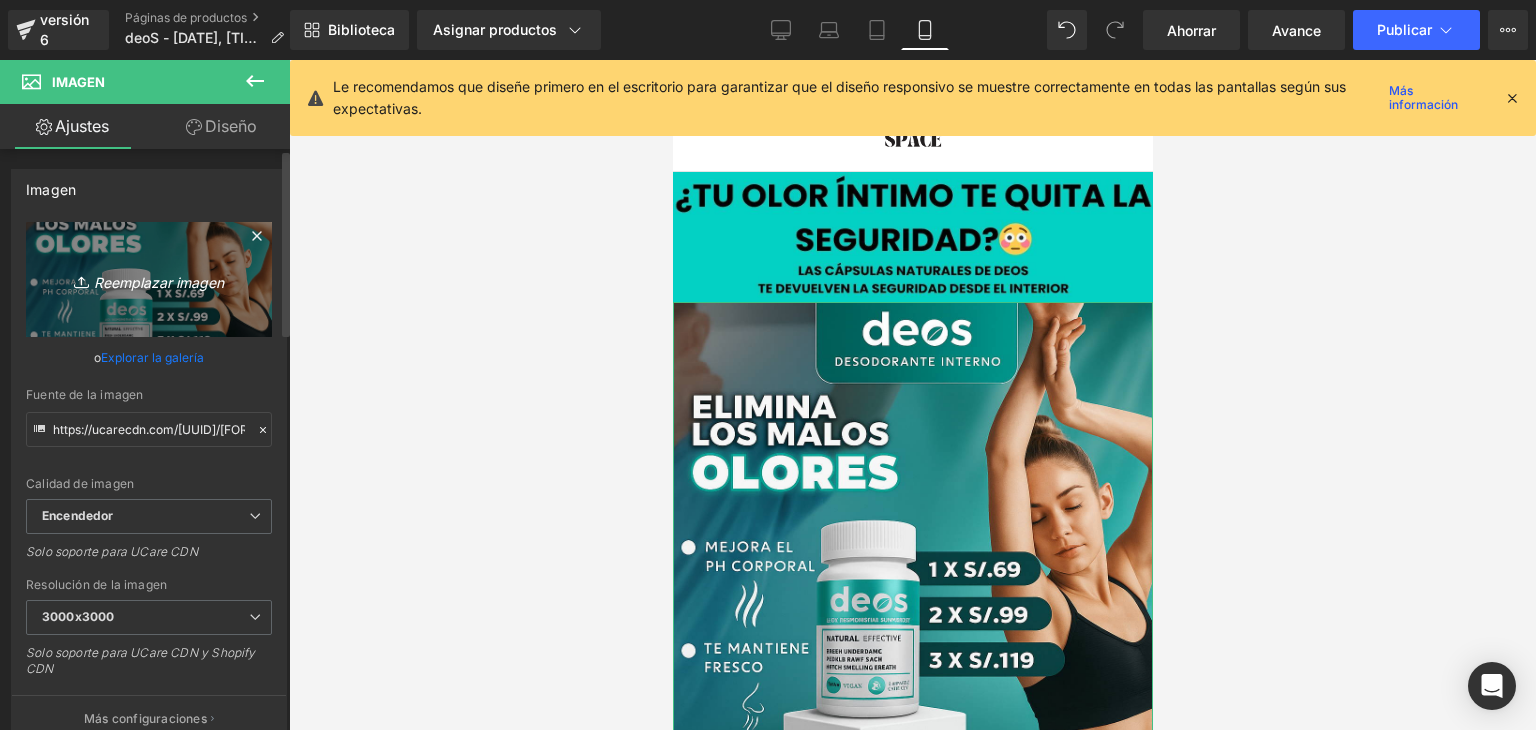 click on "Reemplazar imagen" at bounding box center (159, 281) 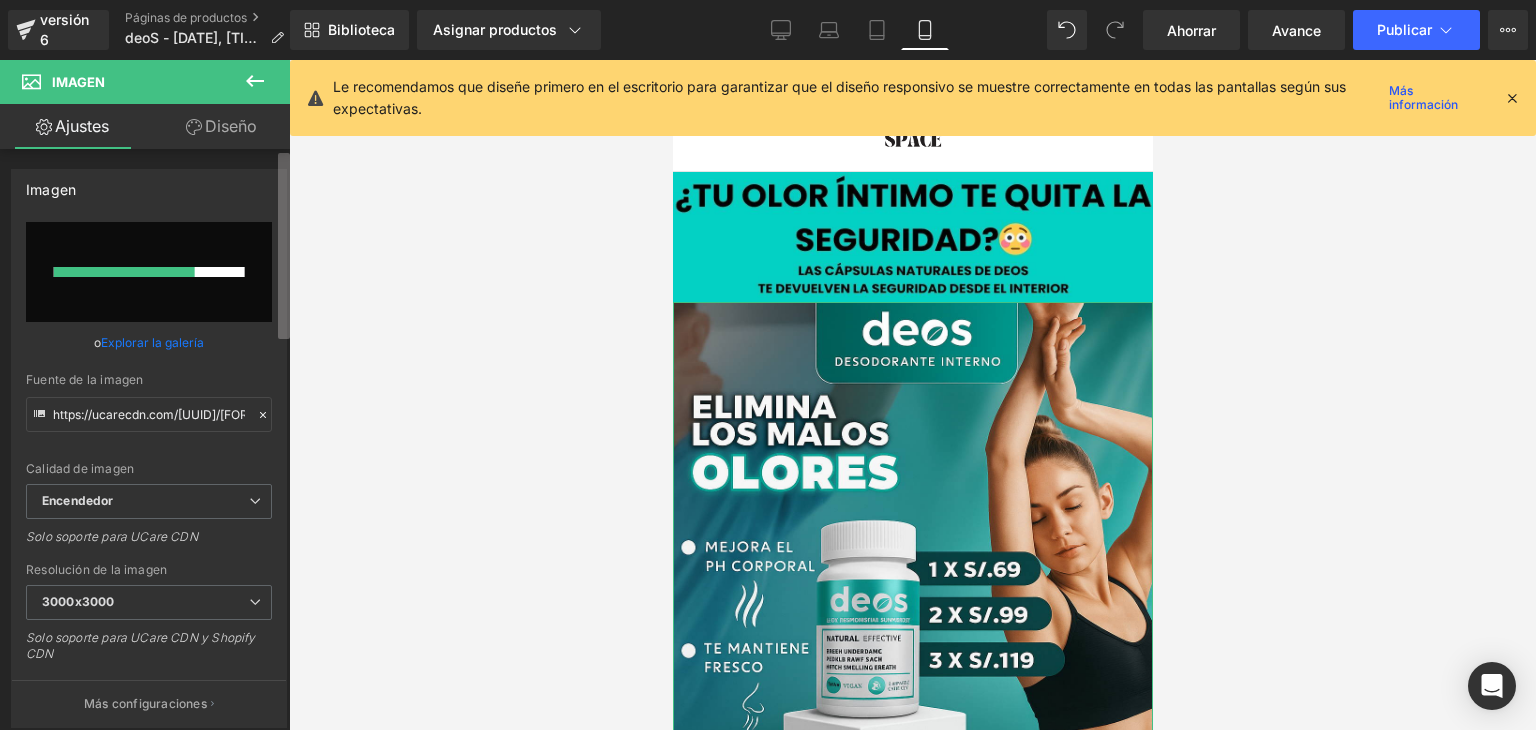 type 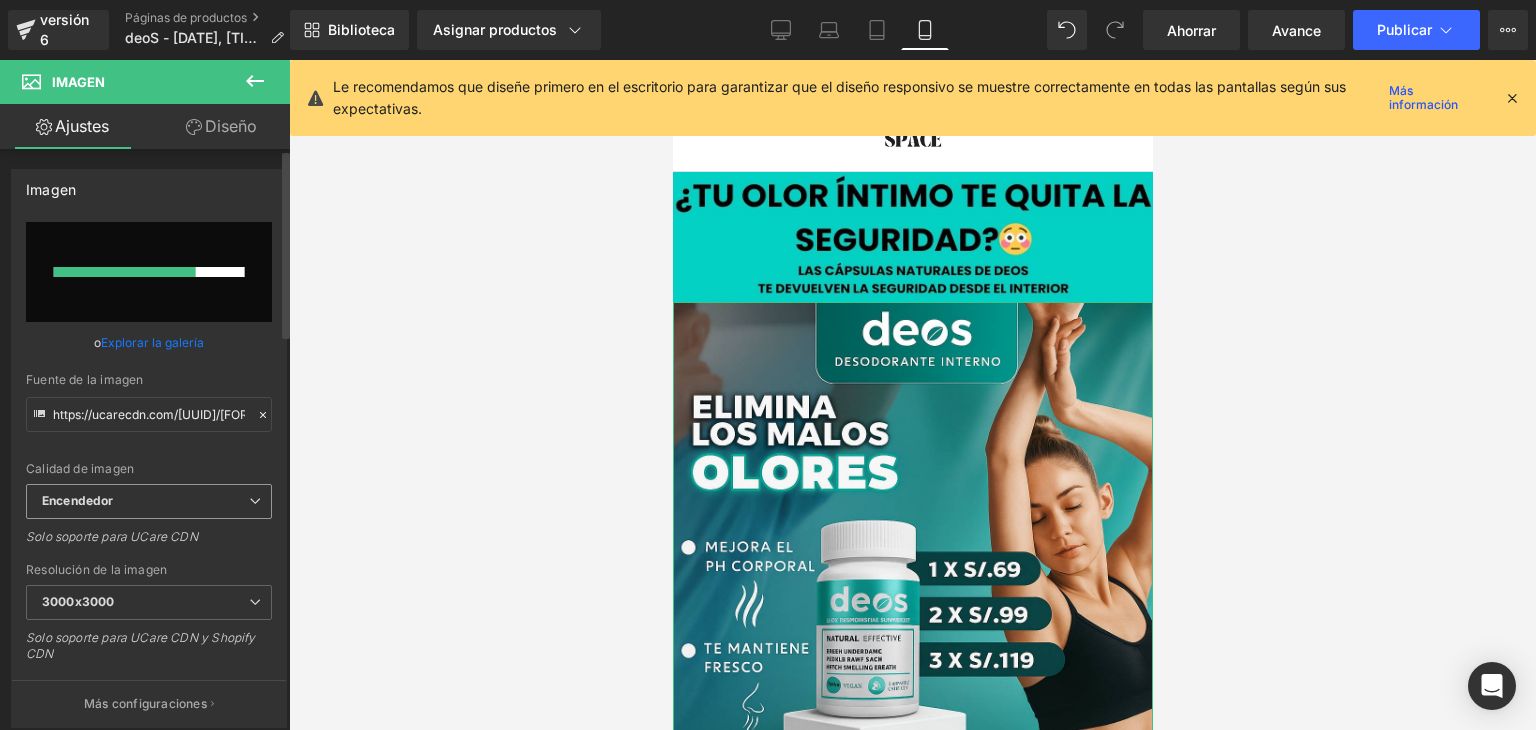 click on "Encendedor" at bounding box center (149, 501) 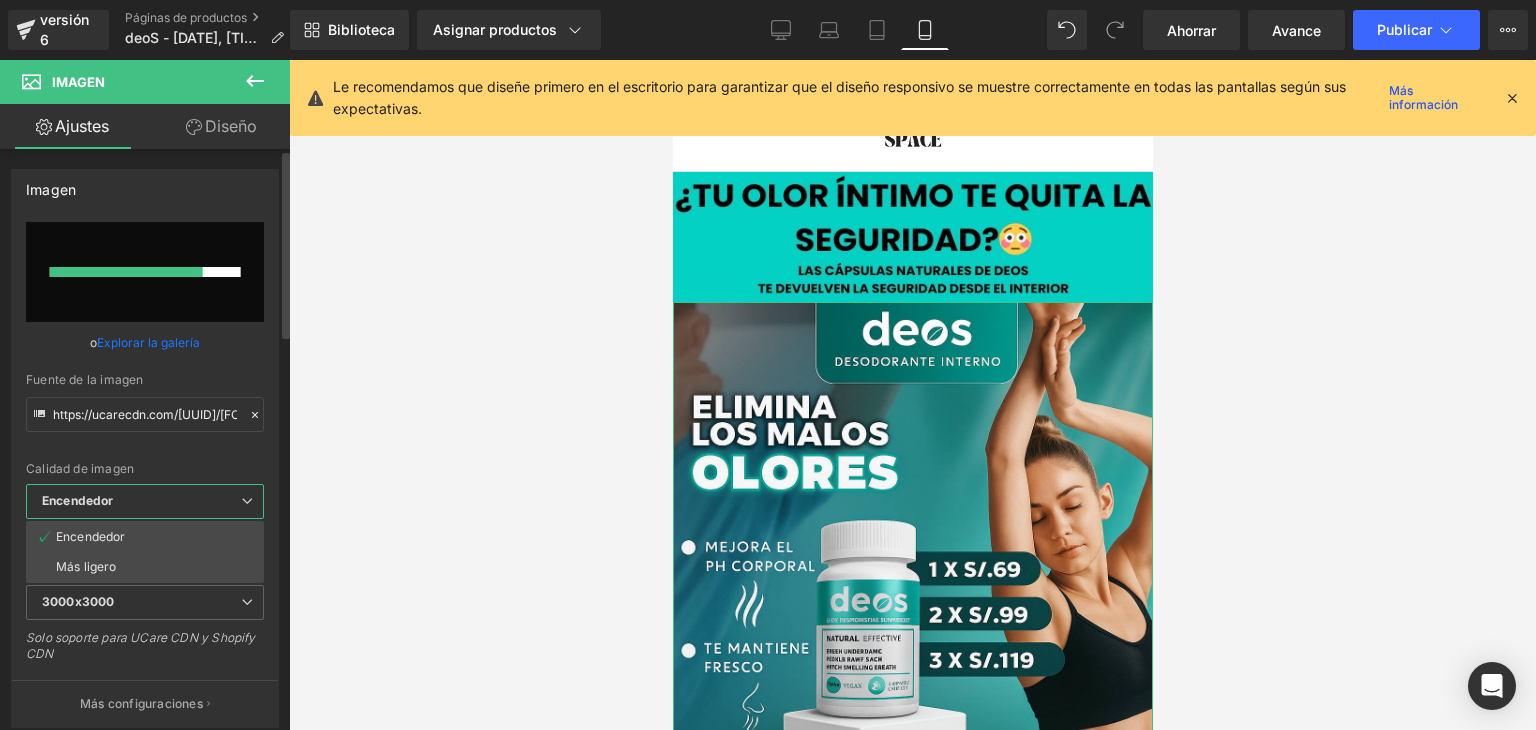 click on "Encendedor" at bounding box center [145, 501] 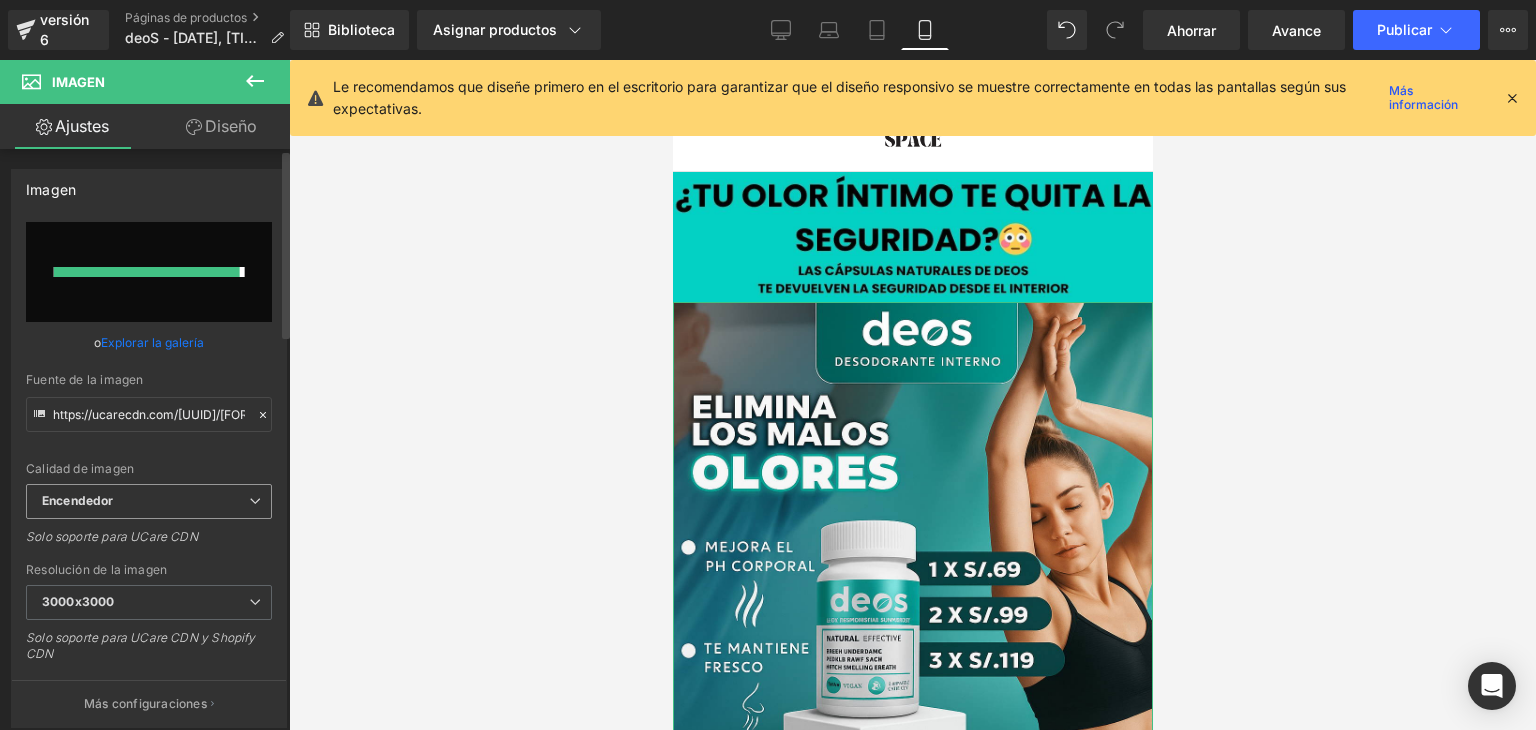 type on "https://ucarecdn.com/89565fcc-9936-4c6f-9a94-4c2eb13459d0/-/format/auto/-/preview/3000x3000/-/quality/lighter/ChatGPT%20Image%2010%20jul%202025,%2007_28_29%20p.m..png" 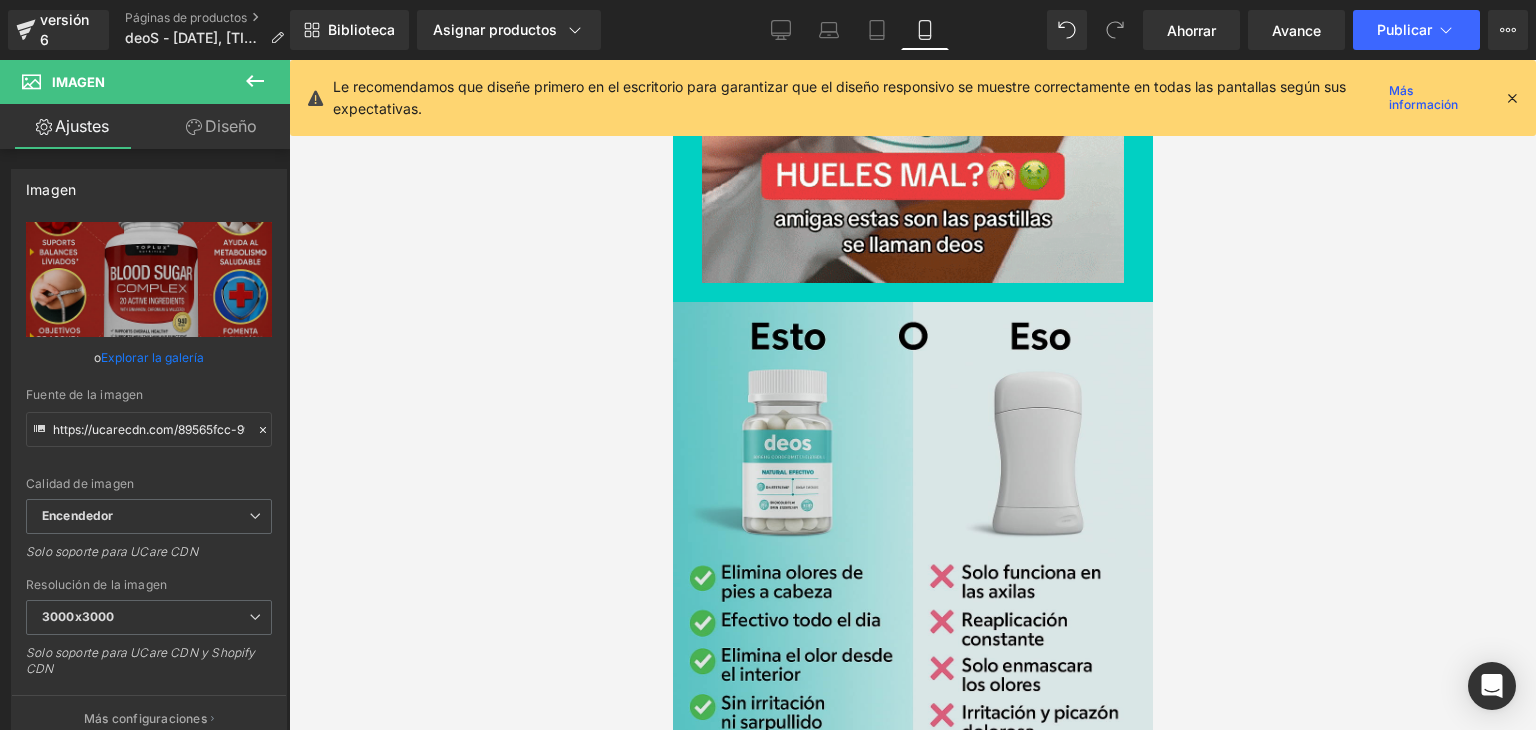 scroll, scrollTop: 2700, scrollLeft: 0, axis: vertical 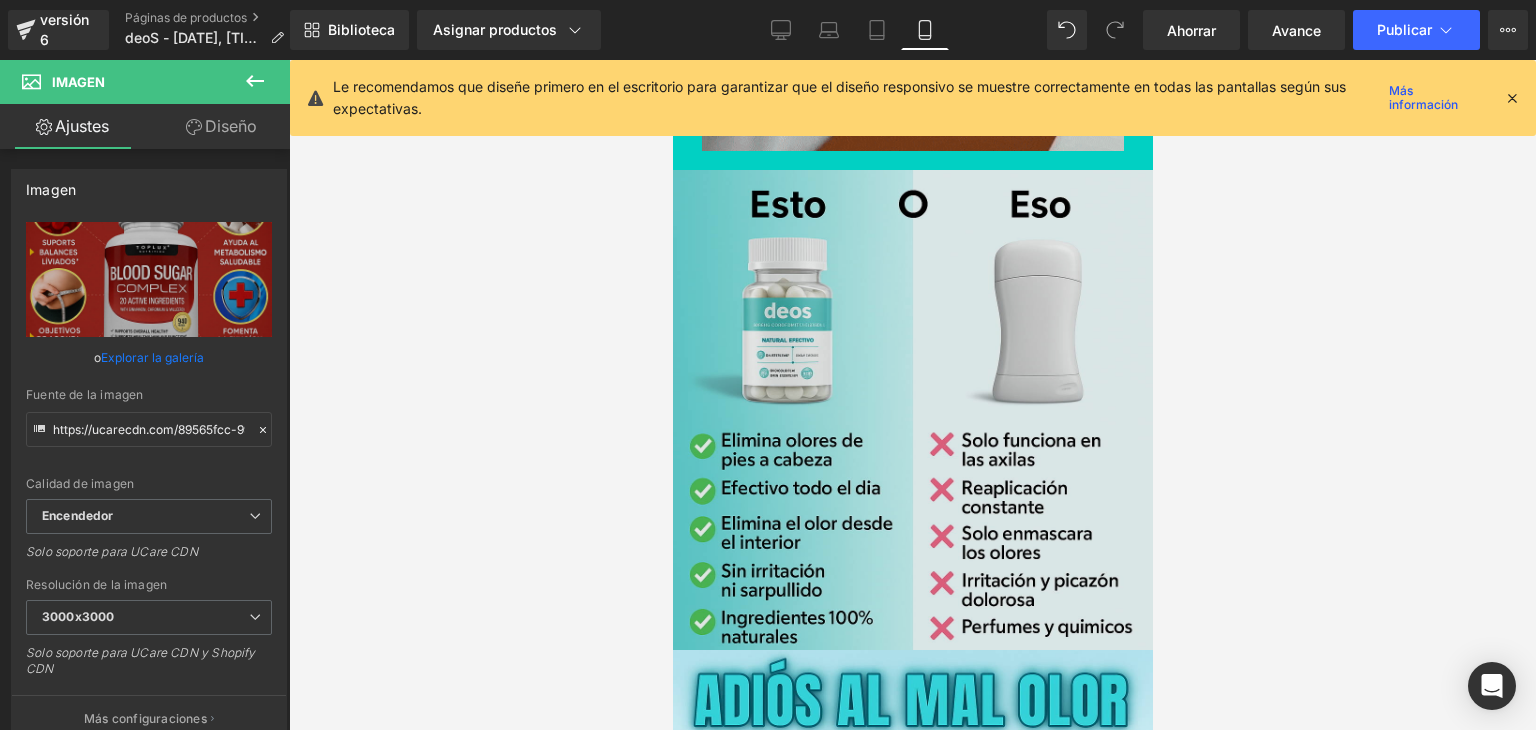 click at bounding box center (912, 410) 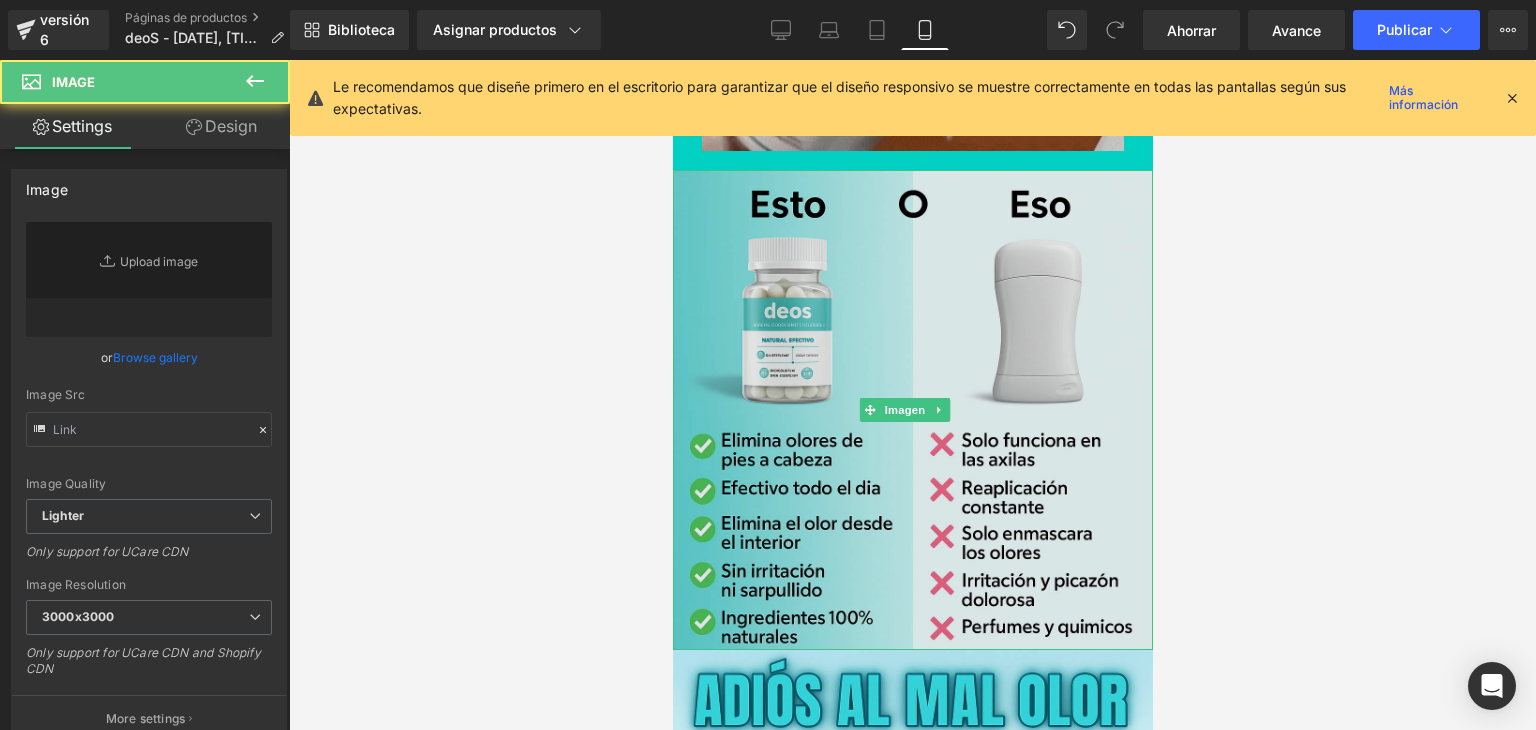 type on "https://ucarecdn.com/[UUID]/[FORMAT]/[PREVIEW]/[QUALITY]/ChatGPT%20Image%201%20jul%202025,%2012_30_47%20p.m..png" 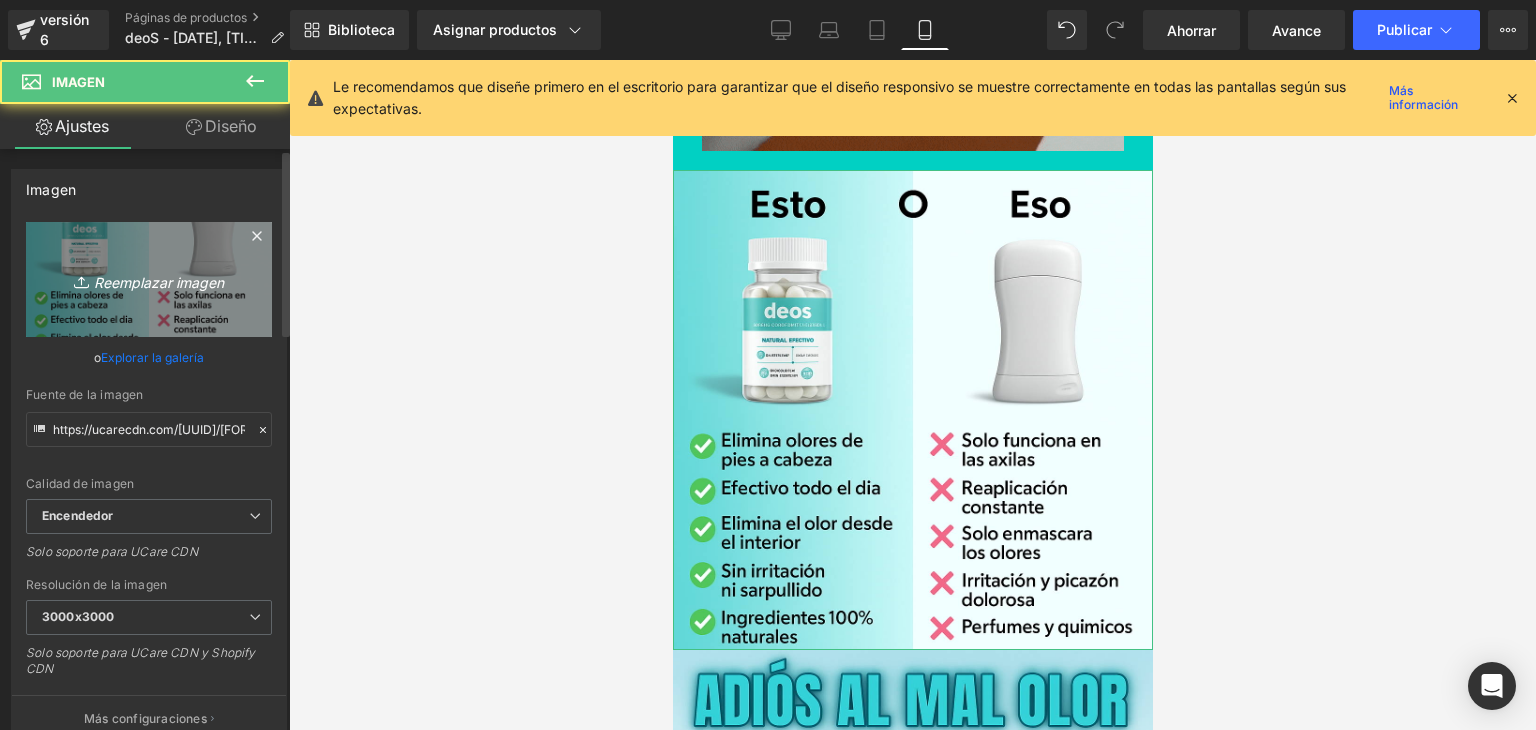 click on "Reemplazar imagen" at bounding box center (159, 281) 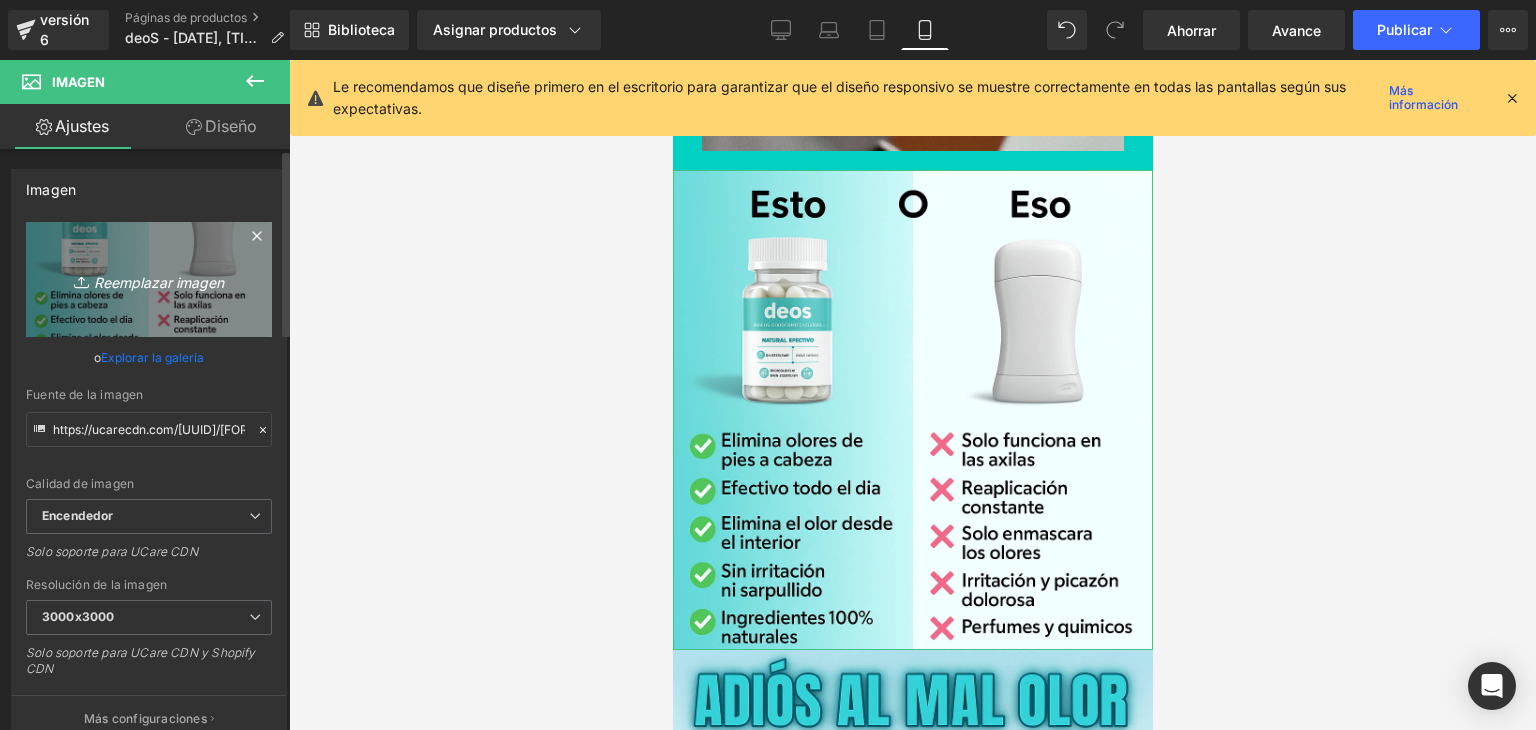 type on "C:\fakepath\[FILENAME].png" 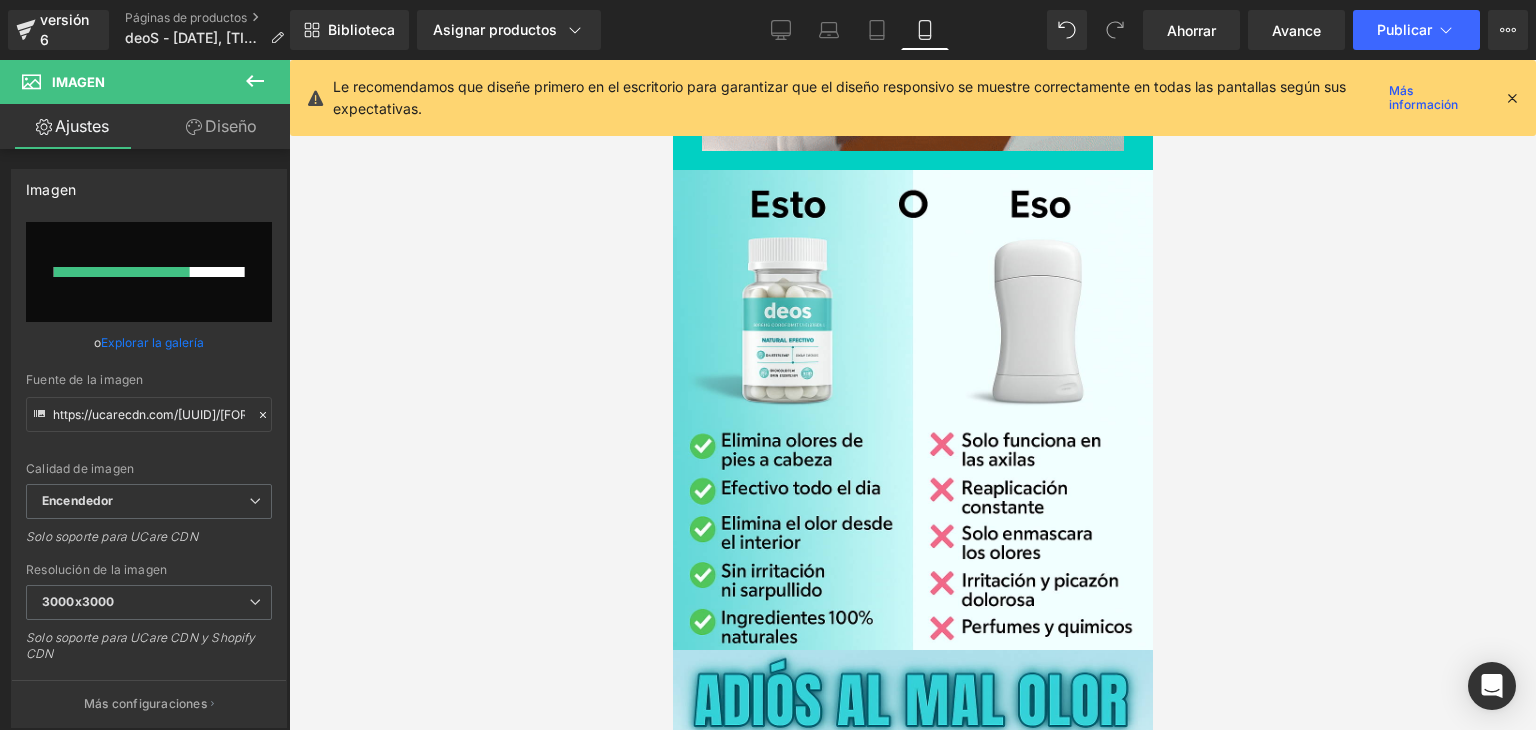 type 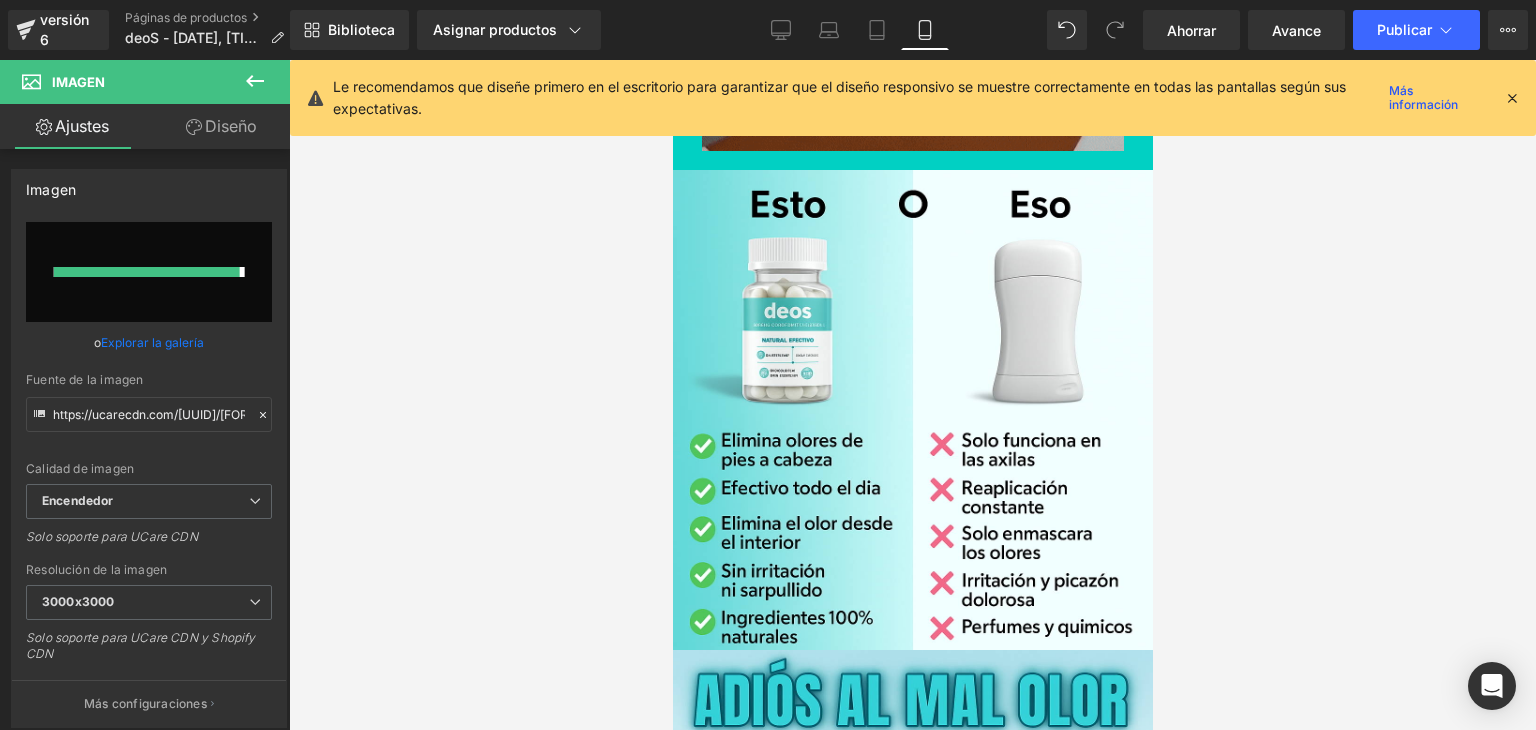type on "https://ucarecdn.com/6c54983a-6c56-47bd-a3b4-f816c83e2b74/-/format/auto/-/preview/3000x3000/-/quality/lighter/ChatGPT%20Image%2010%20jul%202025,%2006_56_17%20p.m..png" 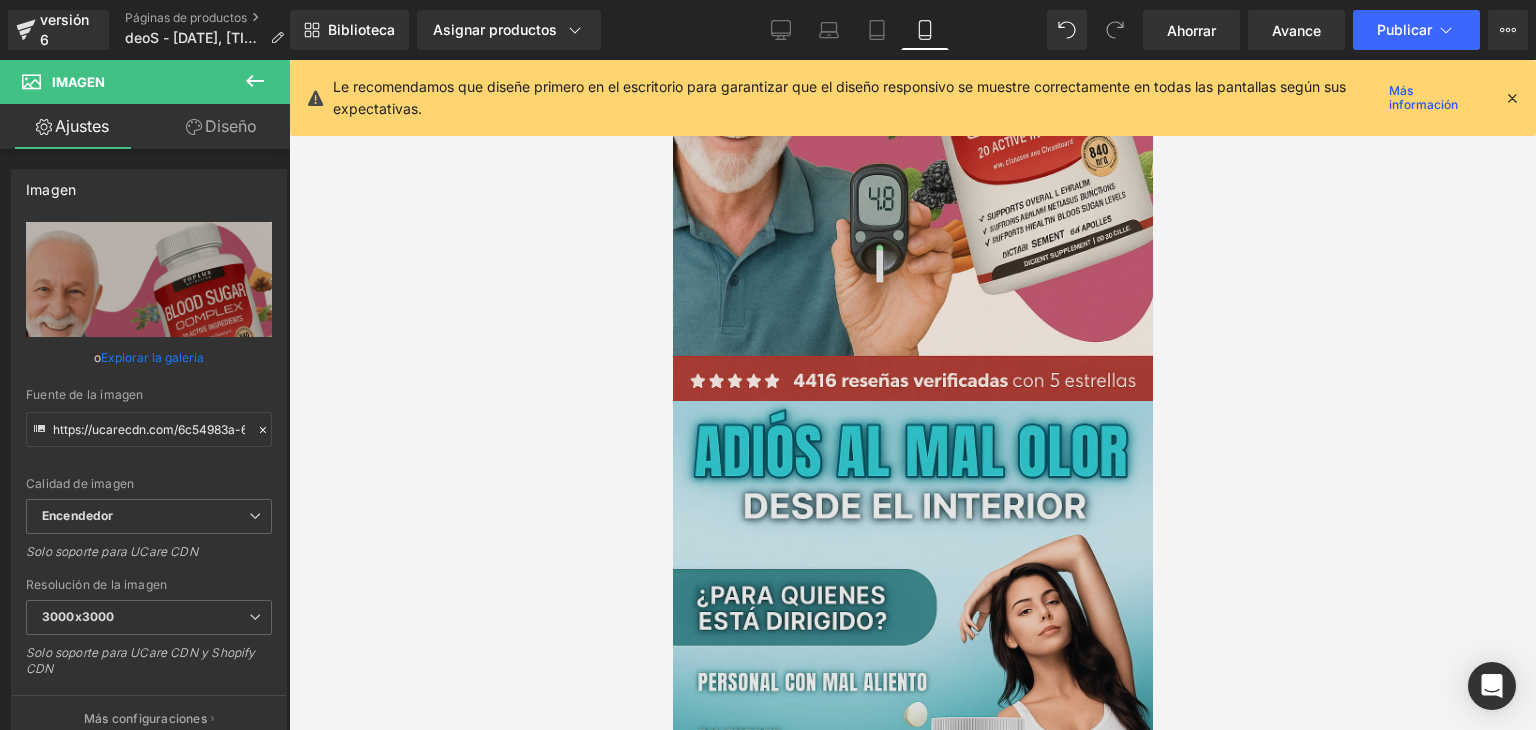 scroll, scrollTop: 3200, scrollLeft: 0, axis: vertical 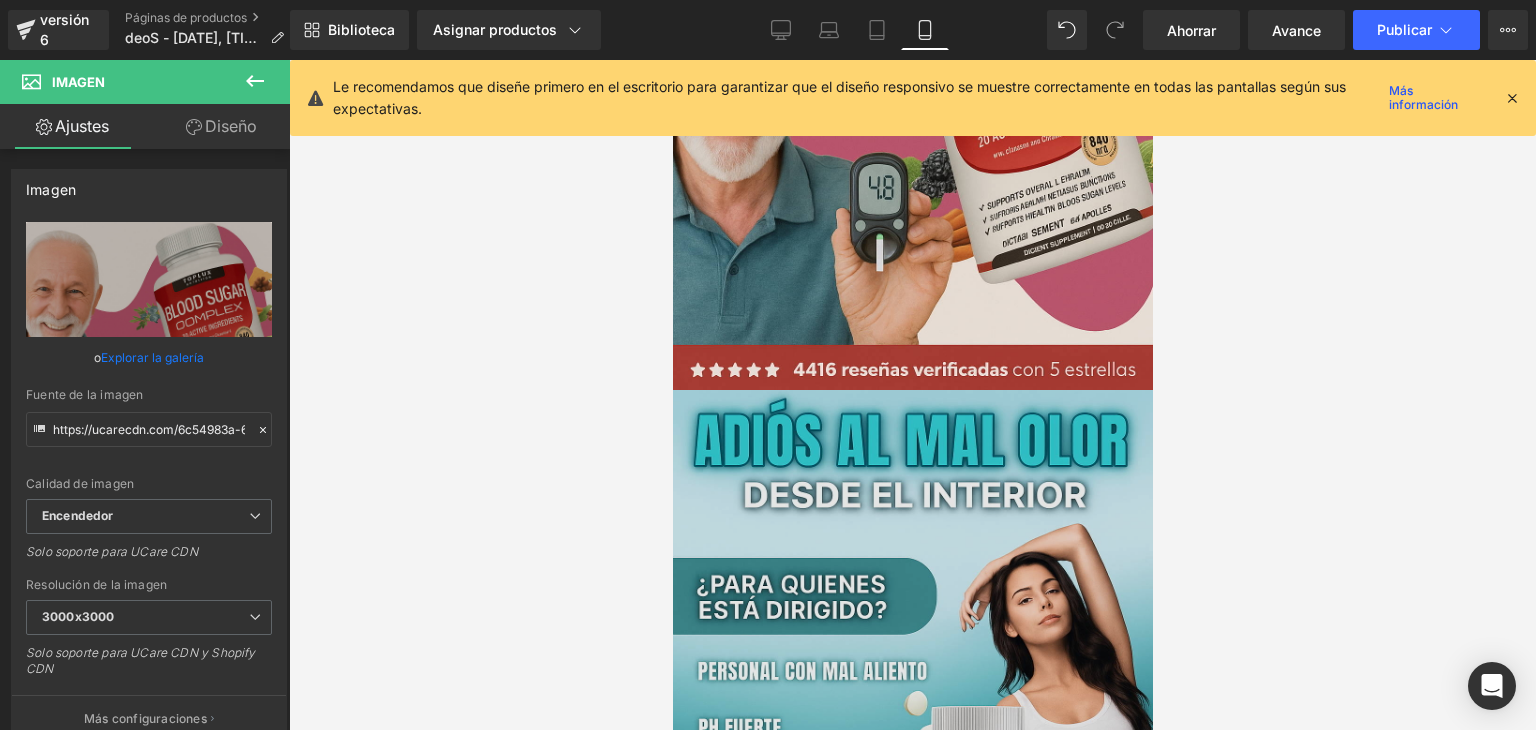 click at bounding box center (912, 752) 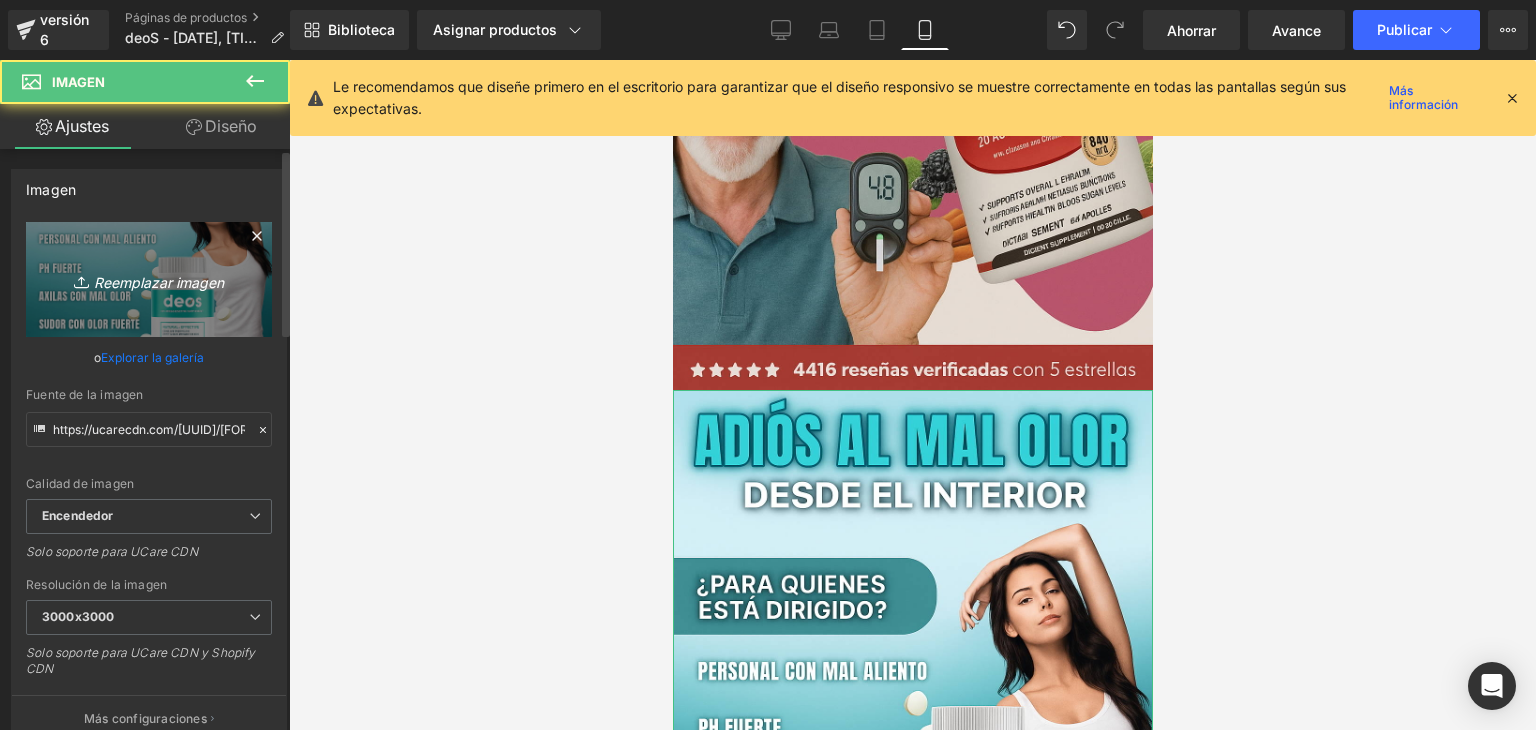 click on "Reemplazar imagen" at bounding box center [149, 279] 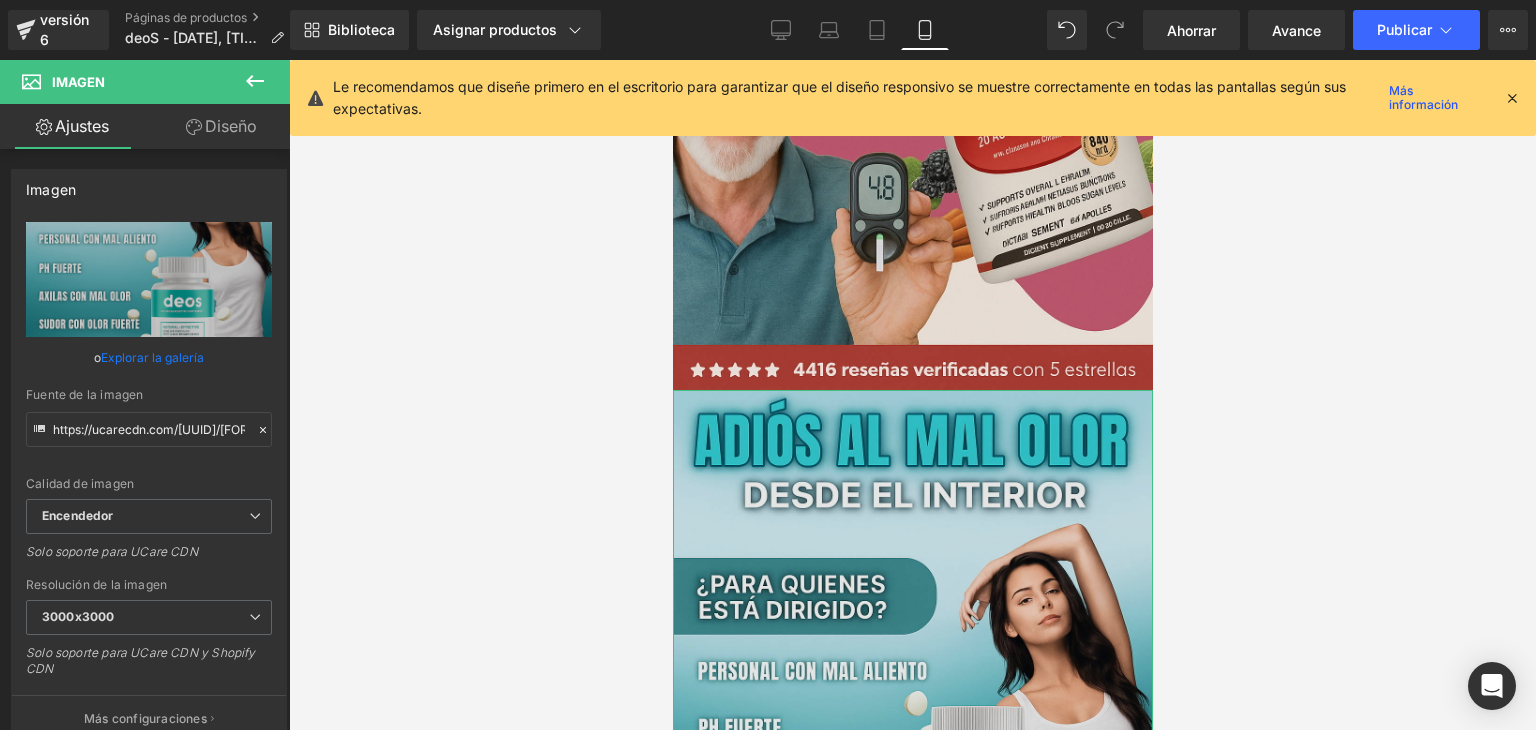 click at bounding box center [912, 752] 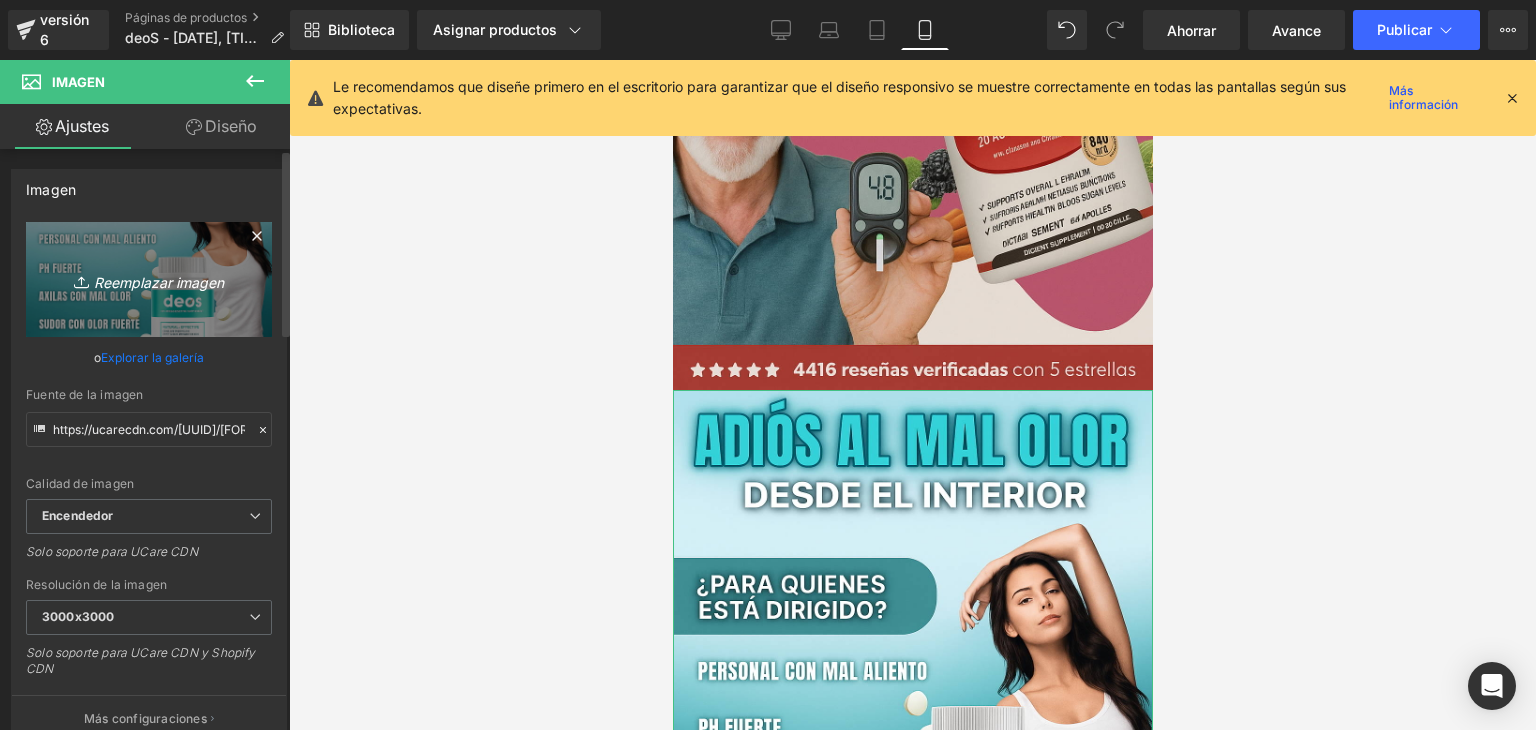 click on "Reemplazar imagen" at bounding box center [149, 279] 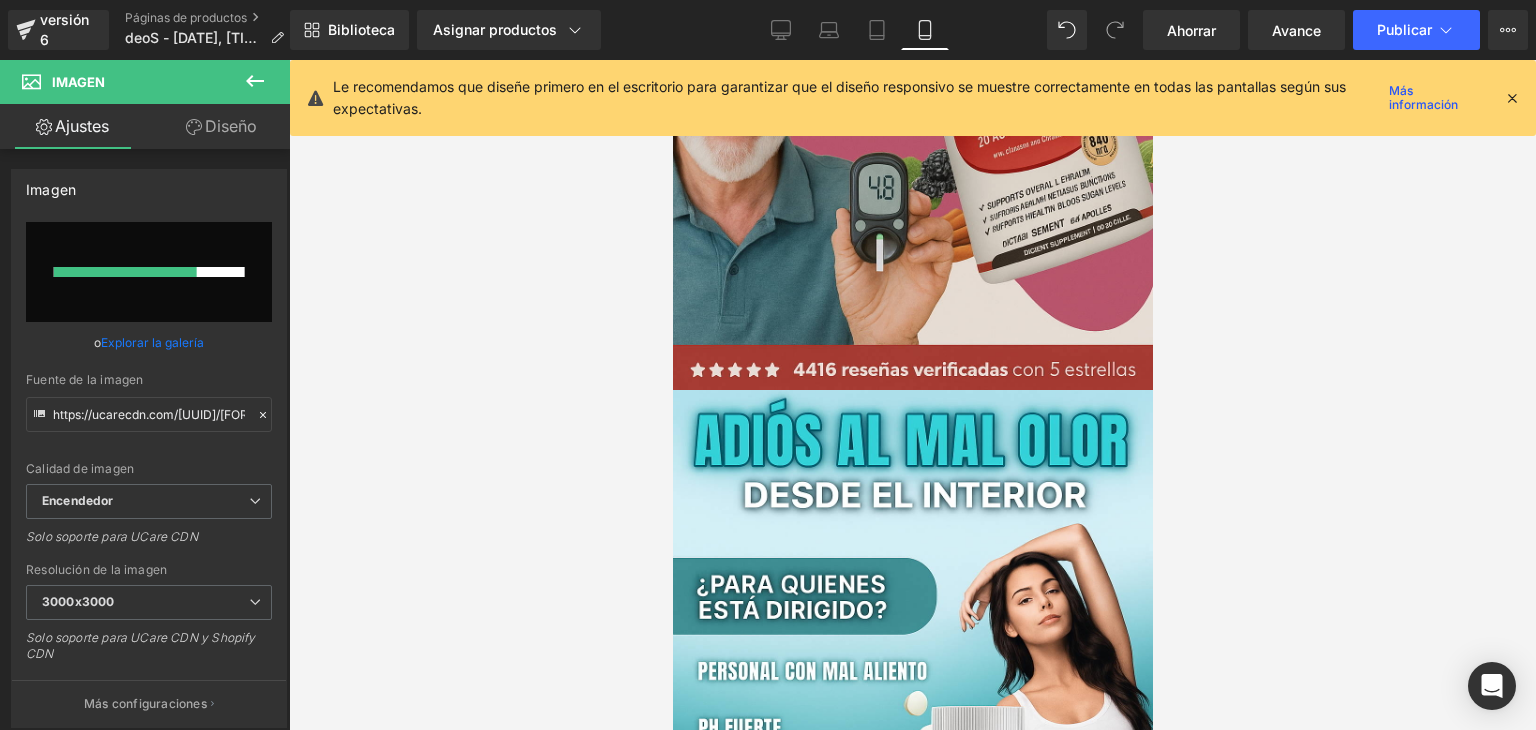 type 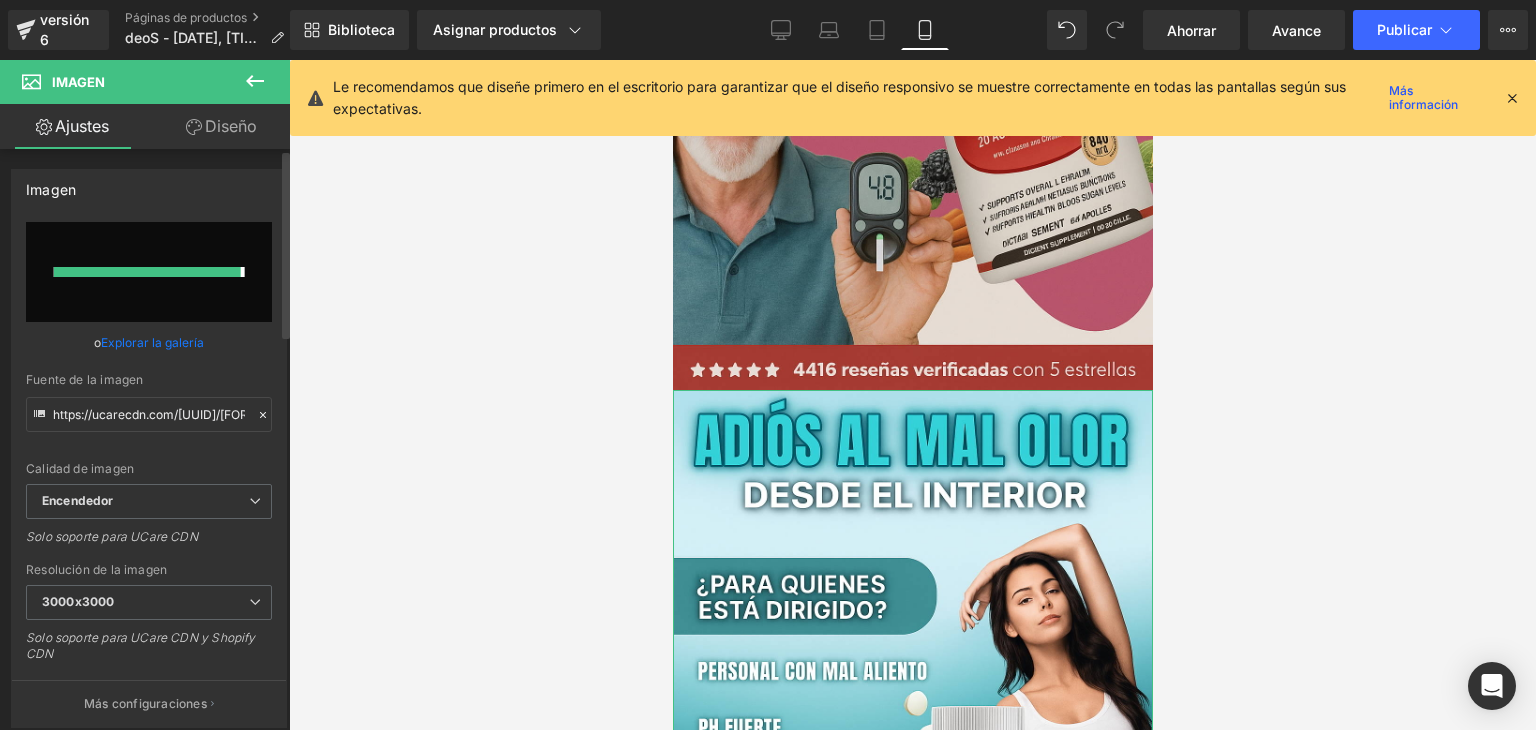 type on "https://ucarecdn.com/b3dd979c-03ec-44d6-8634-5fd6885ed665/-/format/auto/-/preview/3000x3000/-/quality/lighter/ChatGPT%20Image%2010%20jul%202025,%2007_04_55%20p.m.%20_1_.png" 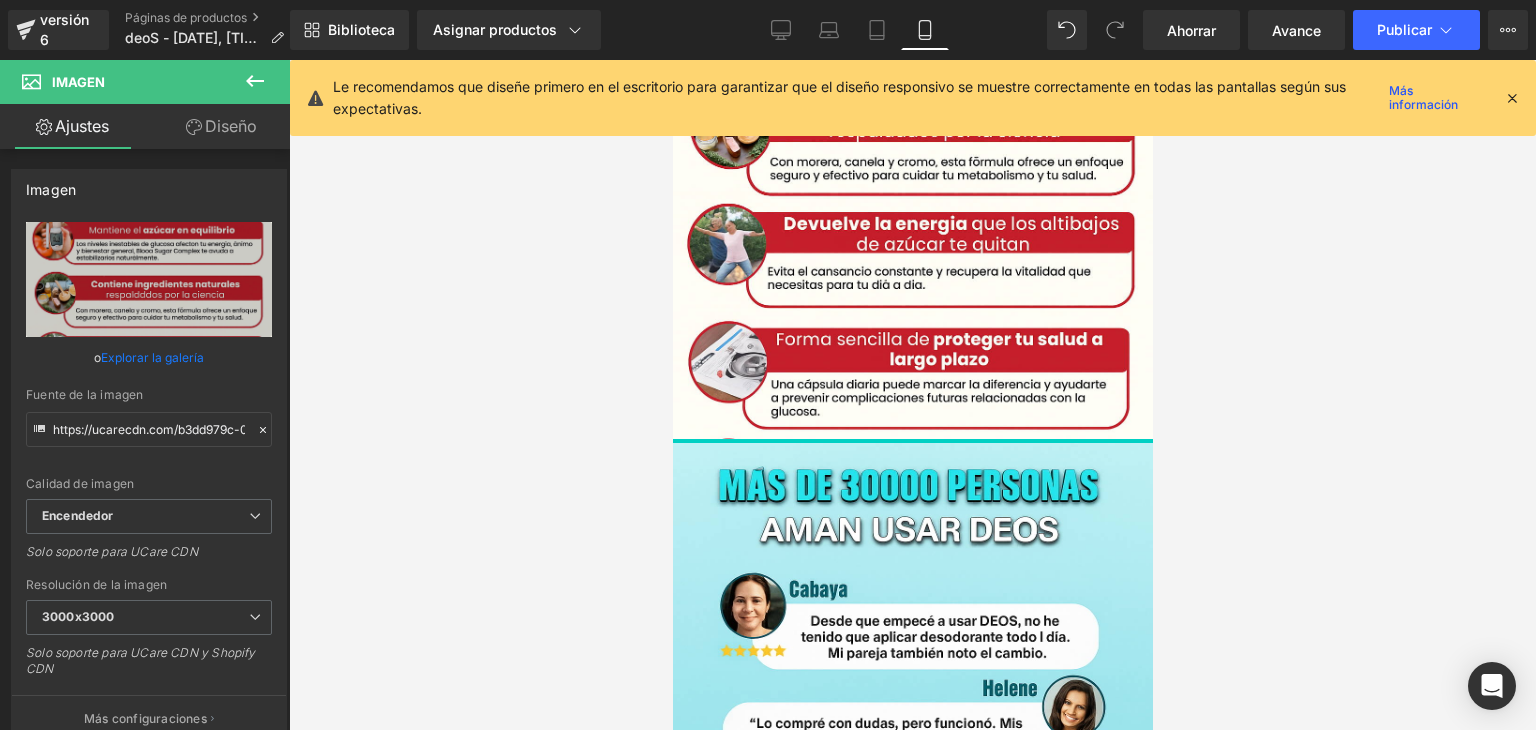 scroll, scrollTop: 3849, scrollLeft: 0, axis: vertical 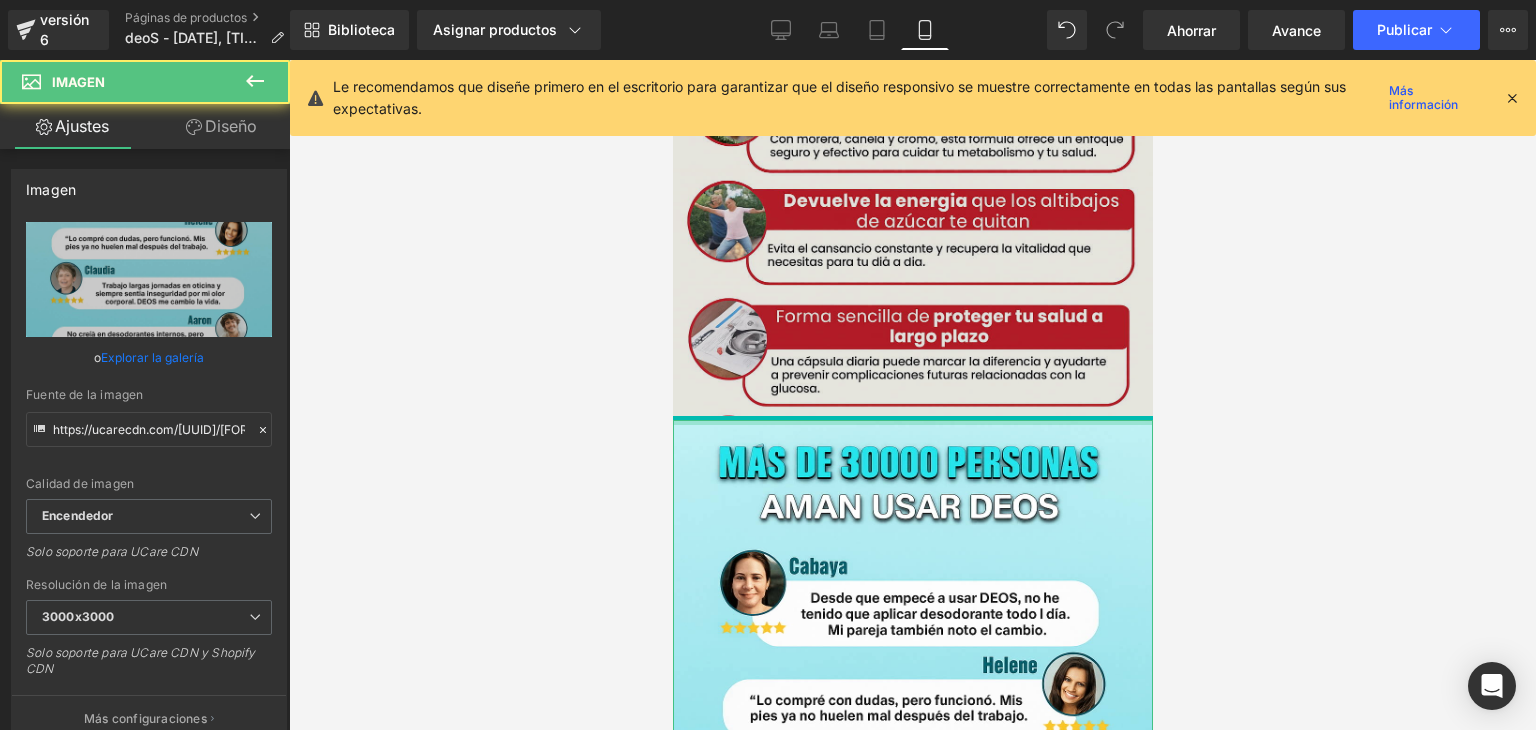 click on "Imagen         Imagen
COMPLEJO DE AZÚCAR EN SANGRE | SUPLEMENTO NATURAL
(P) Título
Venta de liquidación
(P) Imagen
S/. [PRICE]
S/. [PRICE]
57%
DSCTO
(P) Precio
Producto
S/. [PRICE]
(P) Precio
Producto         Imagen" at bounding box center (912, -749) 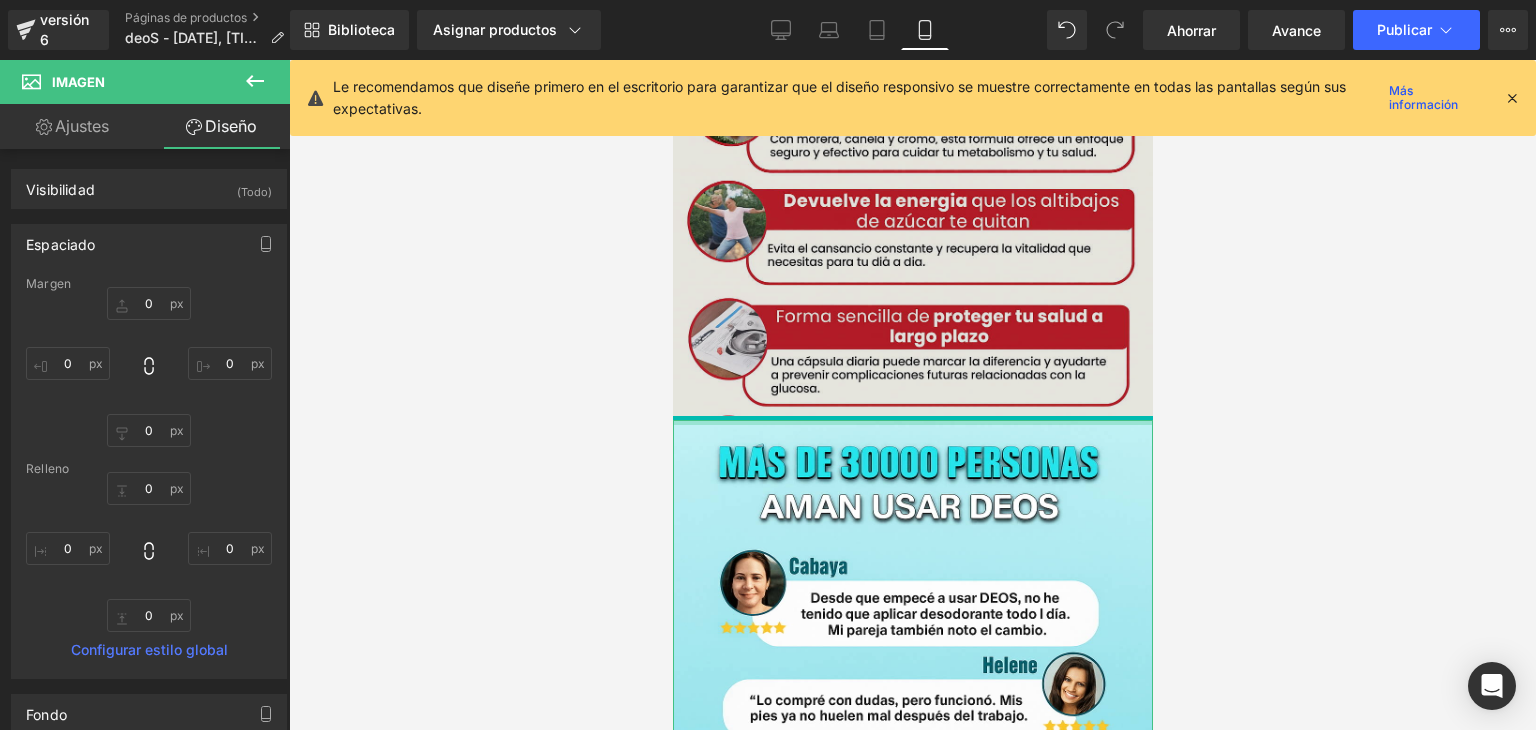 type on "0px" 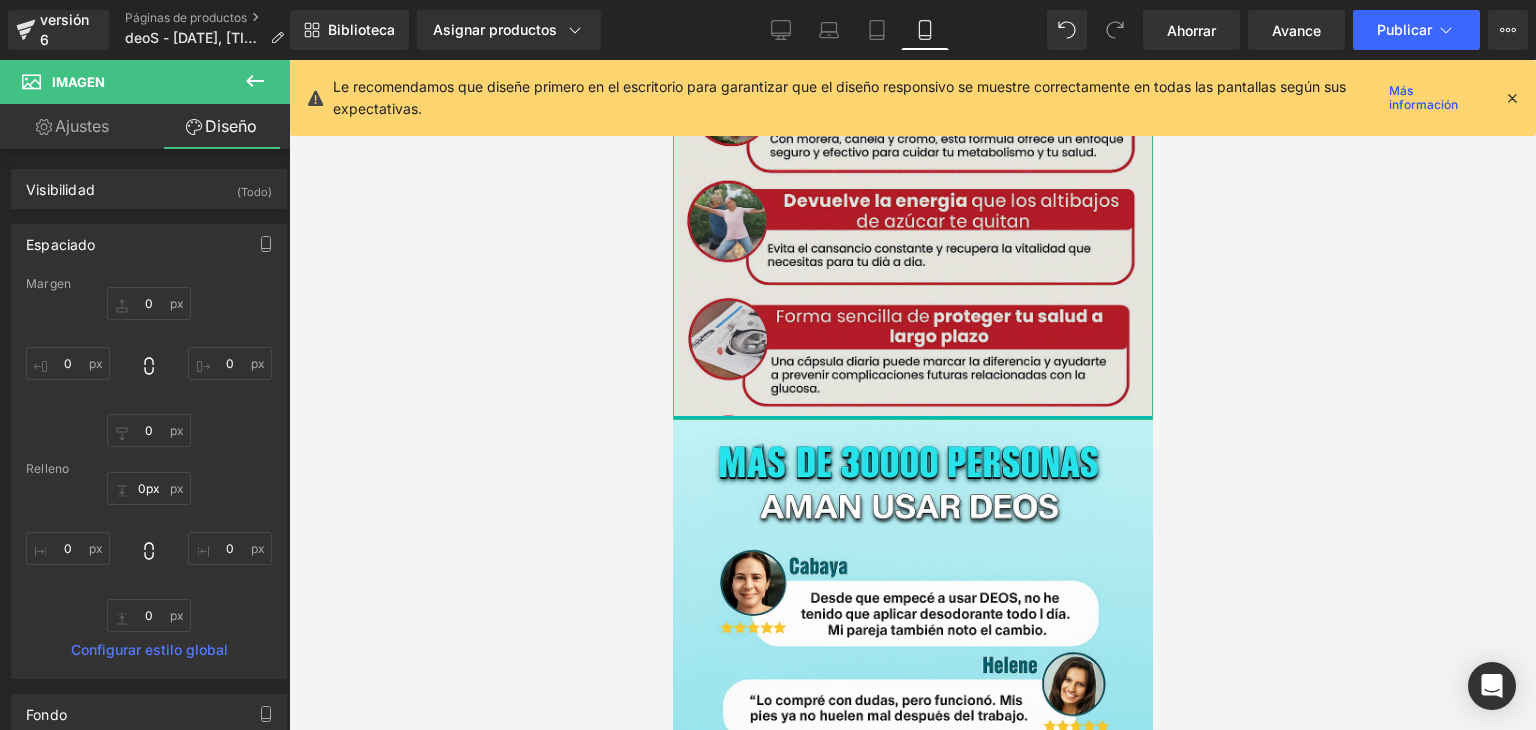 drag, startPoint x: 985, startPoint y: 300, endPoint x: 983, endPoint y: 284, distance: 16.124516 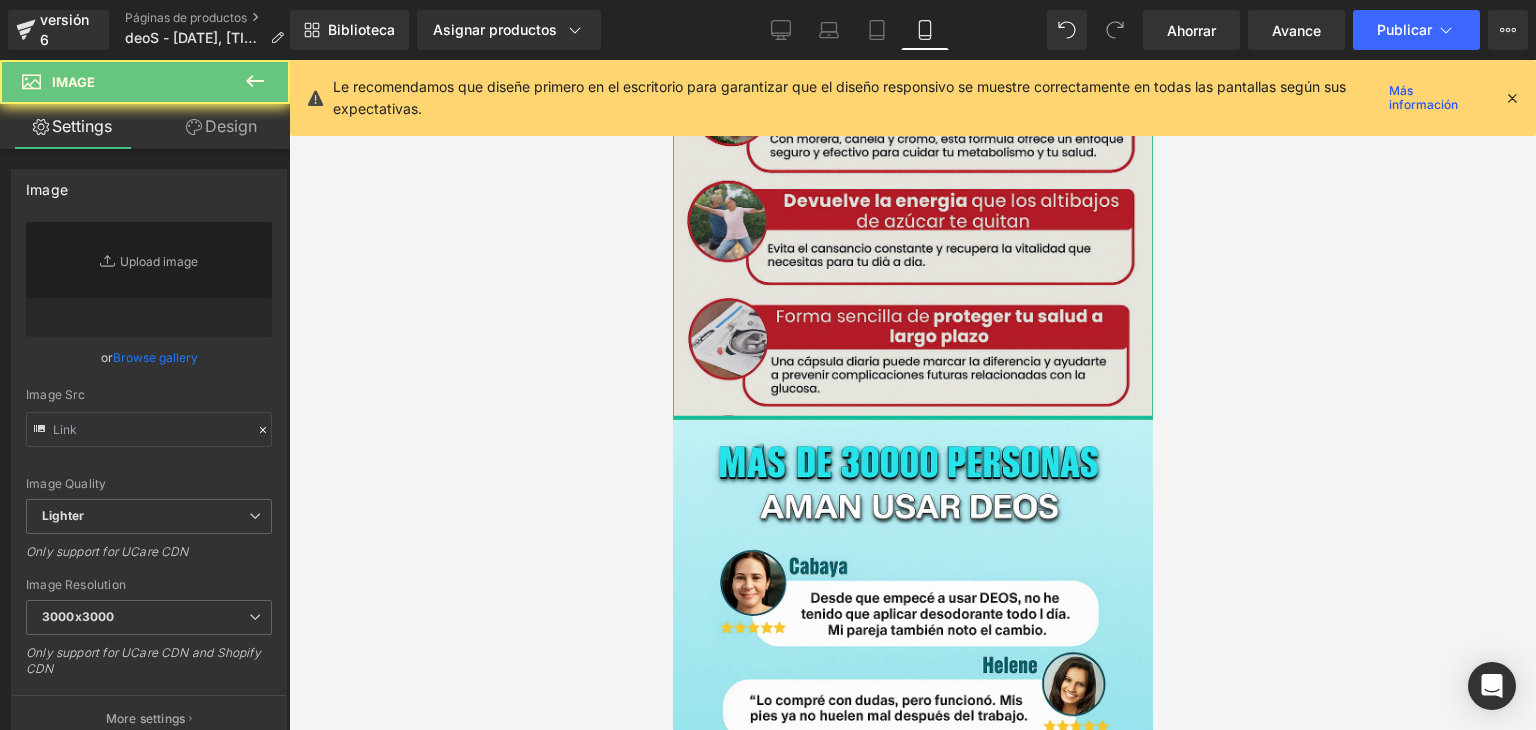 drag, startPoint x: 981, startPoint y: 297, endPoint x: 985, endPoint y: 285, distance: 12.649111 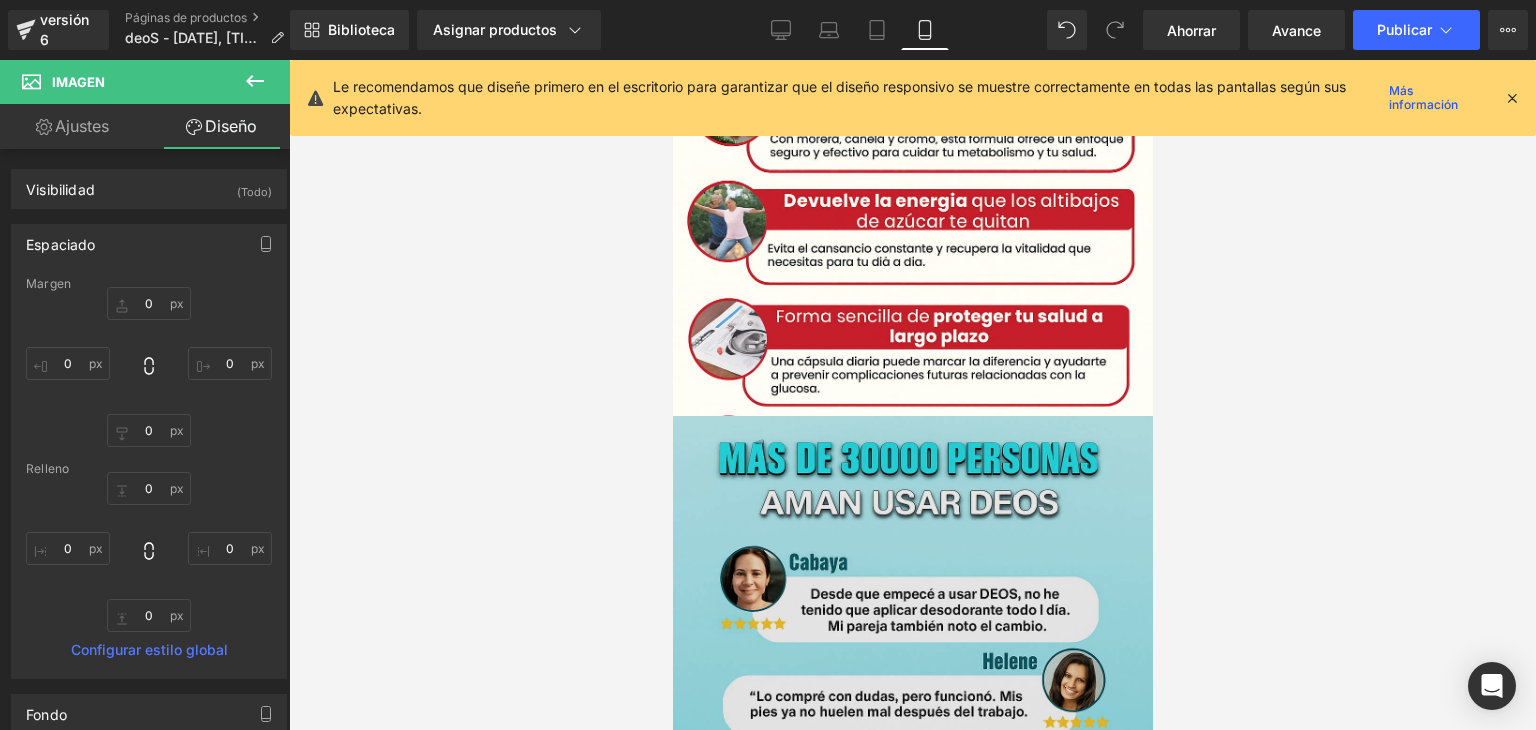 click at bounding box center (912, 776) 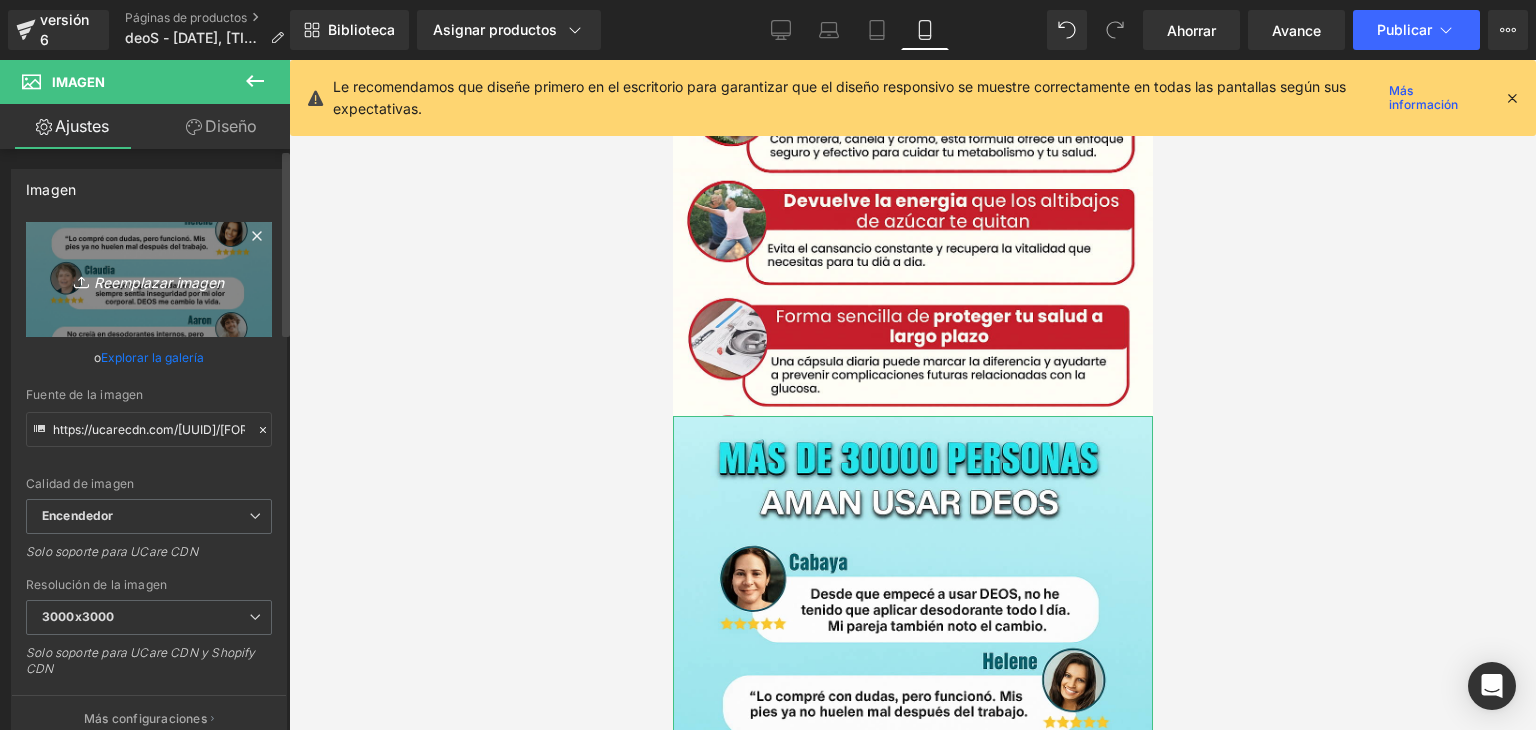 click on "Reemplazar imagen" at bounding box center [159, 281] 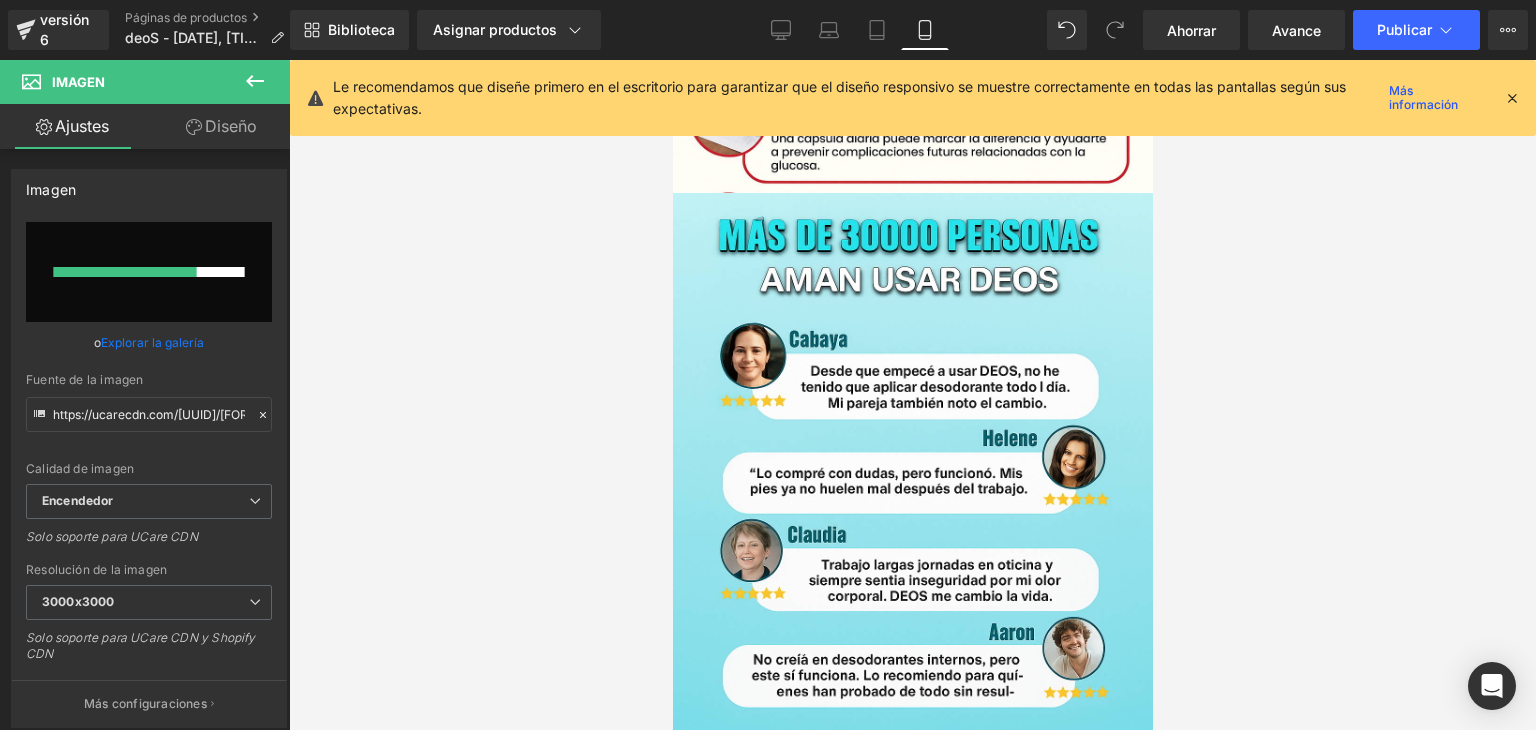 scroll, scrollTop: 4086, scrollLeft: 0, axis: vertical 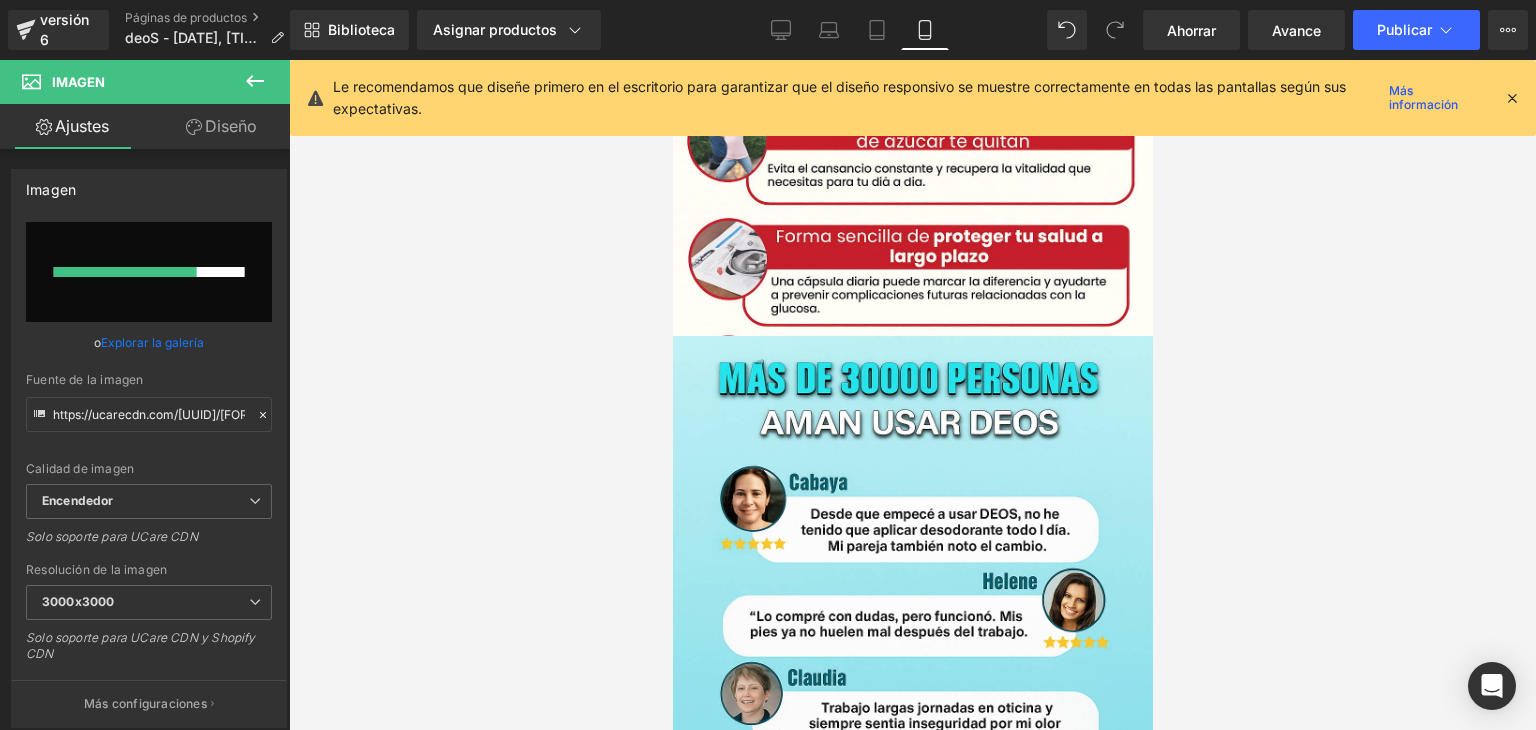 type 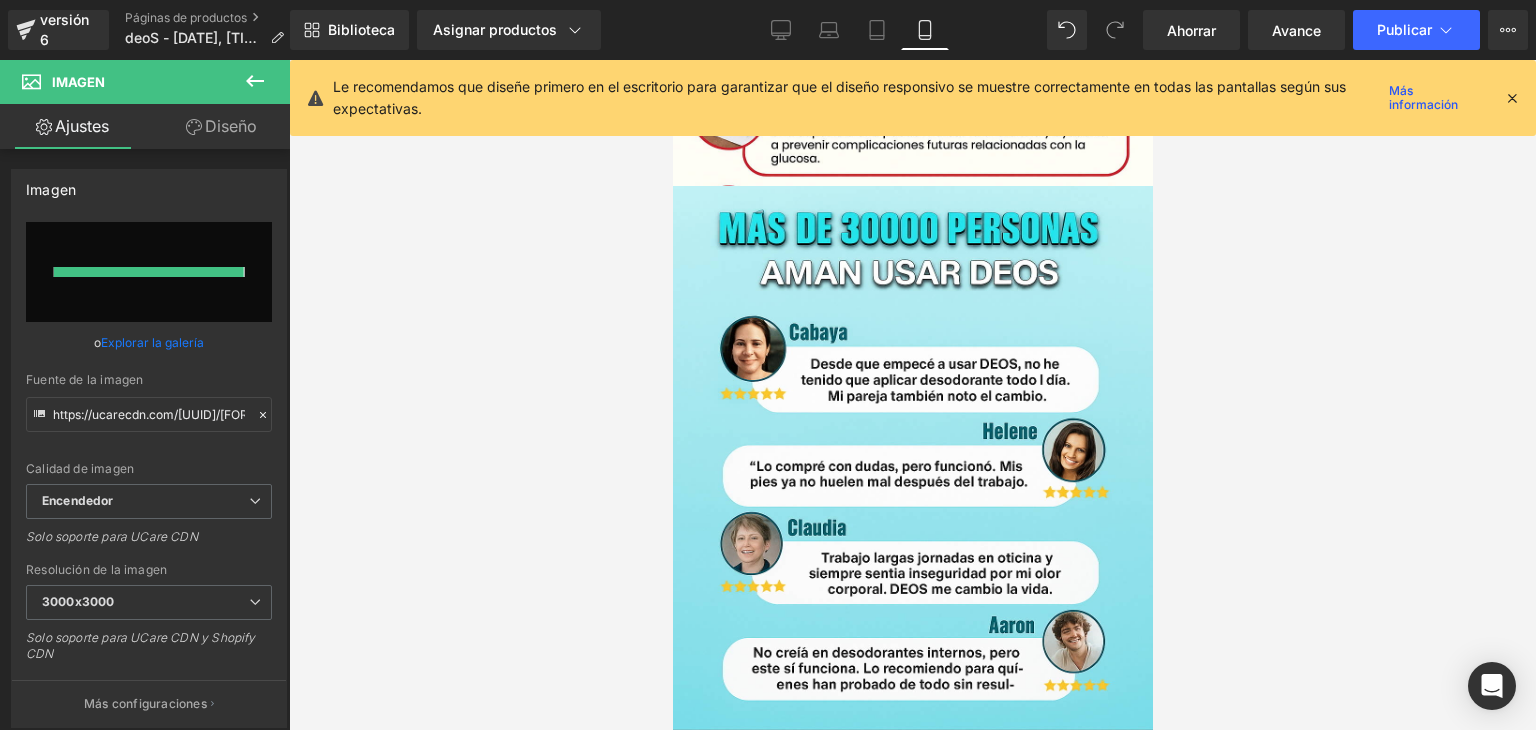 type on "https://ucarecdn.com/[UUID]/[FORMAT]/[PREVIEW]/[QUALITY]/ChatGPT%20Image%2010%20jul%202025,%2007_28_44%20p.m..png" 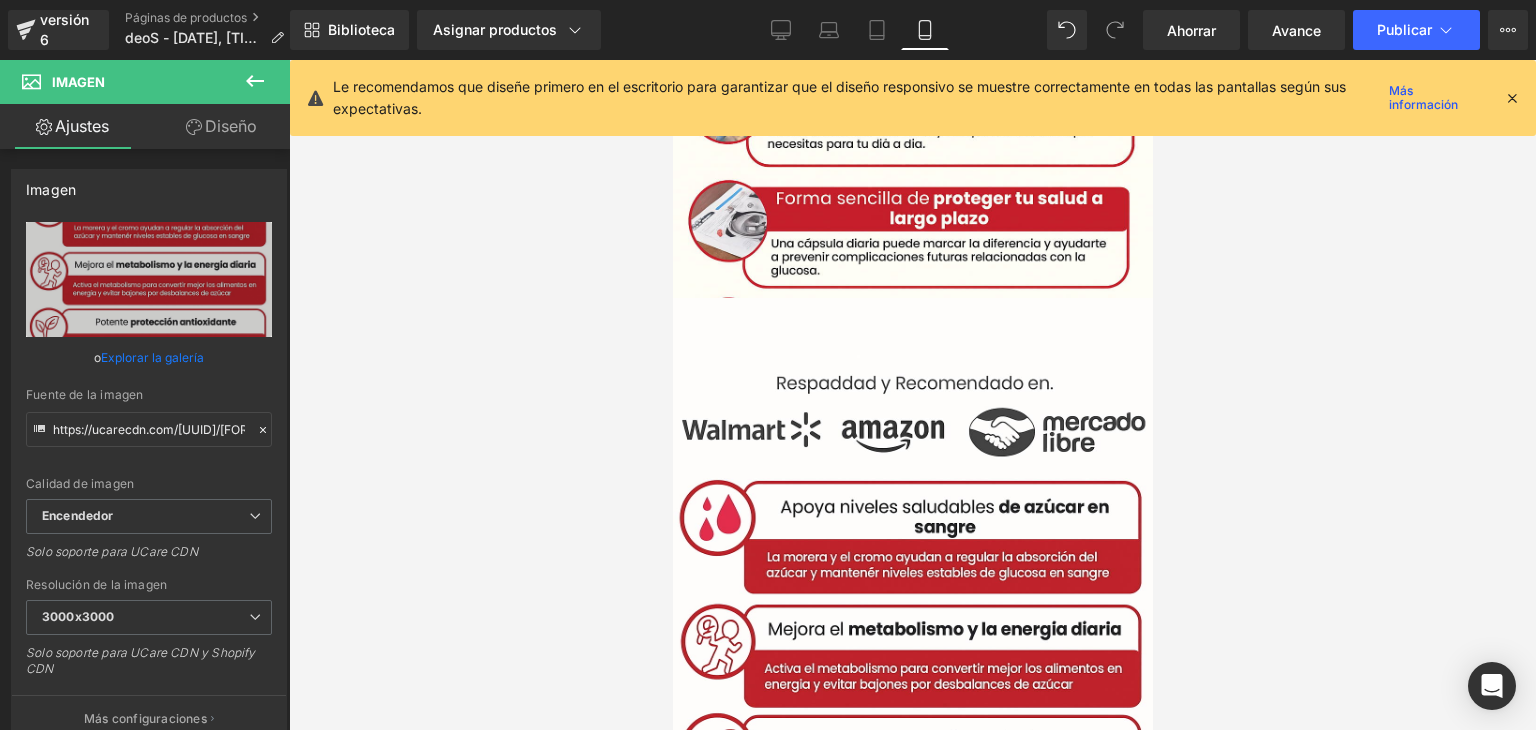scroll, scrollTop: 3974, scrollLeft: 0, axis: vertical 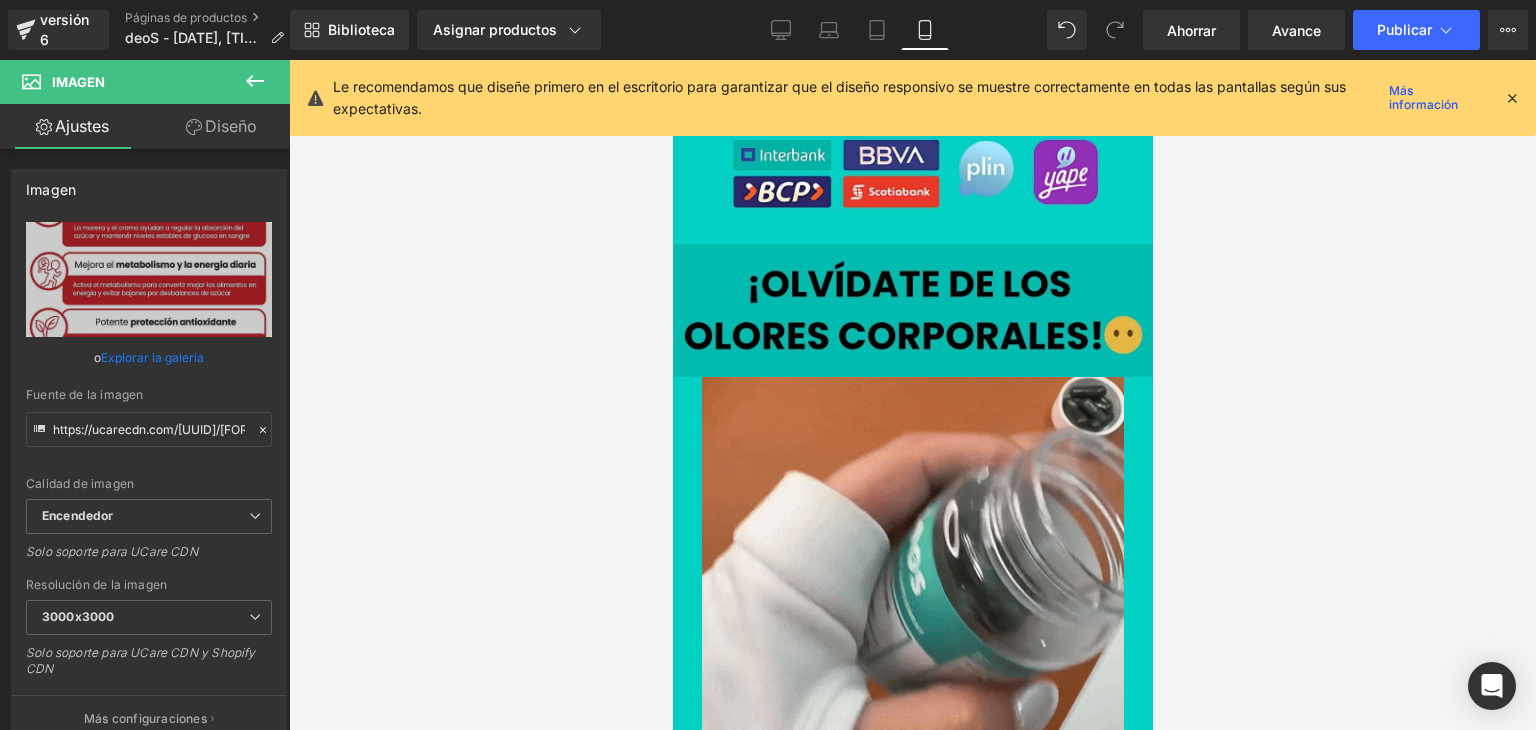 click at bounding box center [912, 310] 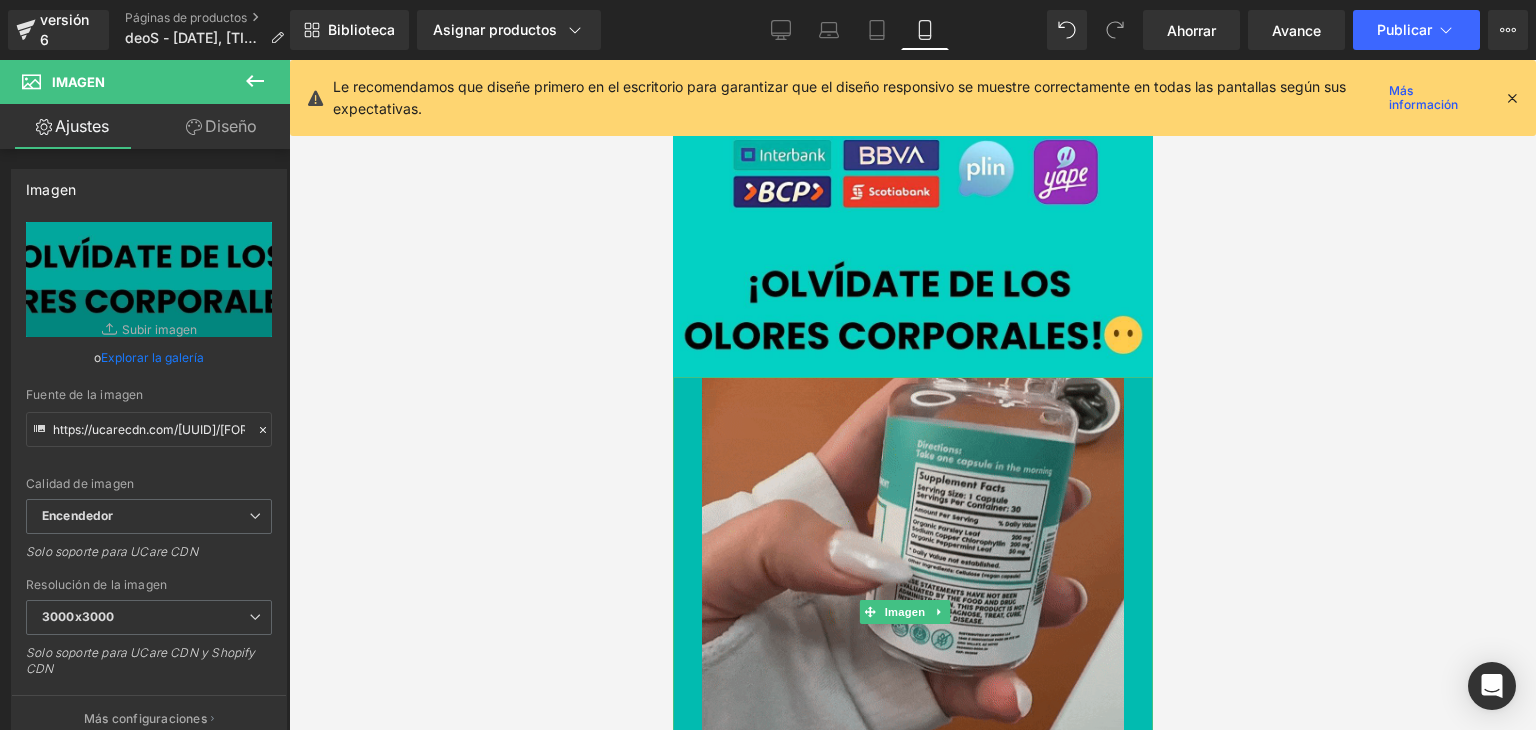 click at bounding box center (912, 612) 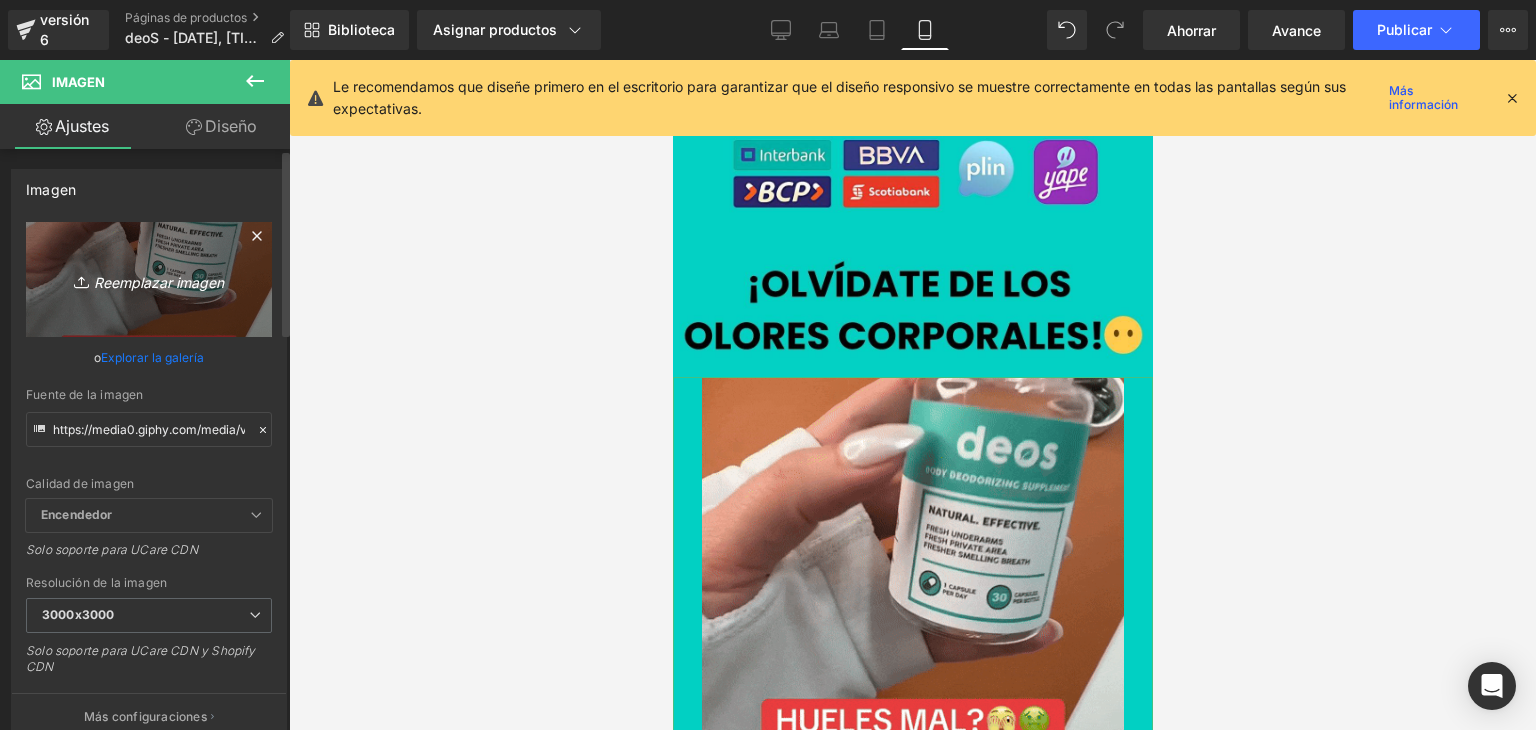 click on "Reemplazar imagen" at bounding box center [159, 281] 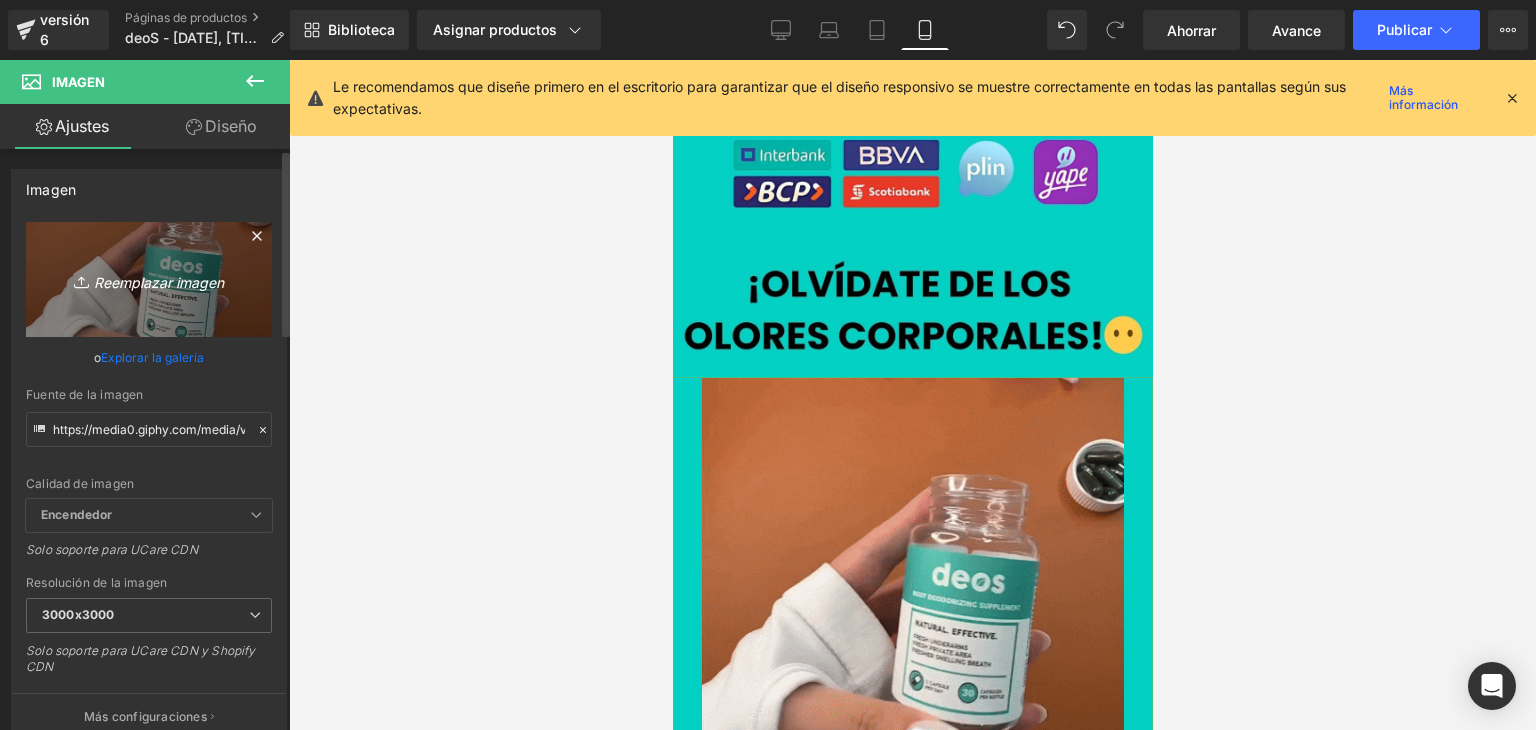 type on "C:\fakepath\[FILENAME].png" 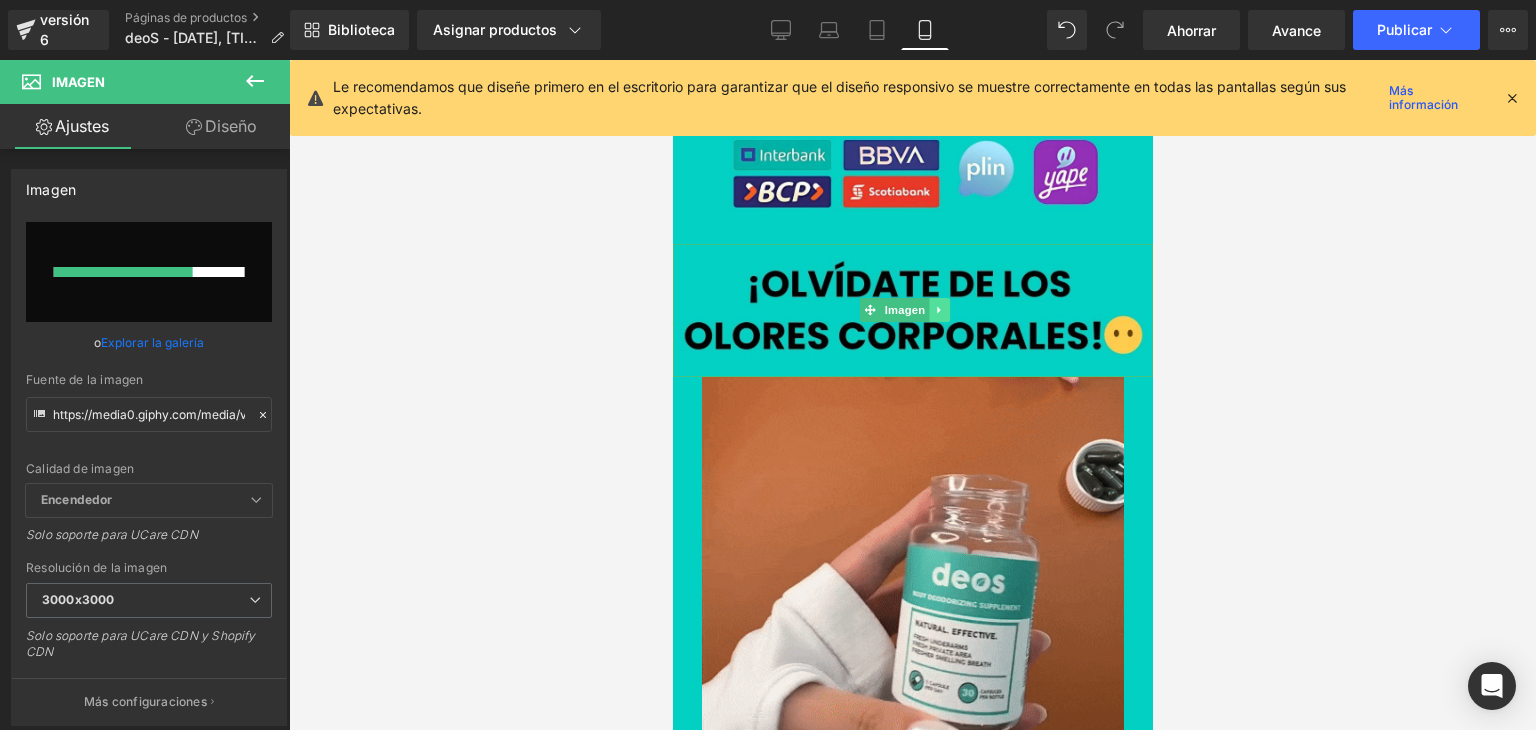 type 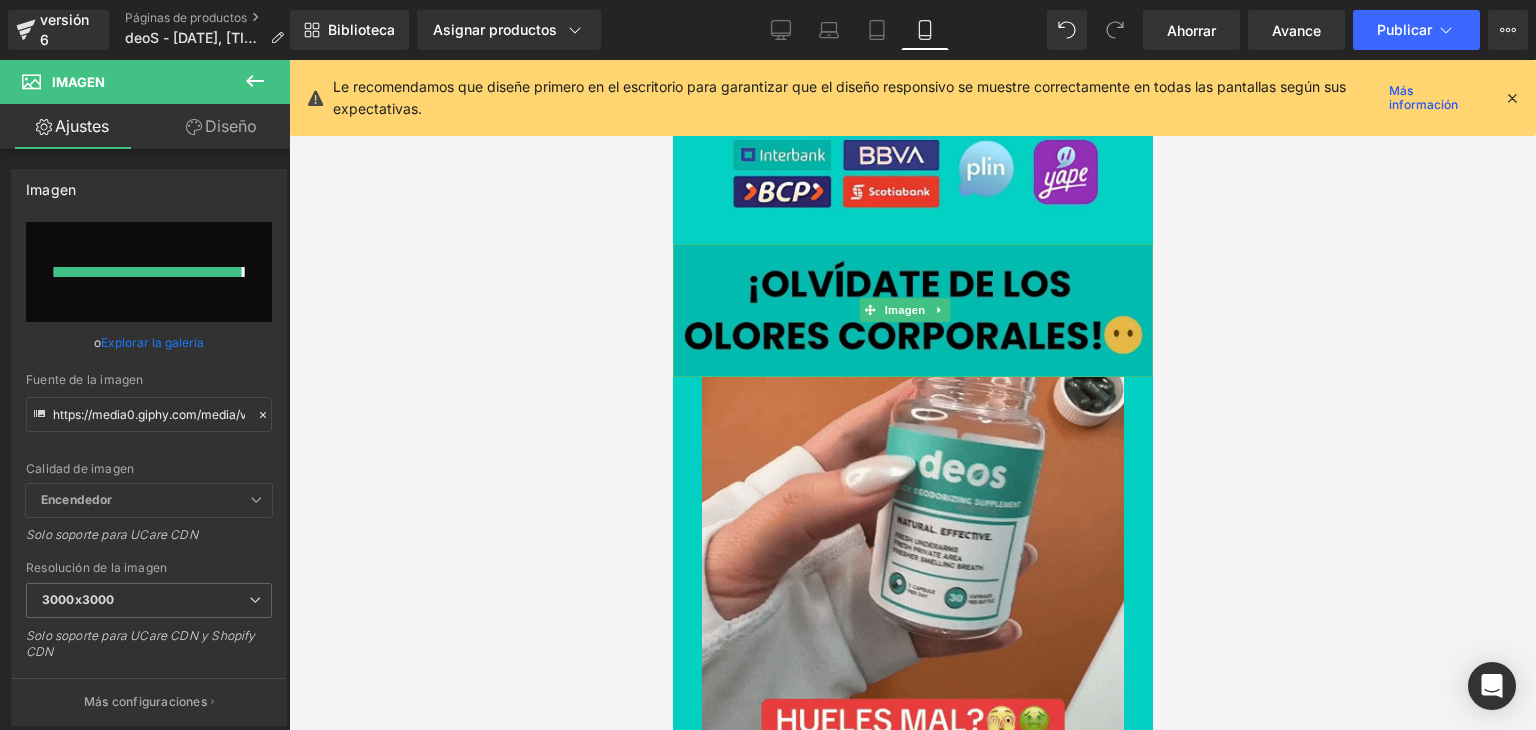 type on "https://ucarecdn.com/[UUID]/[FORMAT]/[PREVIEW]/[QUALITY]/ChatGPT%20Image%2010%20jul%202025,%2007_08_08%20p.m..png" 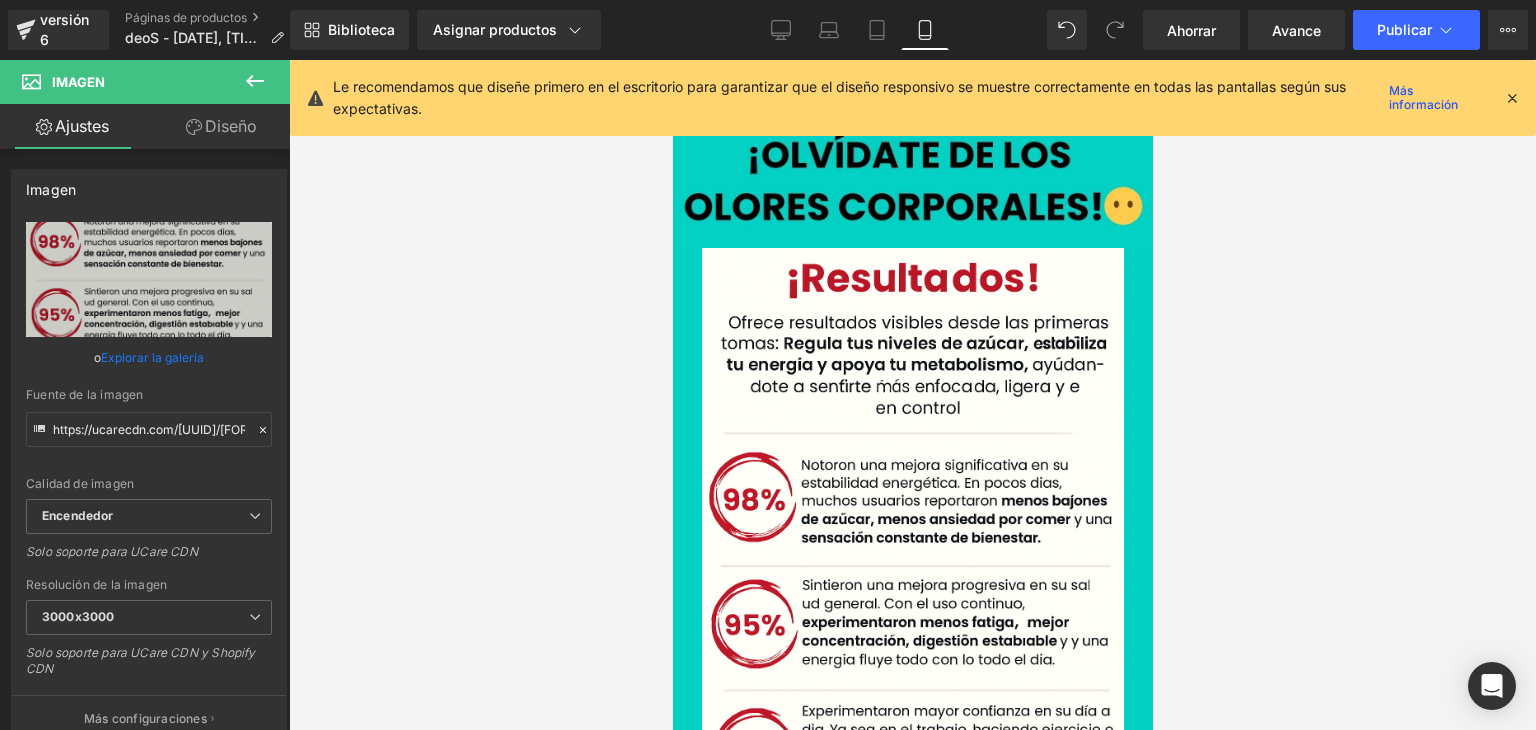 scroll, scrollTop: 2112, scrollLeft: 0, axis: vertical 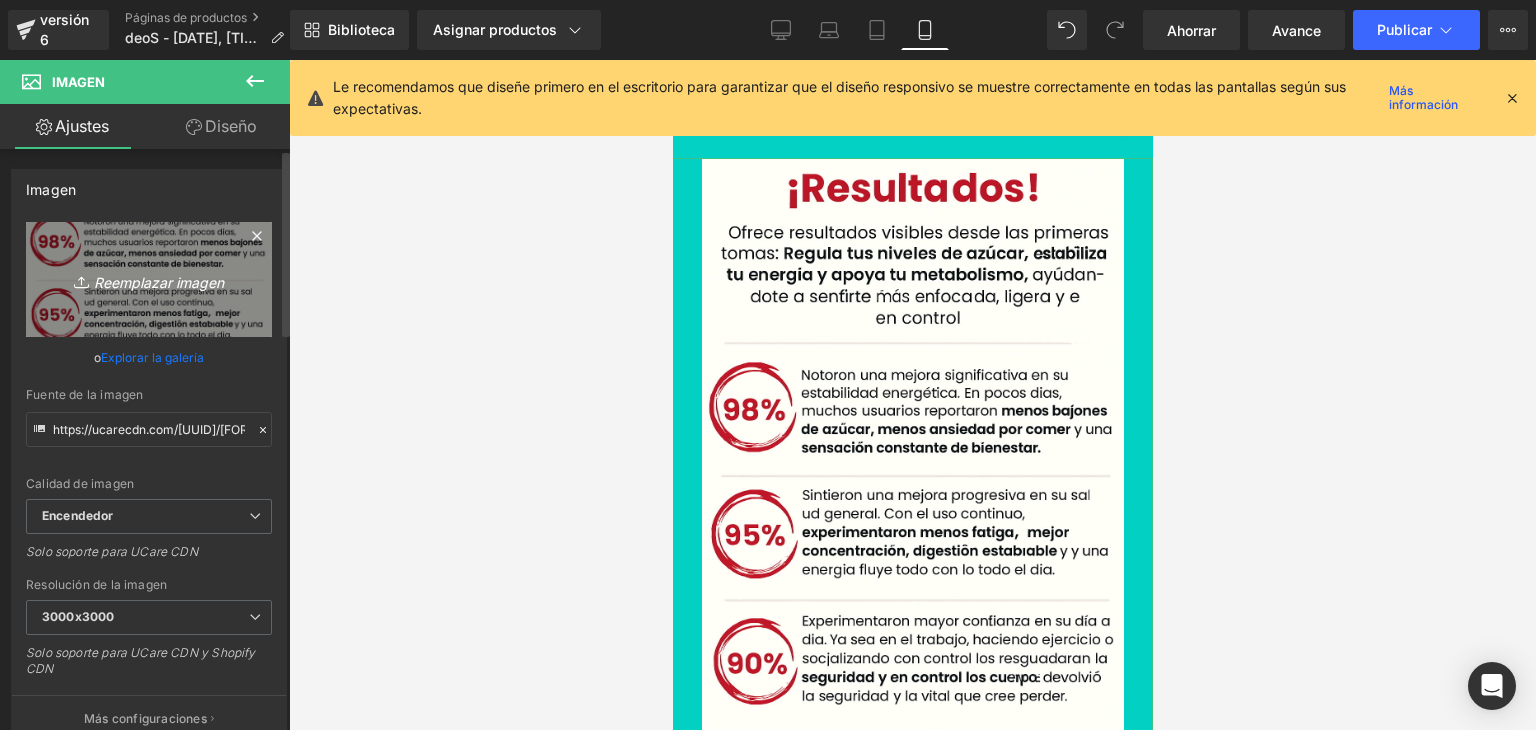 click on "Reemplazar imagen" at bounding box center [149, 279] 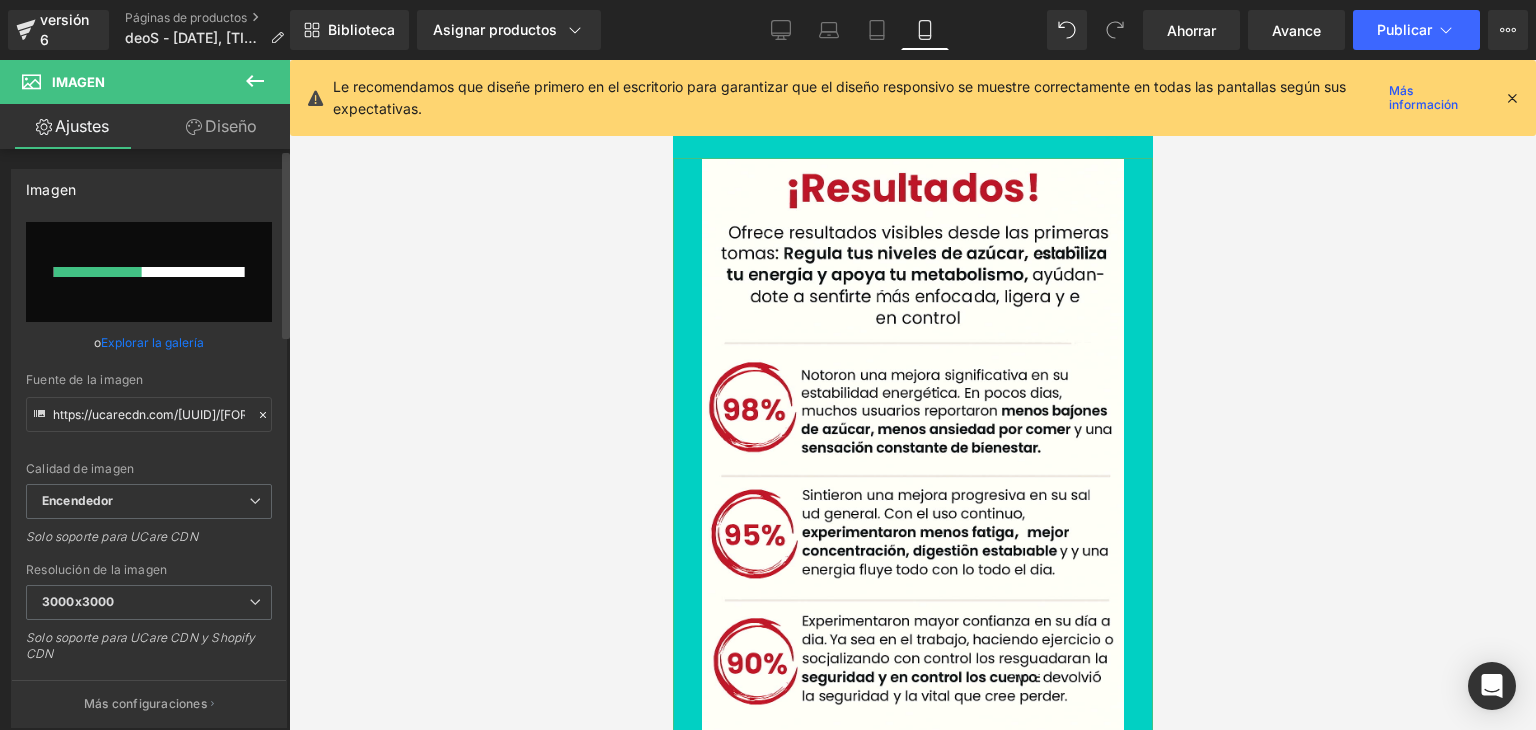 click at bounding box center [149, 272] 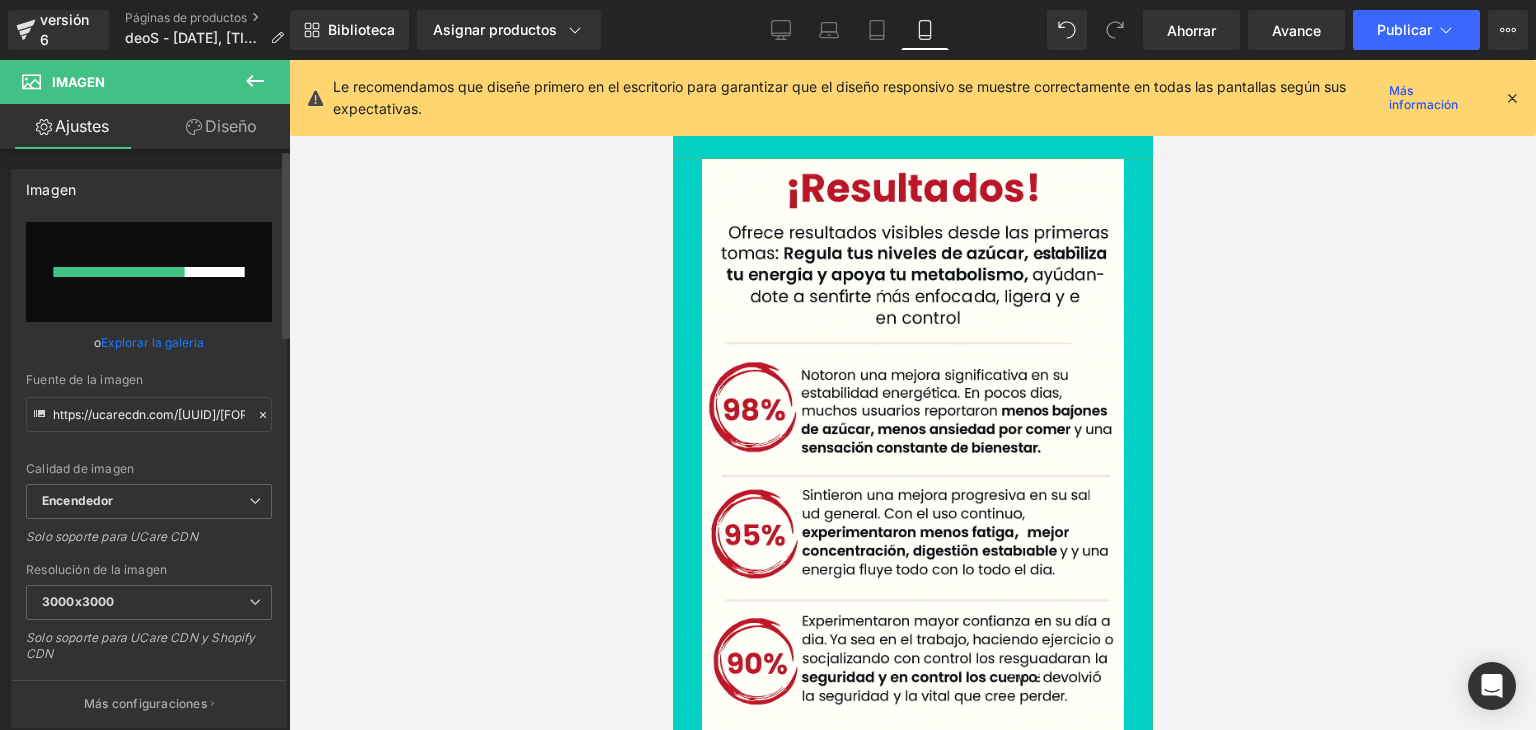 click at bounding box center (119, 272) 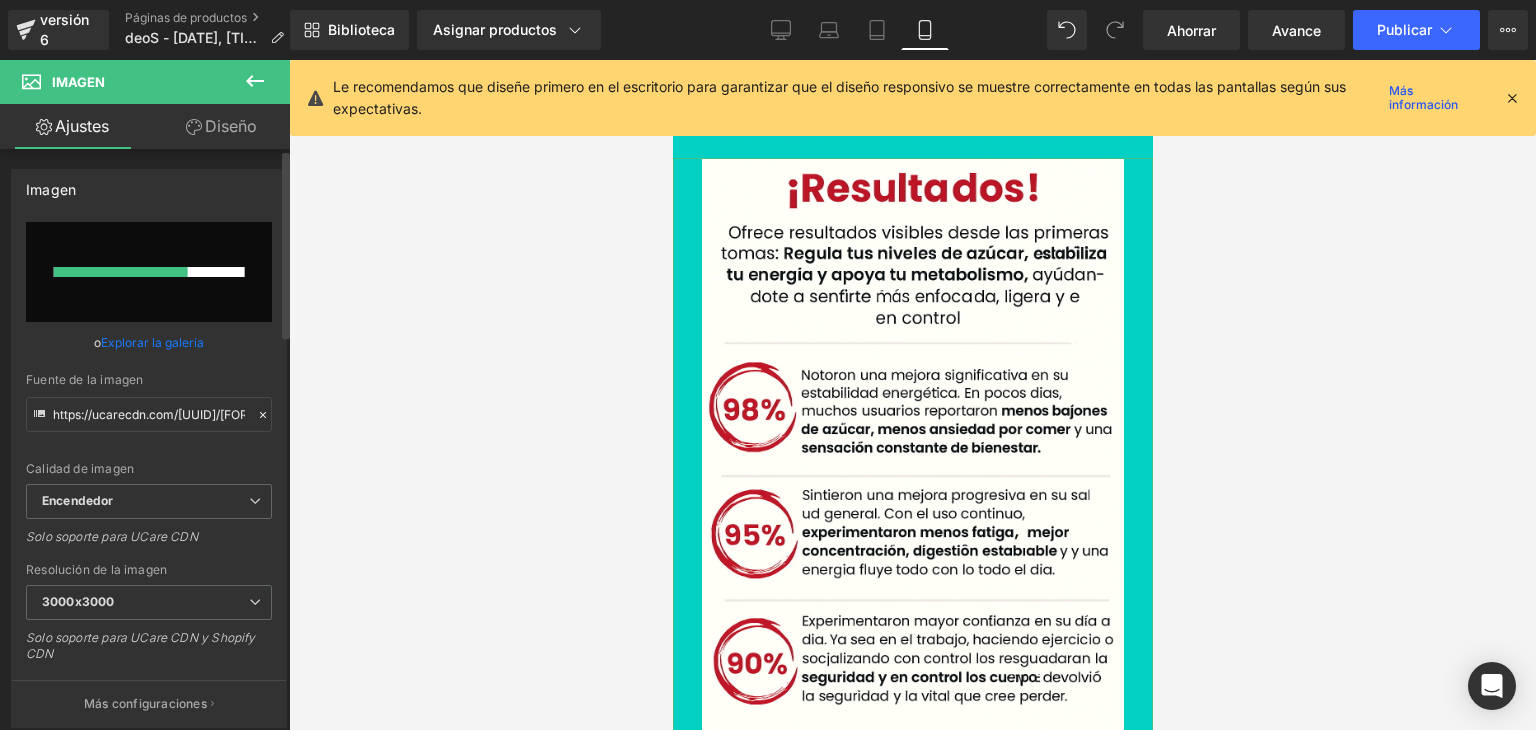 click at bounding box center (121, 272) 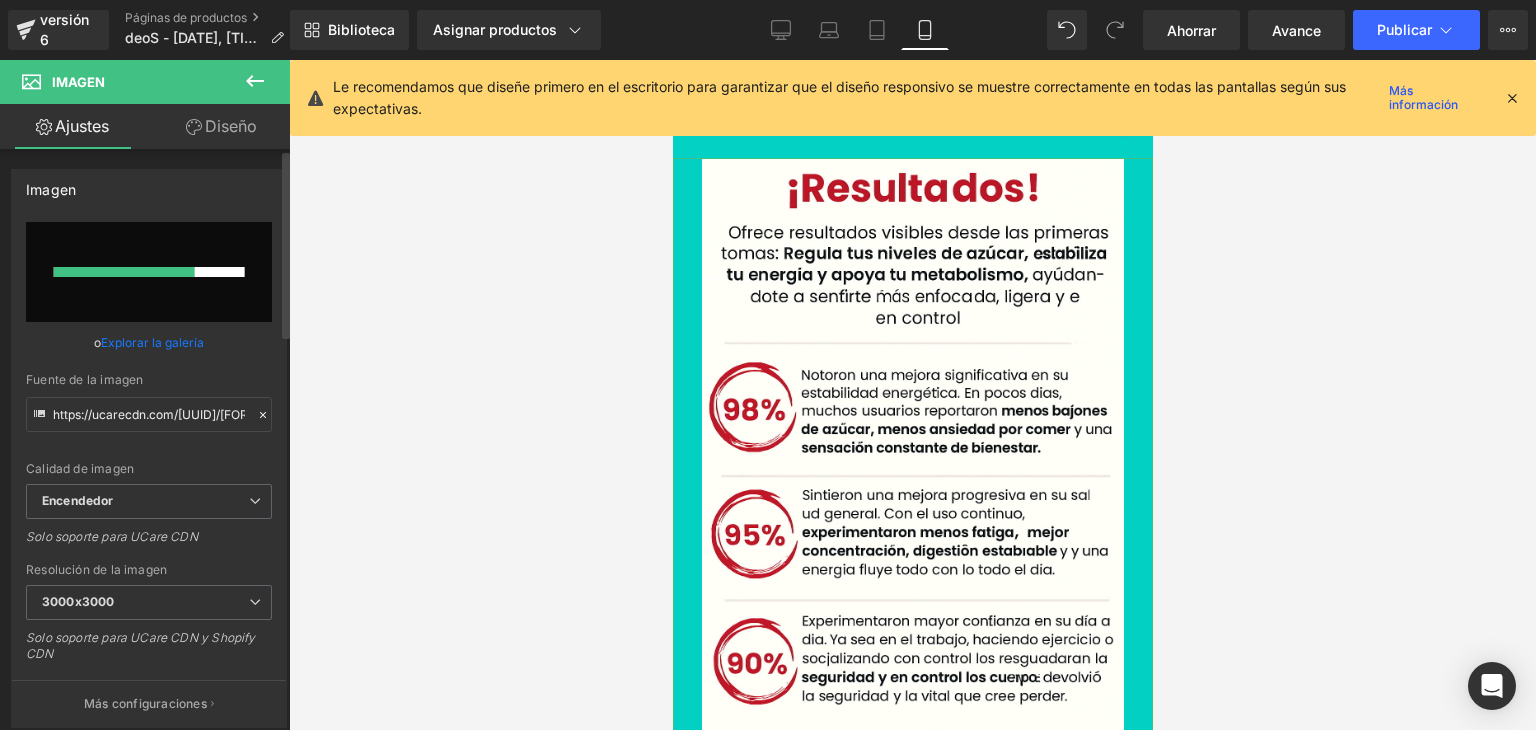 type 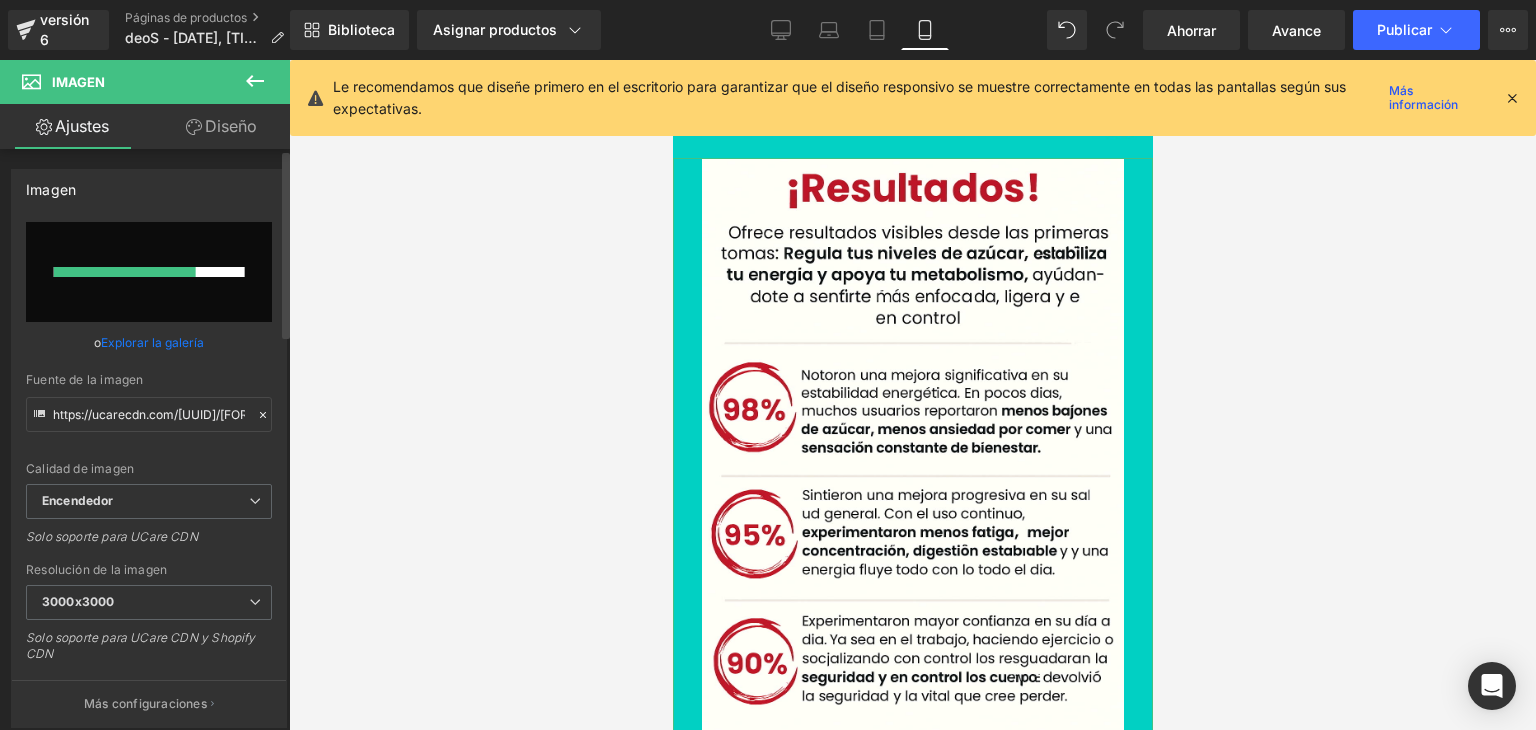 click on "Explorar la galería" at bounding box center (152, 342) 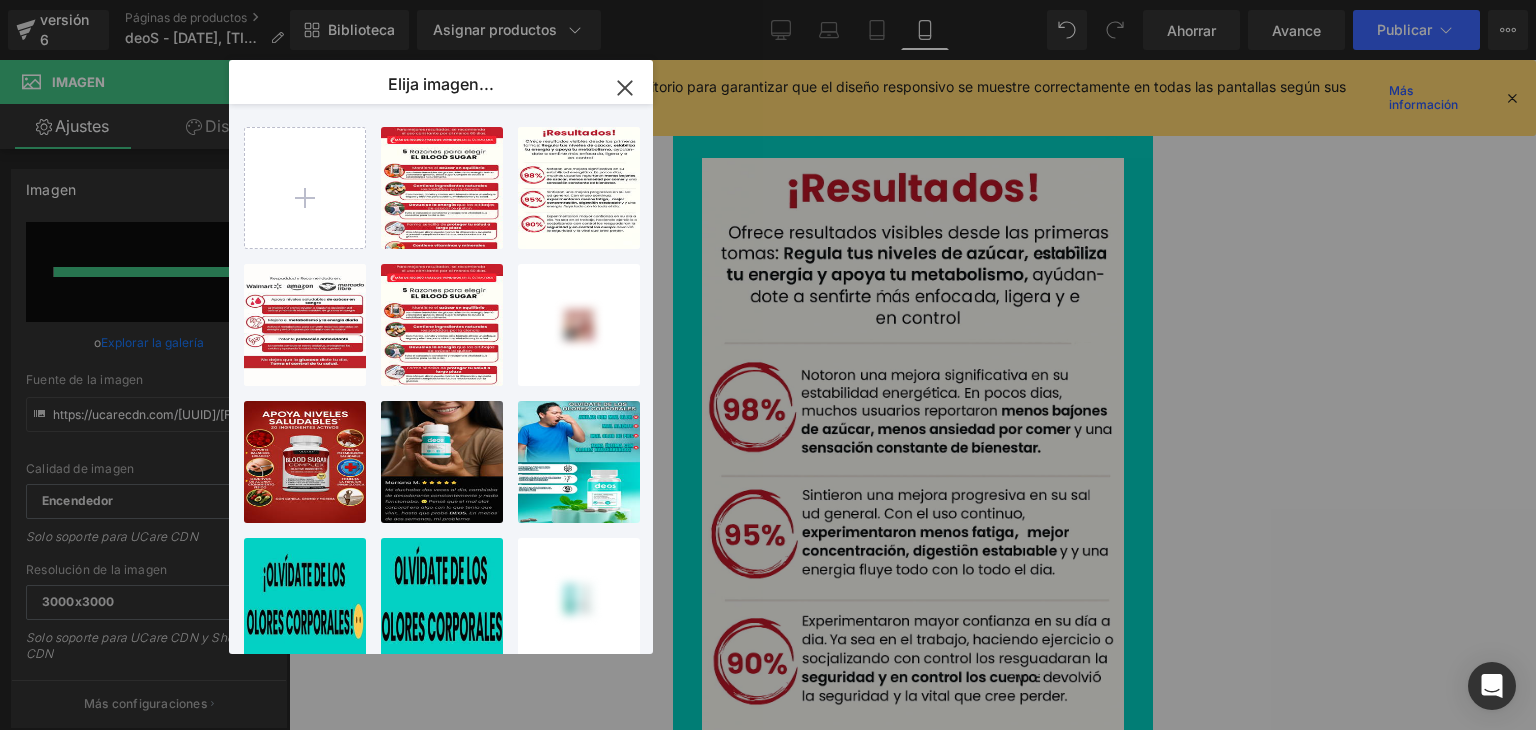 type on "https://ucarecdn.com/[UUID]/[FORMAT]/[PREVIEW]/[QUALITY]/ChatGPT%20Image%2010%20jul%202025,%2007_04_55%20p.m..png" 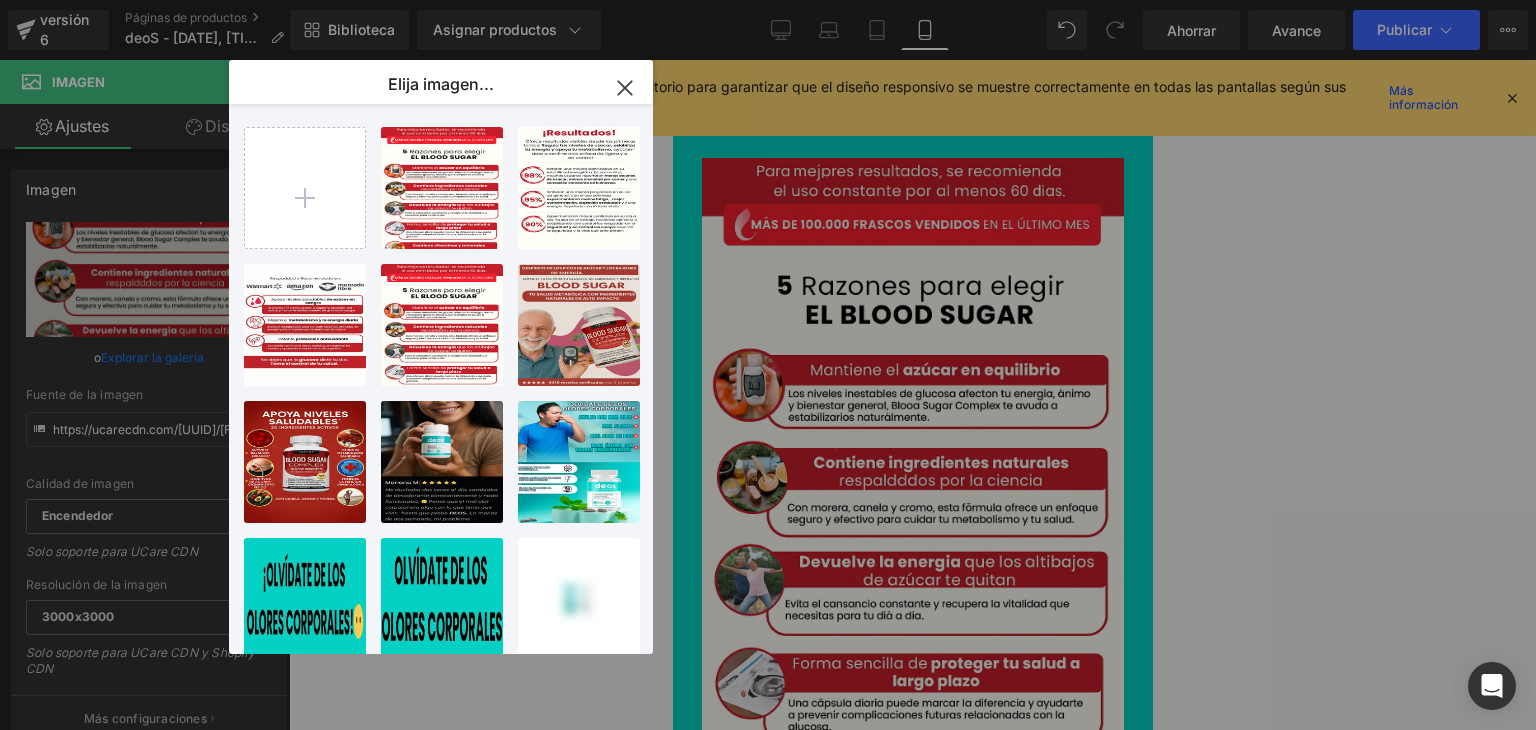 click 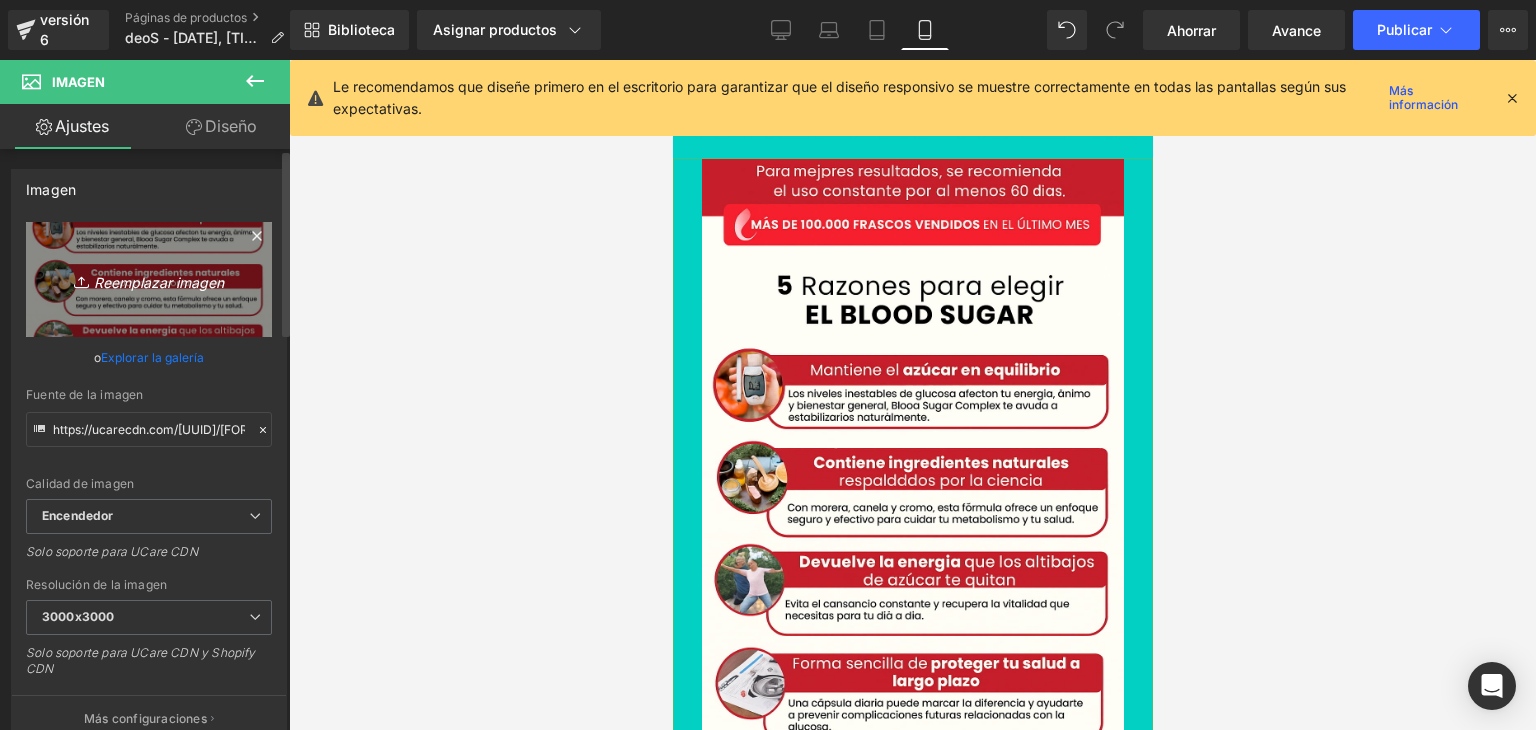 click on "Reemplazar imagen" at bounding box center (149, 279) 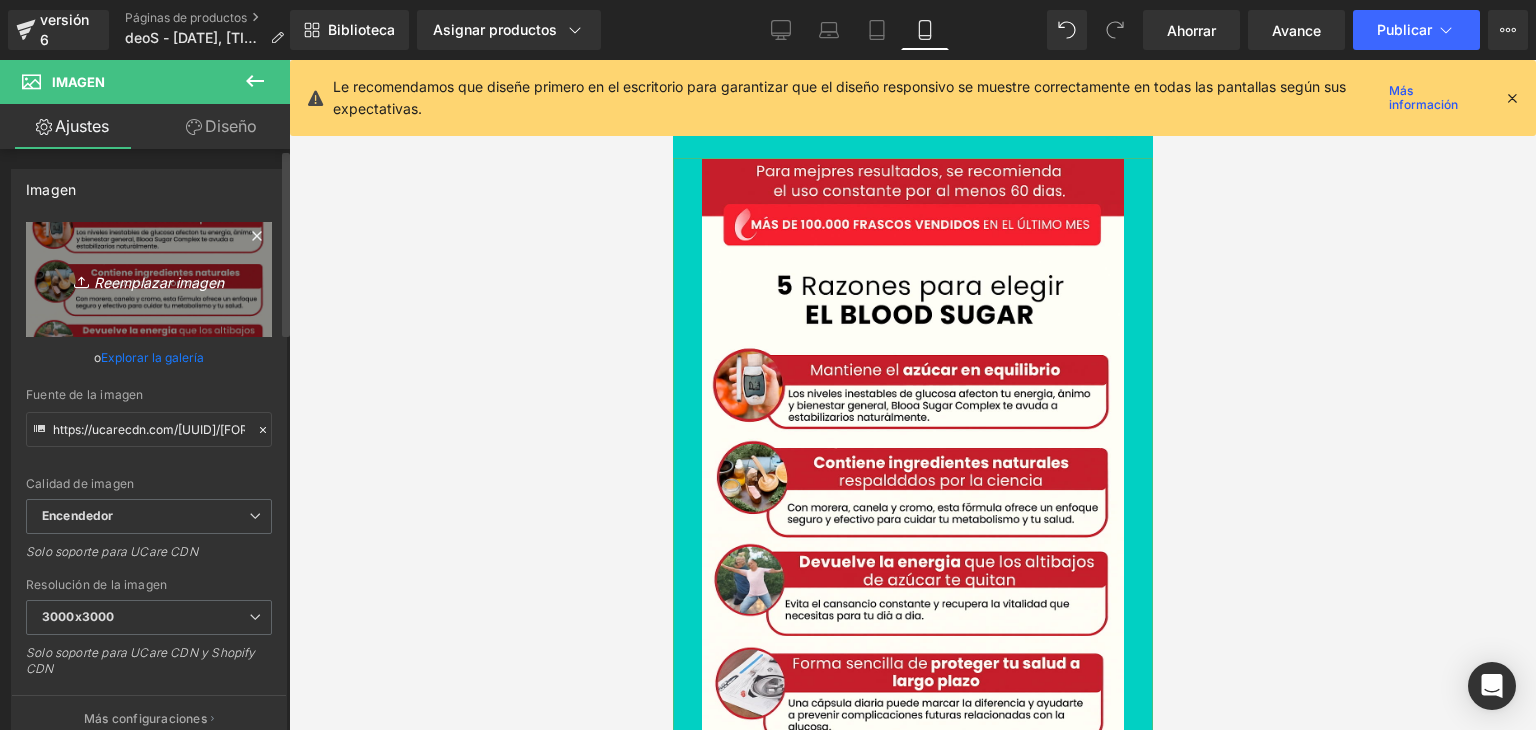 type on "C:\fakepath\[FILENAME].png" 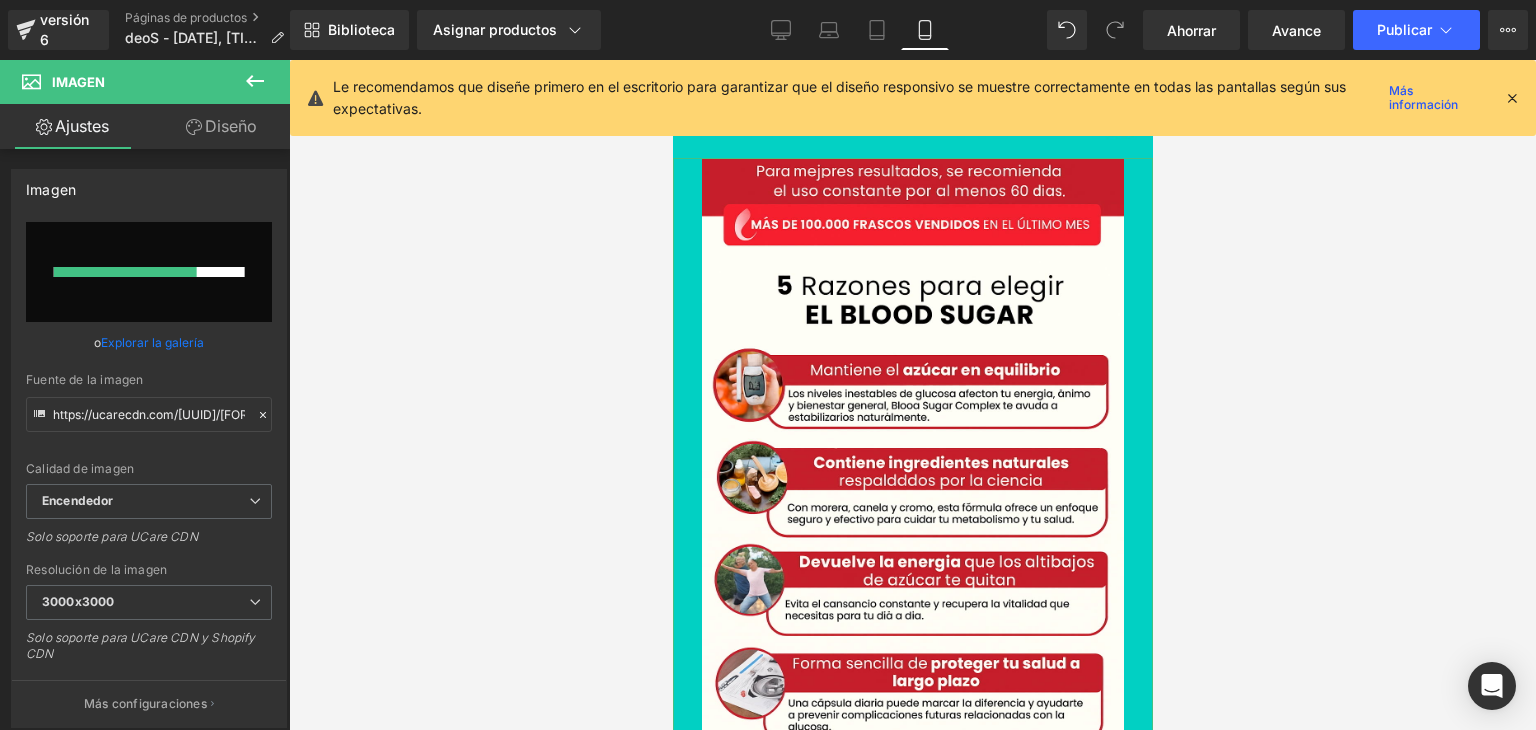 click on "Diseño" at bounding box center [231, 126] 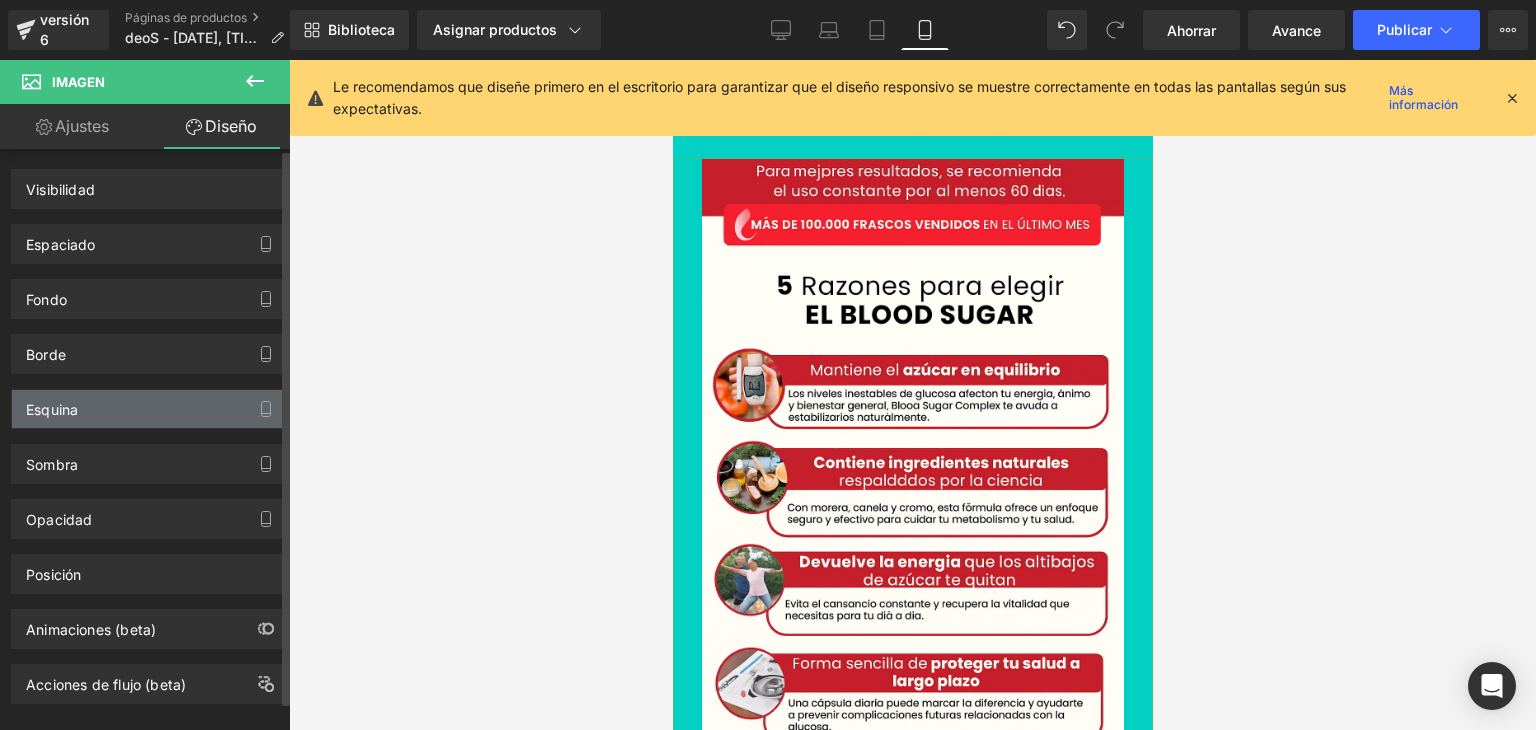 click on "Esquina" at bounding box center [52, 404] 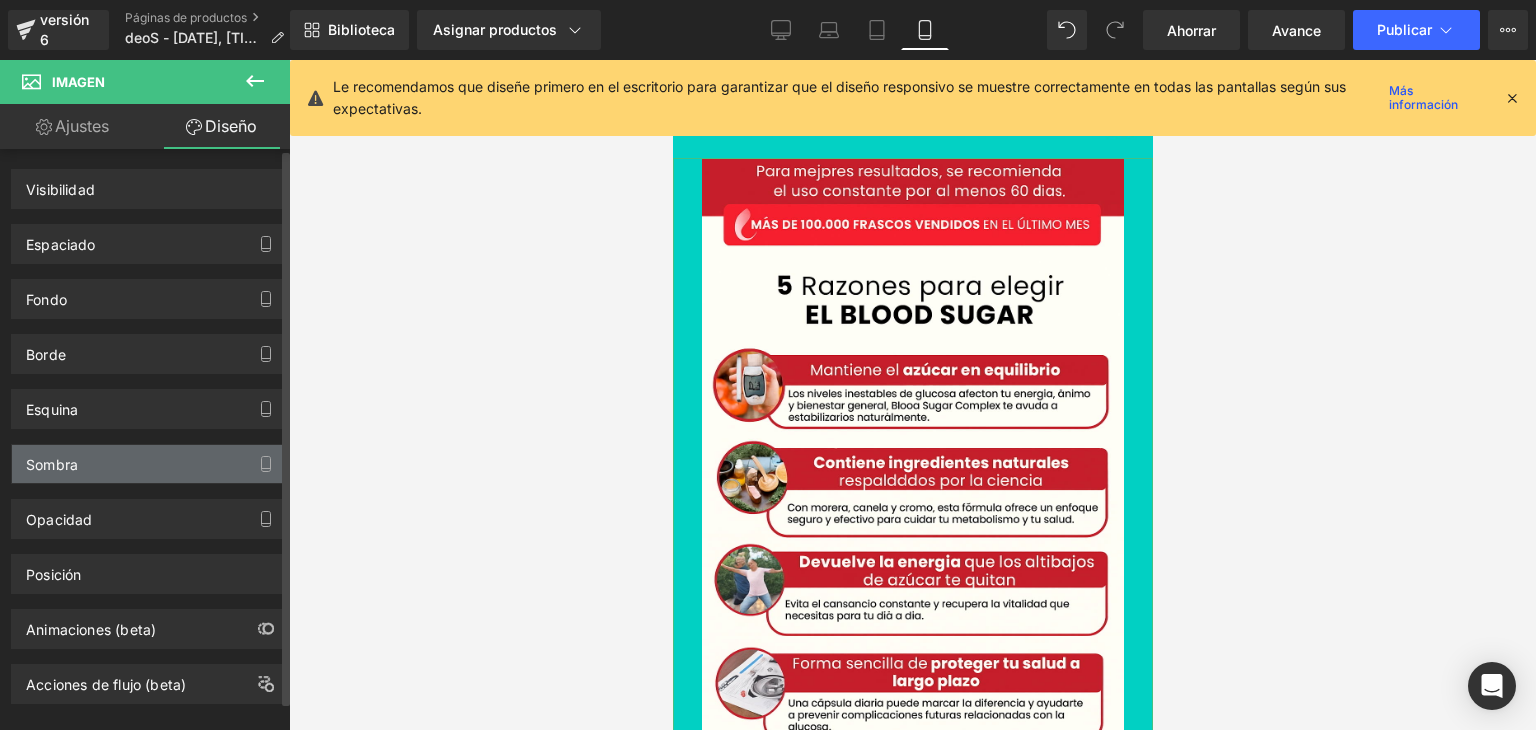 type 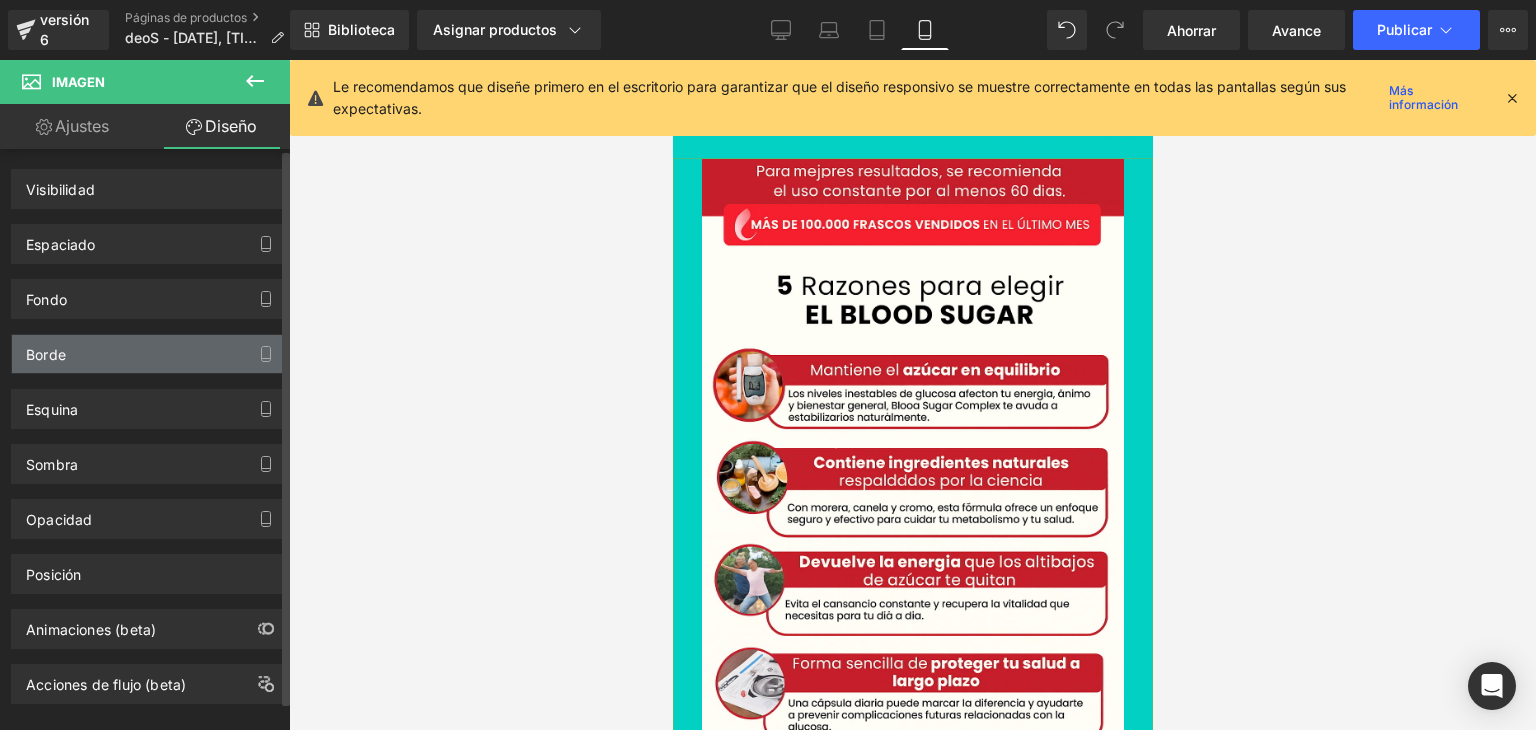 click on "Borde" at bounding box center (149, 354) 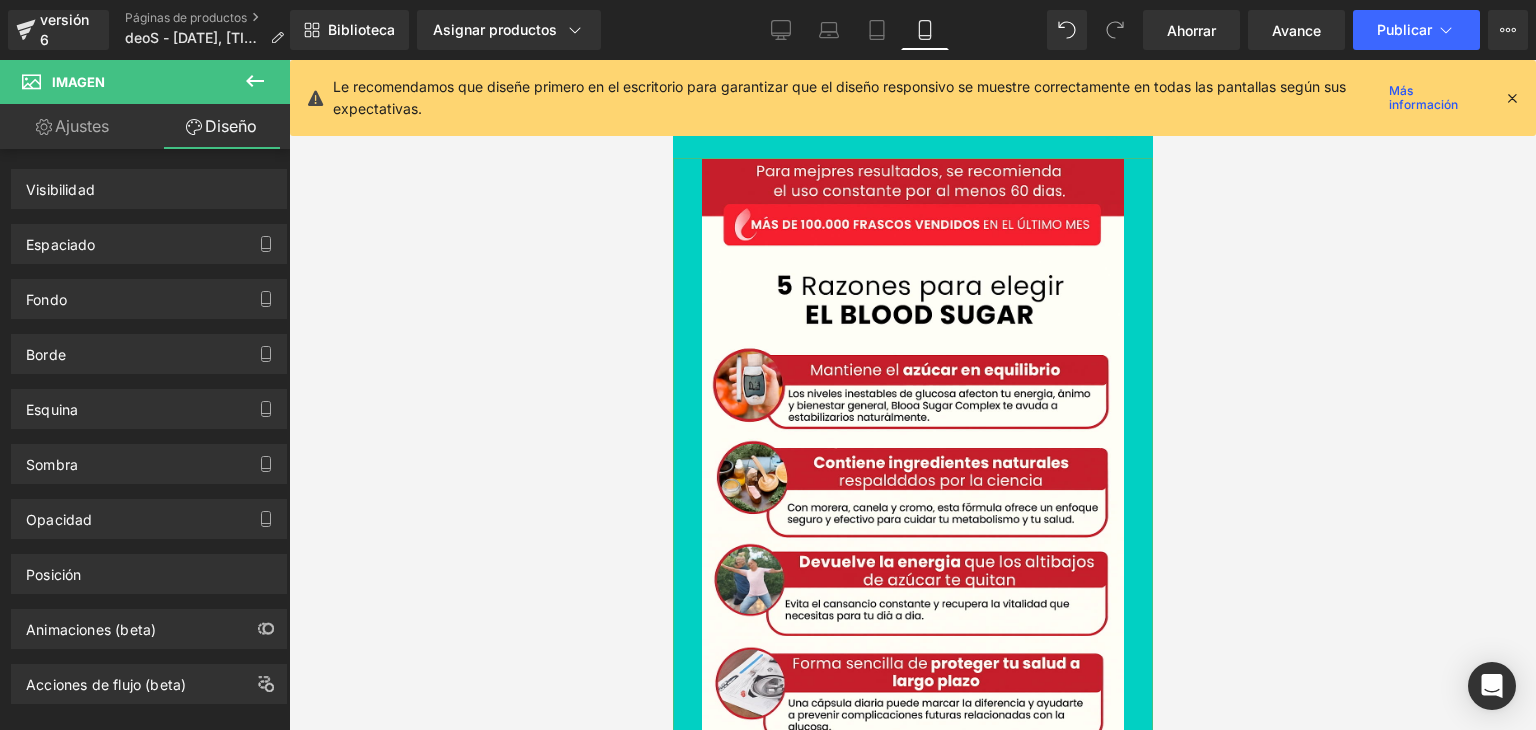 click on "Ajustes" at bounding box center [82, 126] 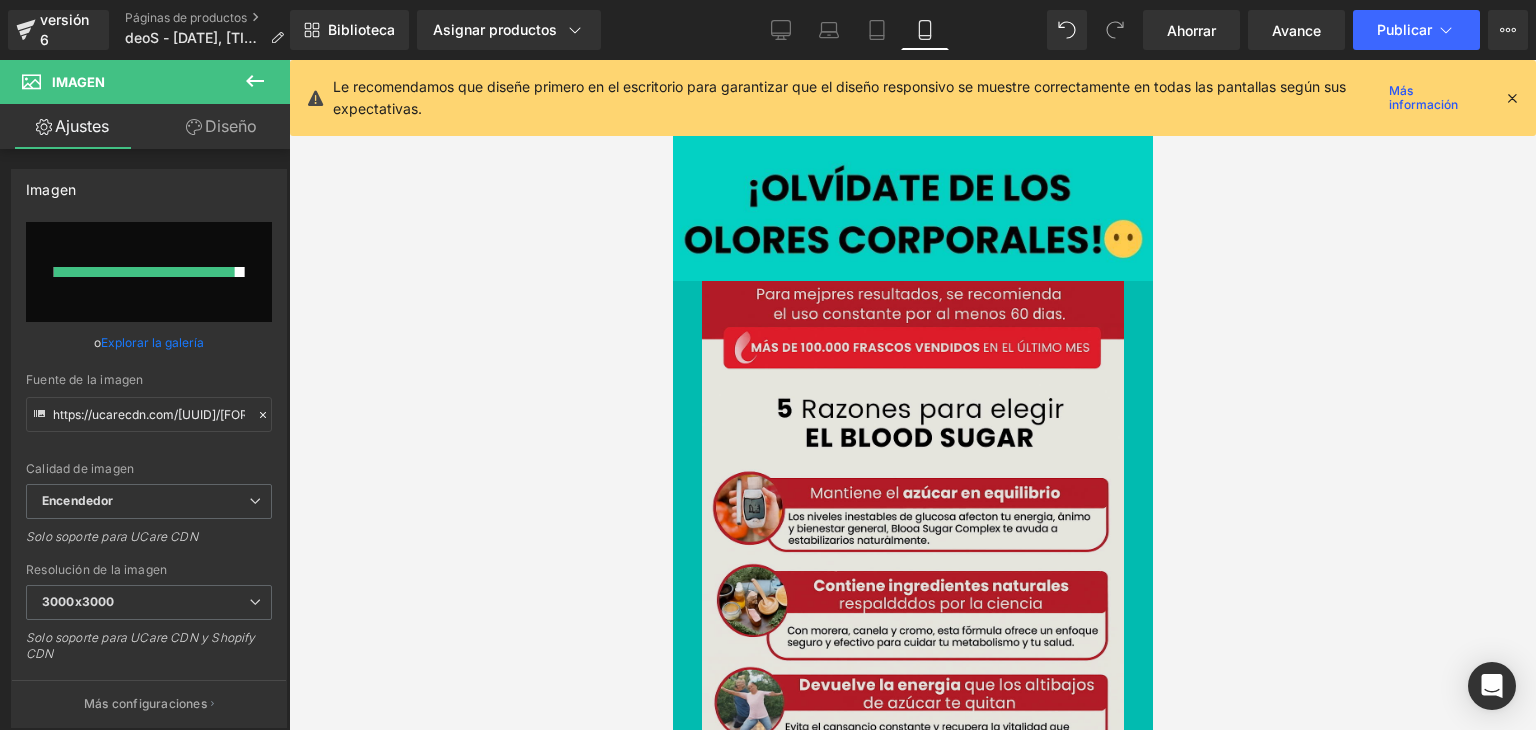 scroll, scrollTop: 2116, scrollLeft: 0, axis: vertical 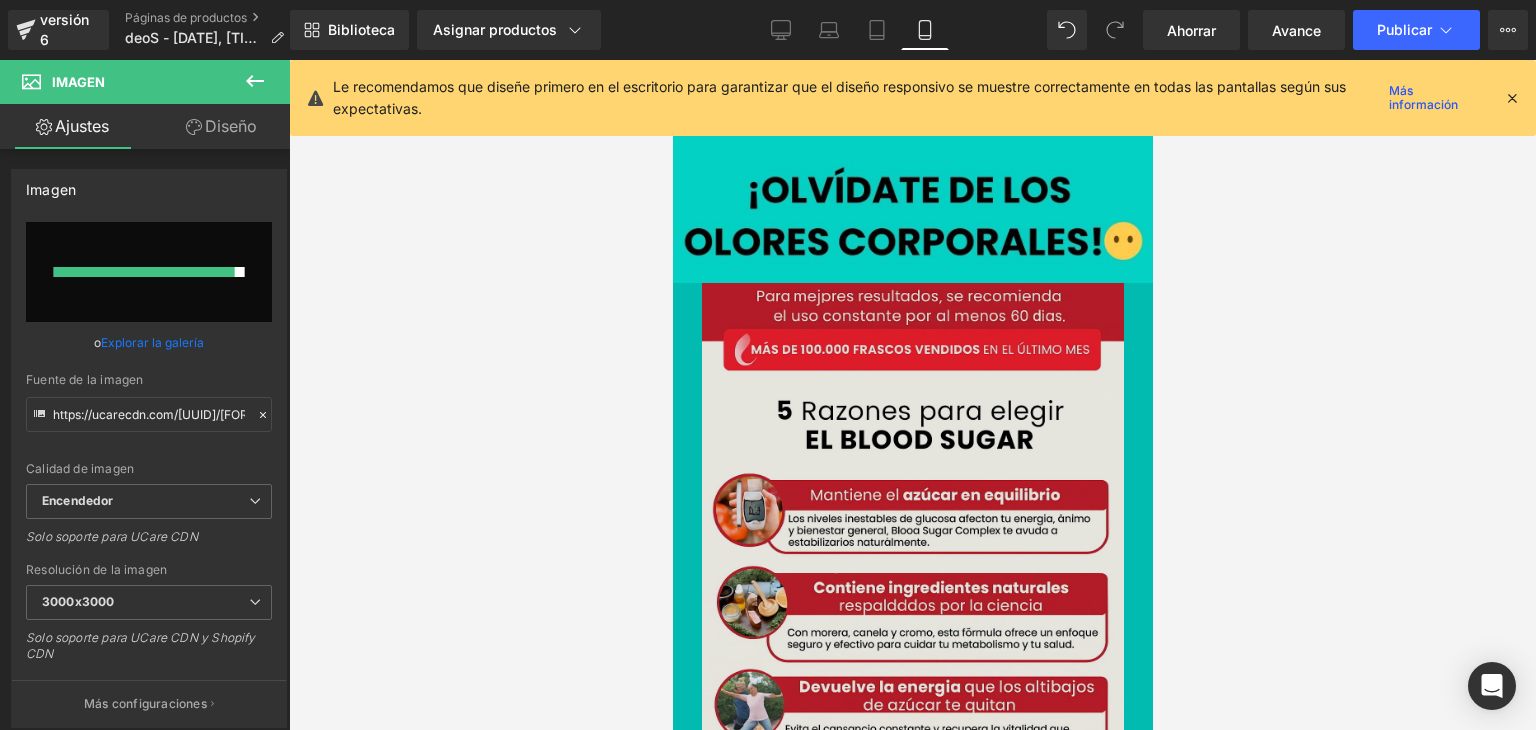 click at bounding box center (912, 609) 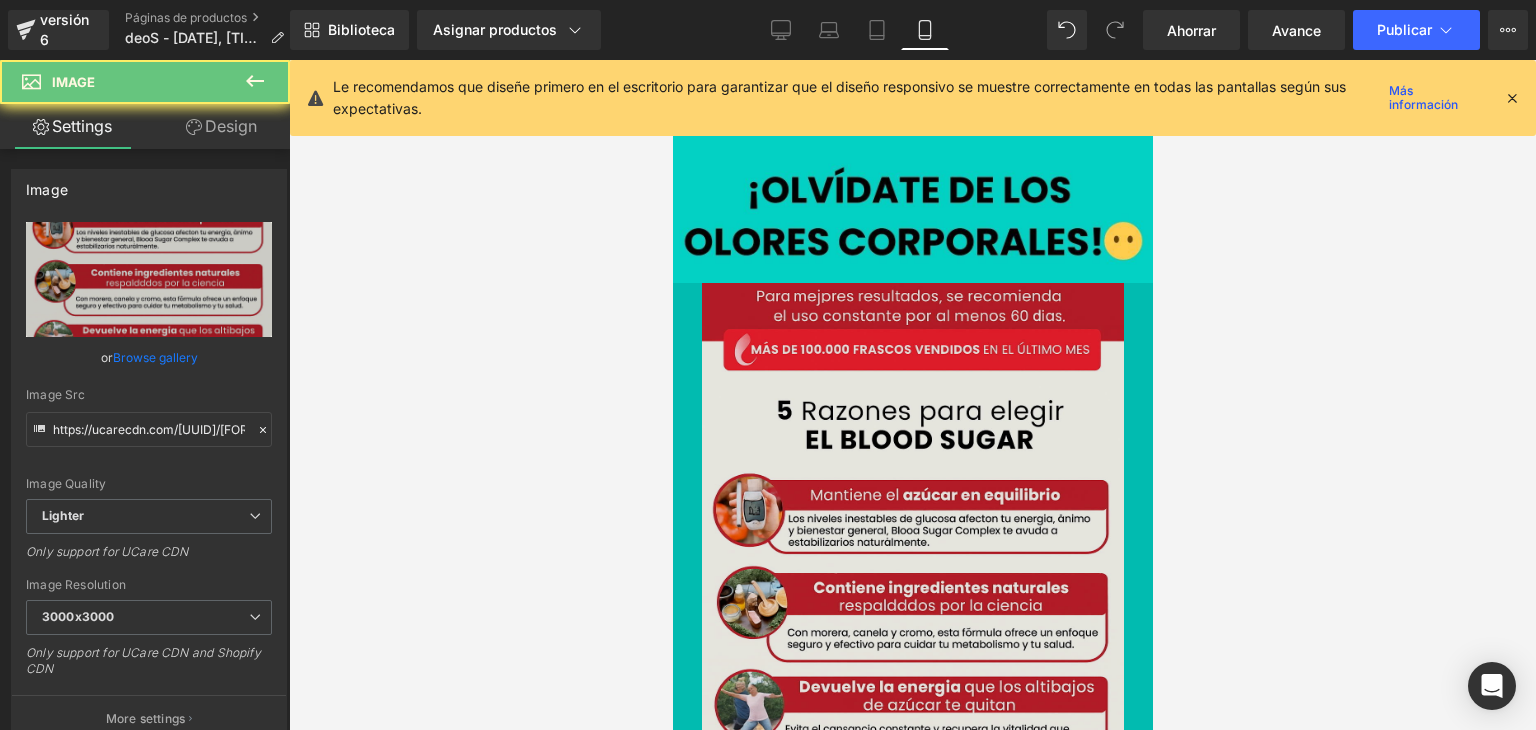 click at bounding box center (912, 609) 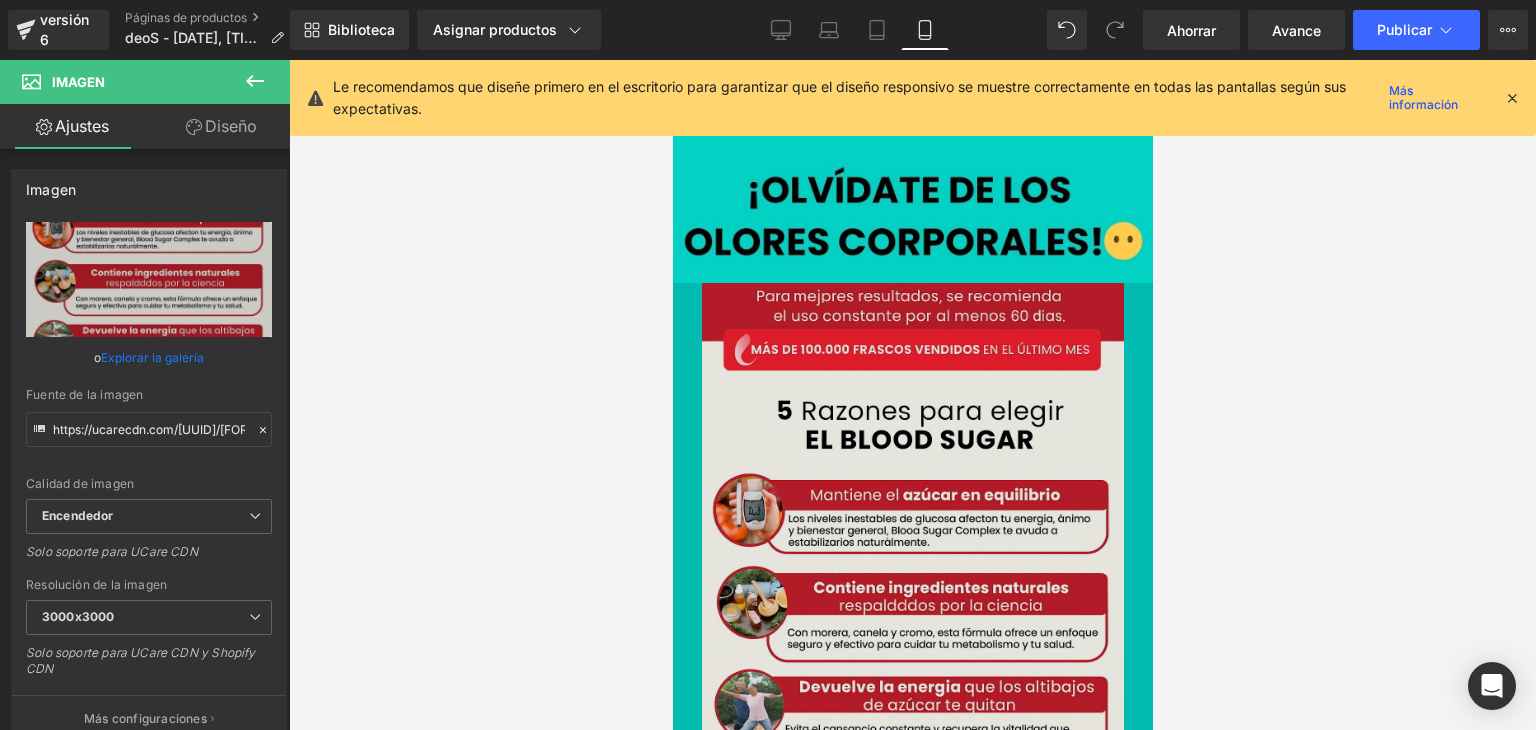 click at bounding box center (912, 609) 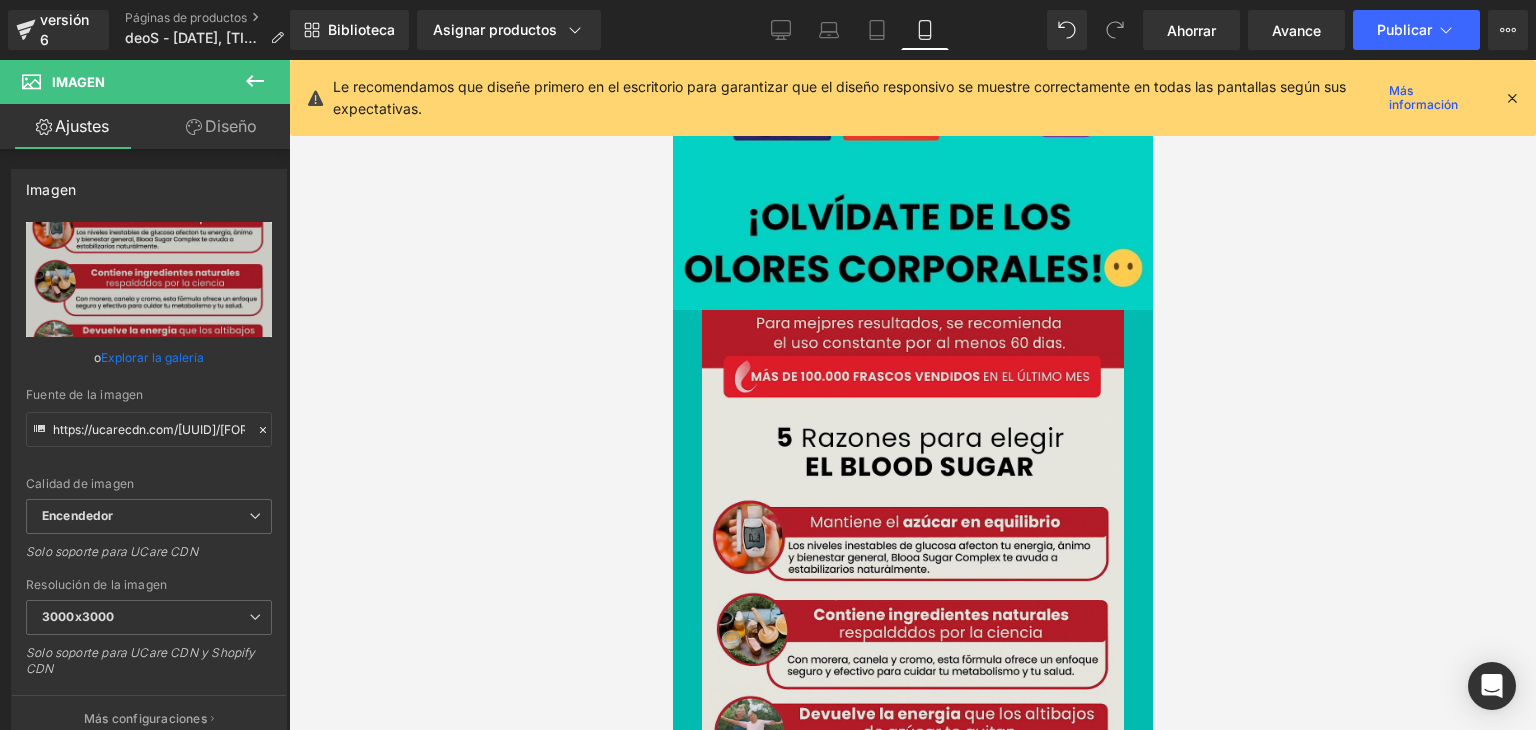 scroll, scrollTop: 2216, scrollLeft: 0, axis: vertical 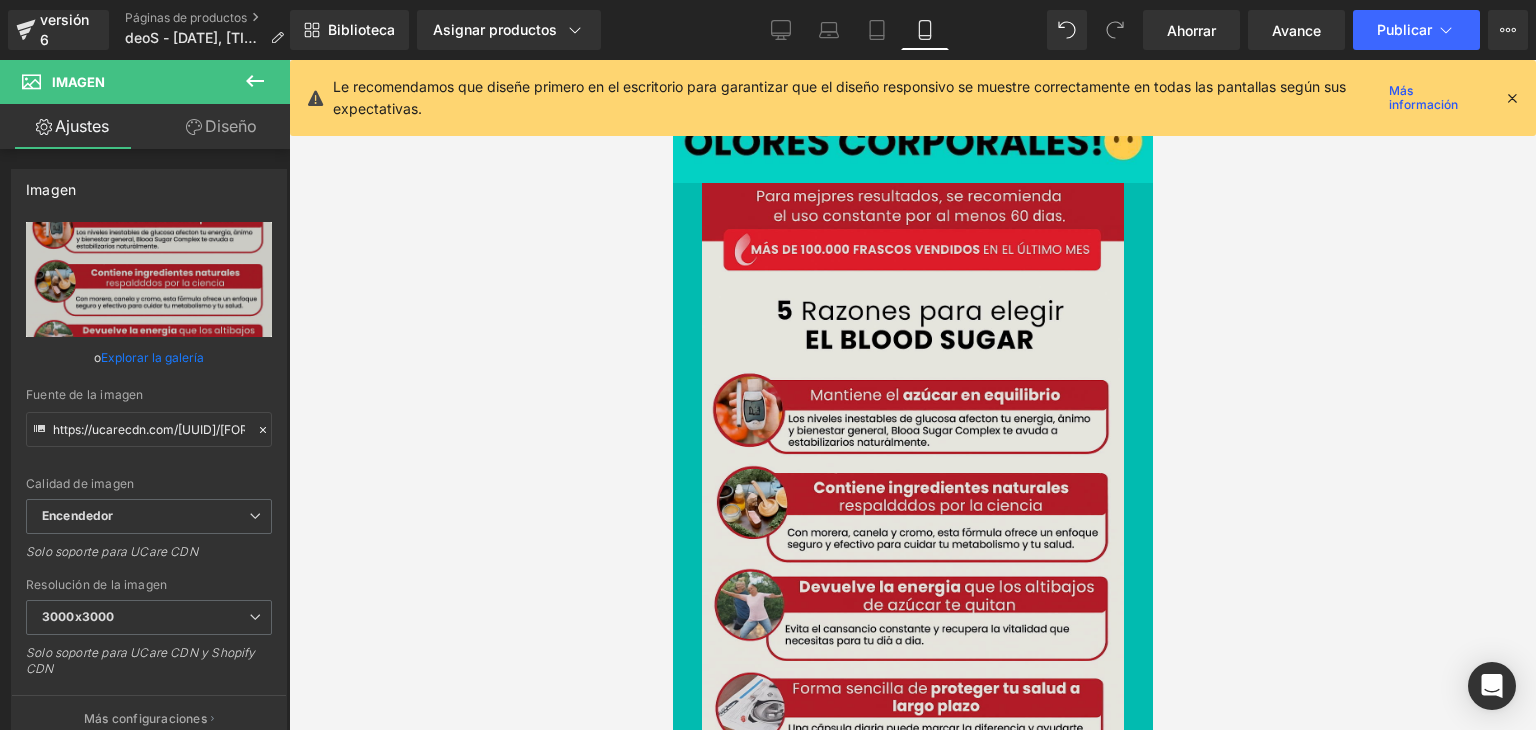 click at bounding box center (912, 509) 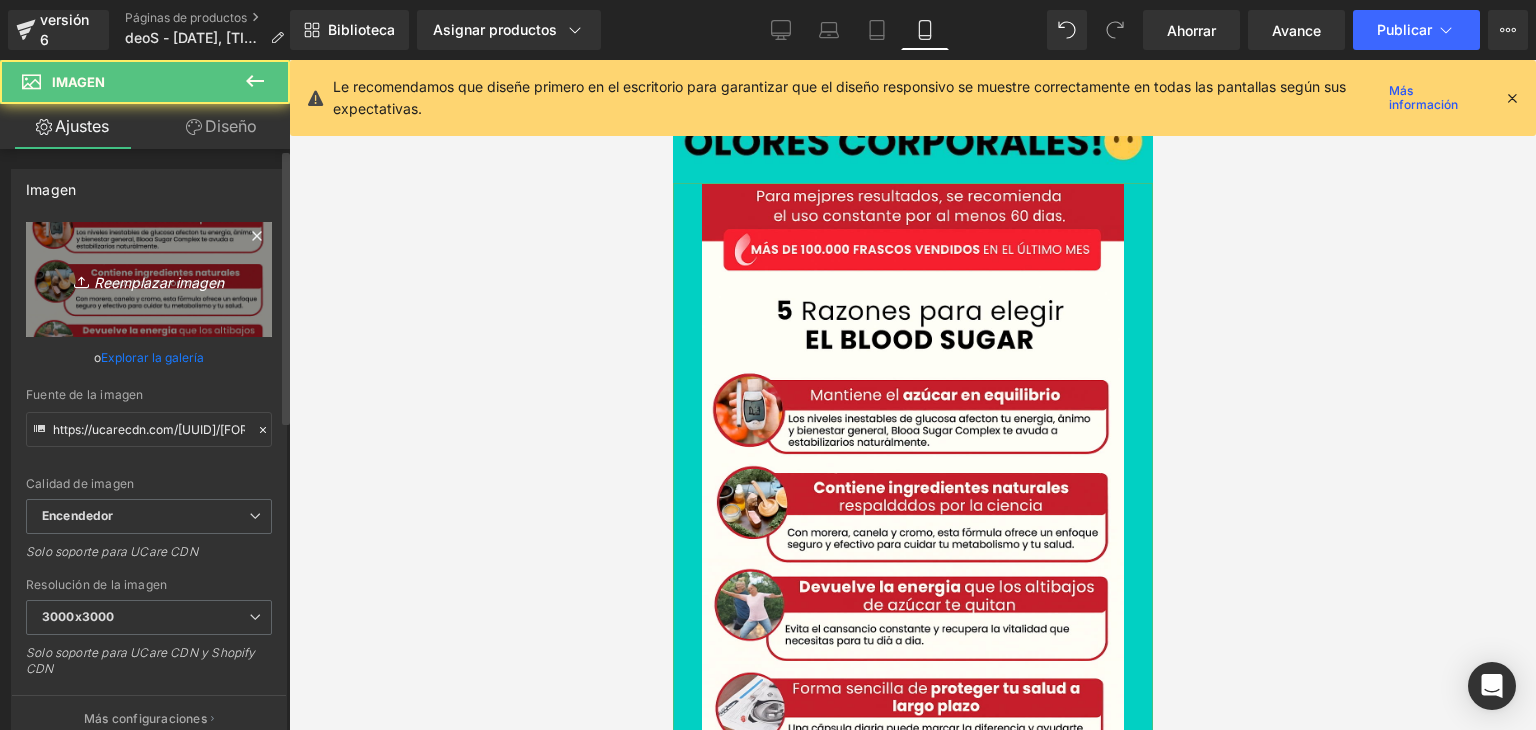 click on "Reemplazar imagen" at bounding box center (159, 281) 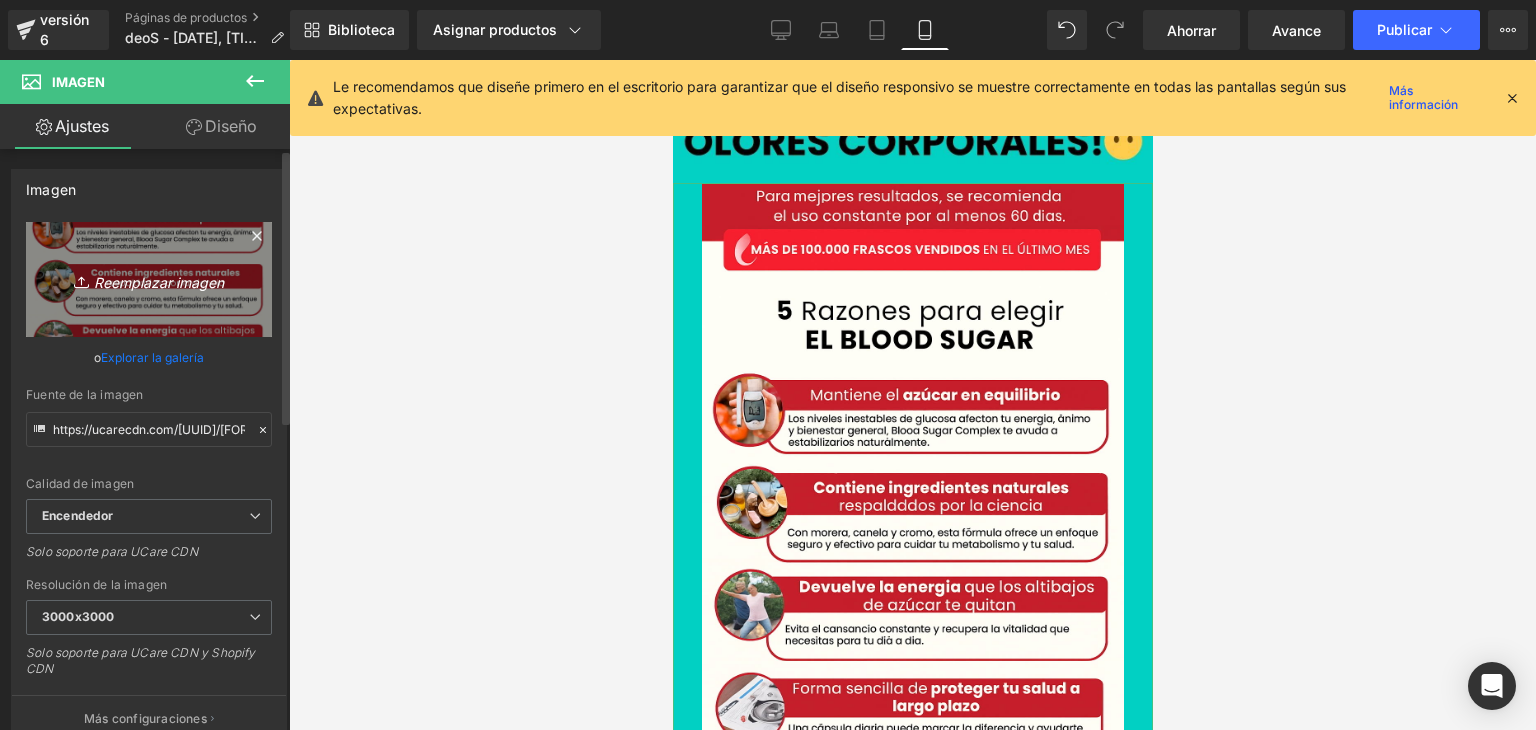 type on "C:\fakepath\[FILENAME].png" 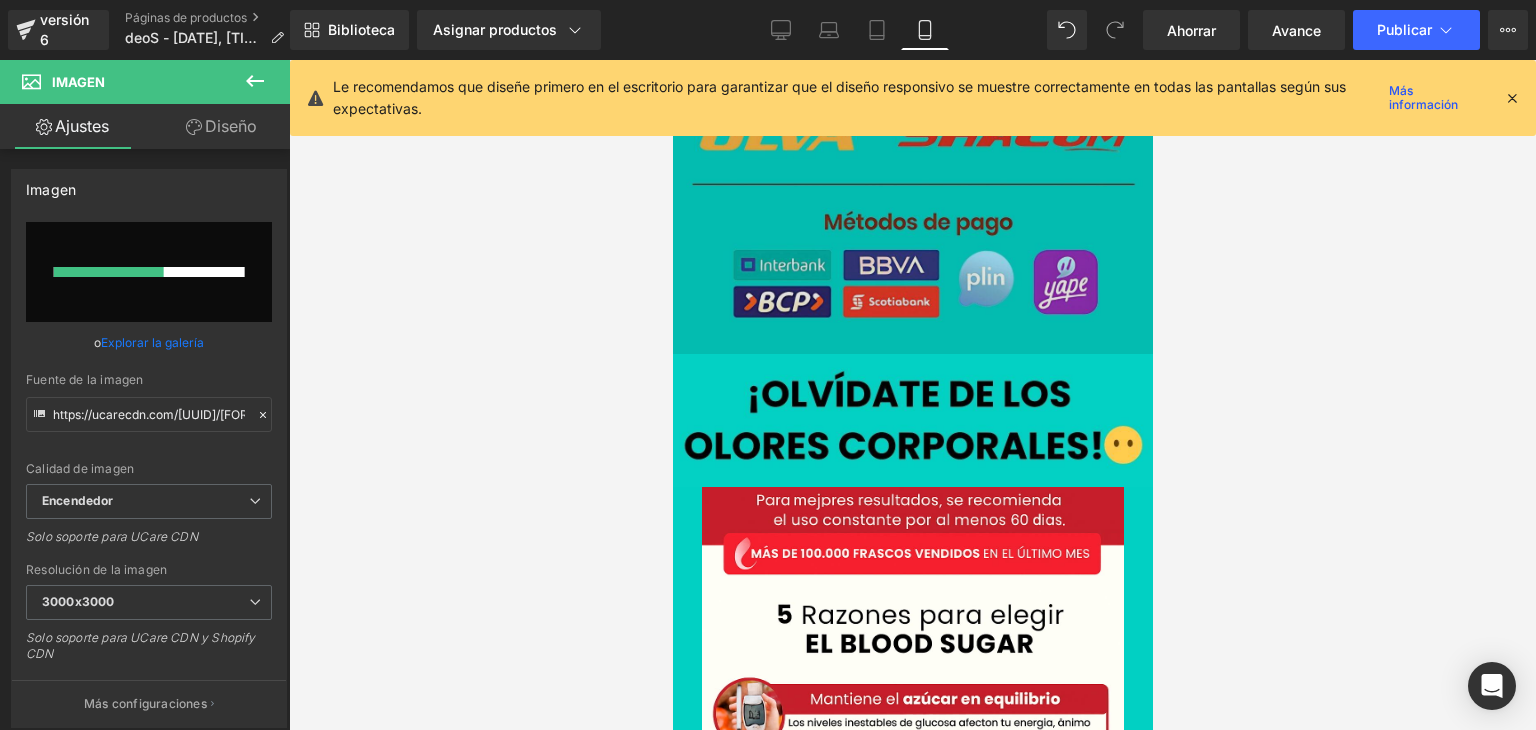 scroll, scrollTop: 1916, scrollLeft: 0, axis: vertical 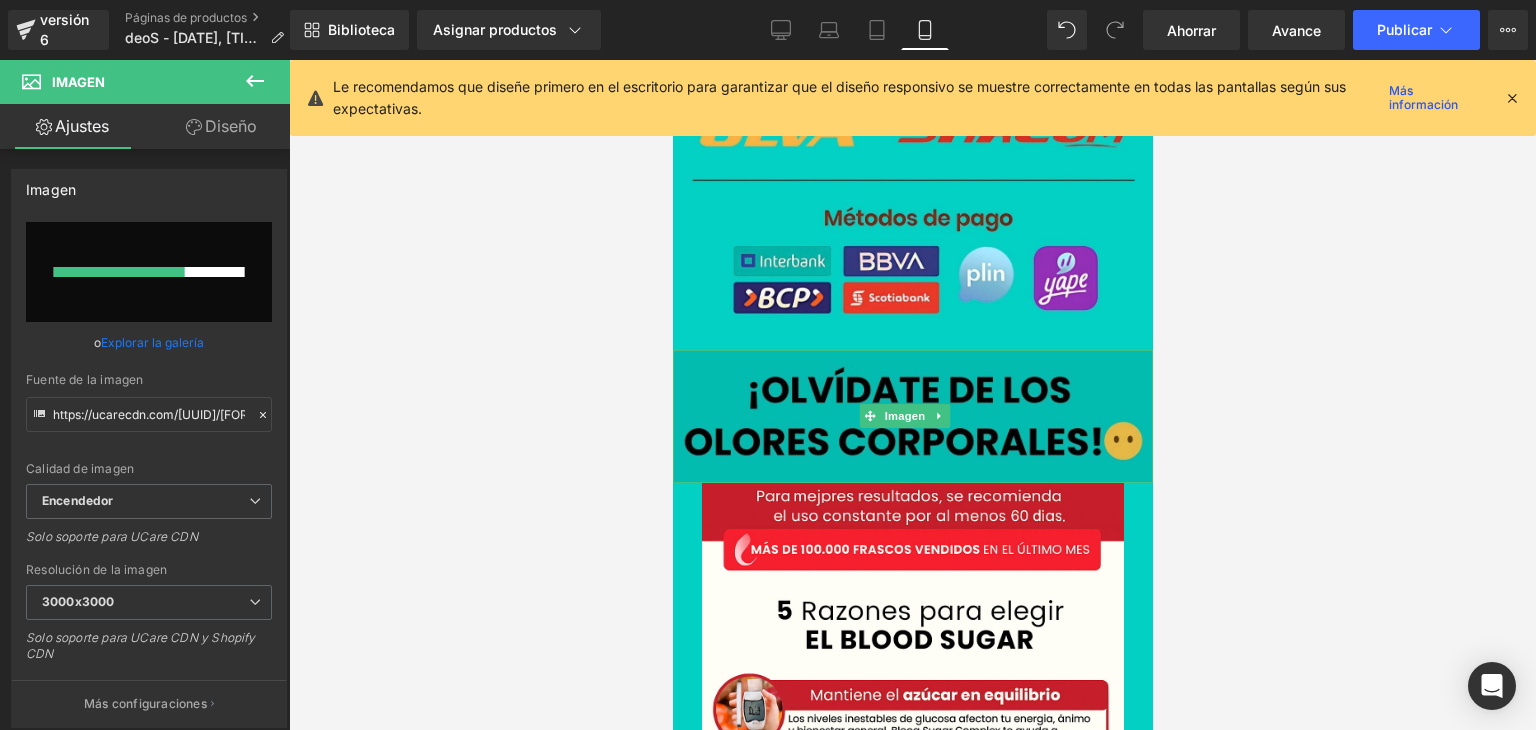 click at bounding box center (912, 416) 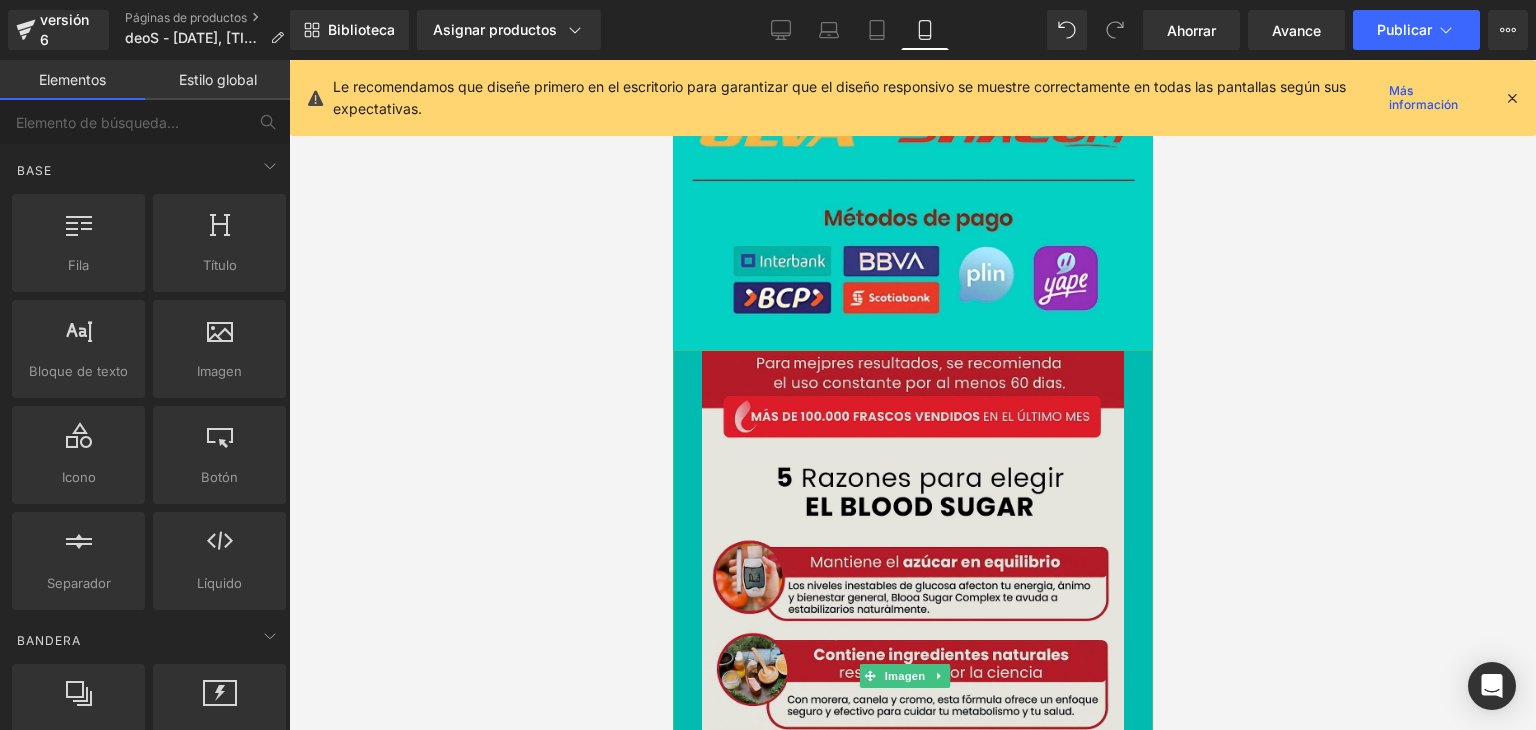 click at bounding box center [912, 676] 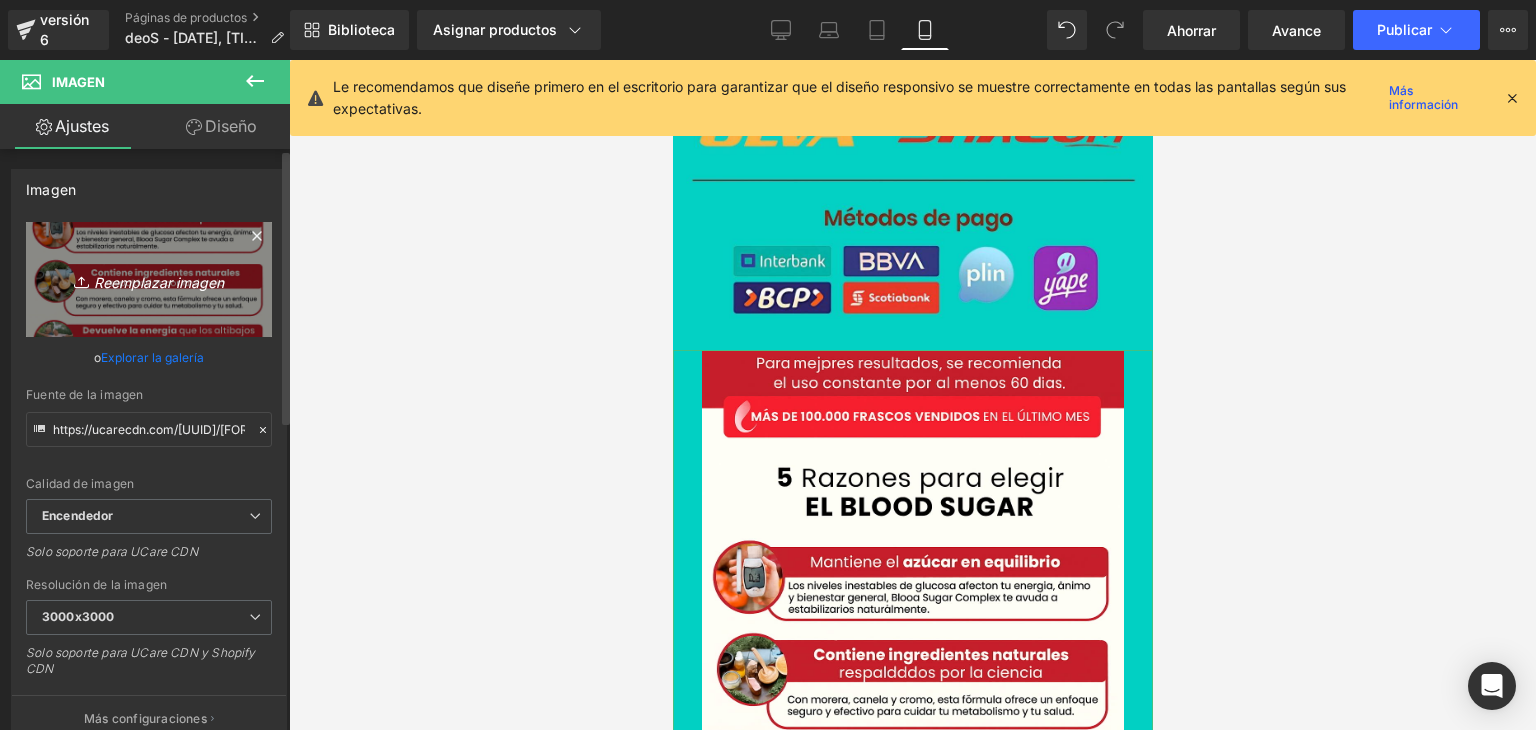 click on "Reemplazar imagen" at bounding box center (149, 279) 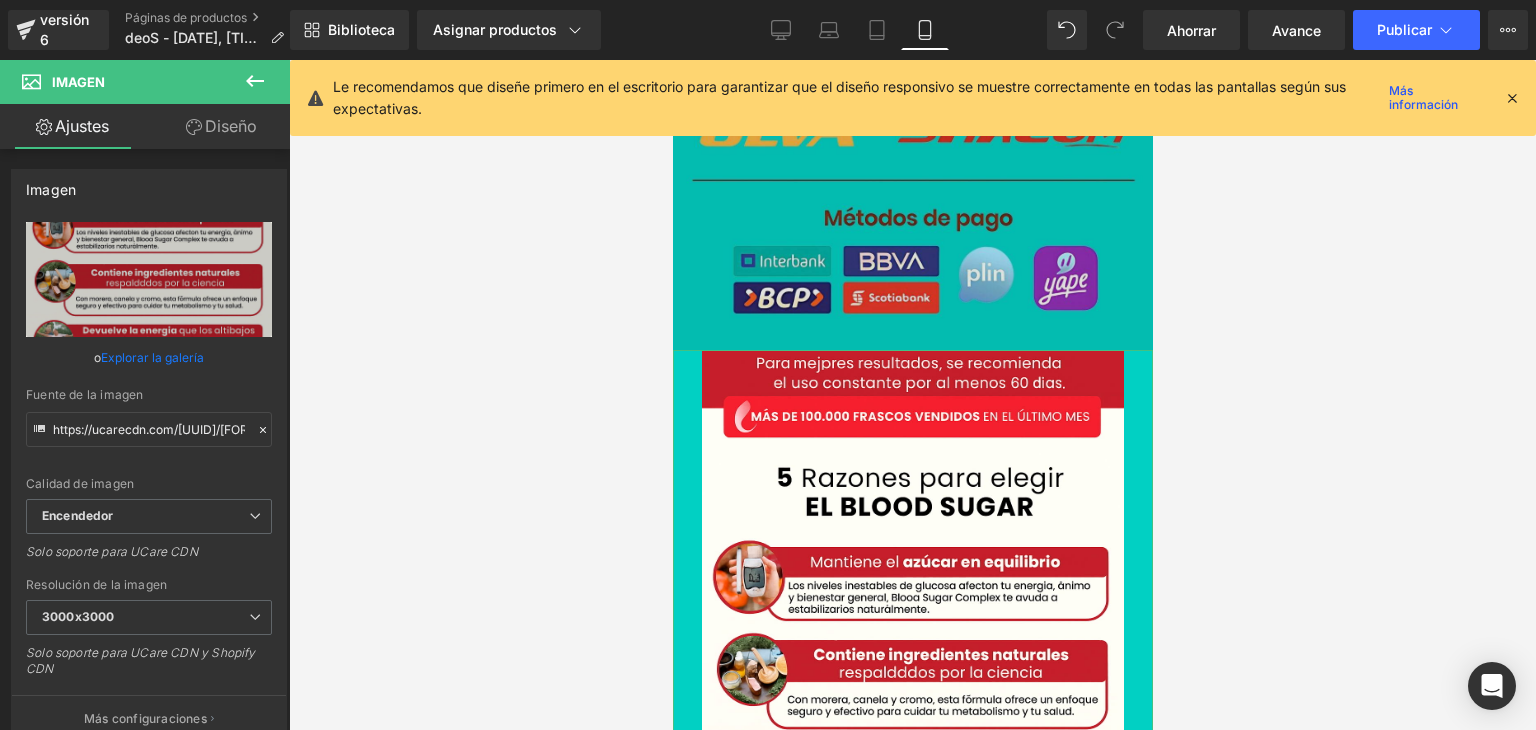 click at bounding box center [912, 110] 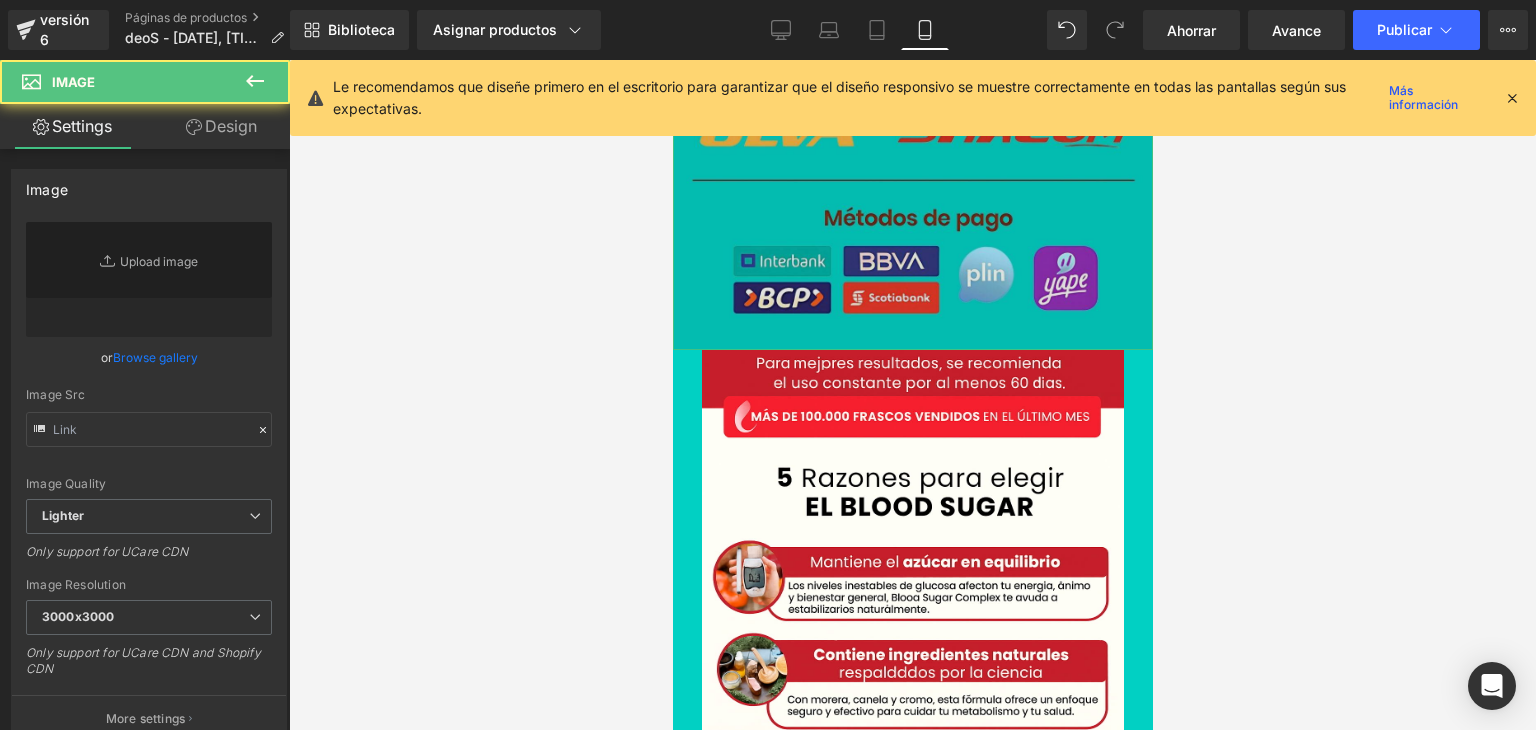 type on "https://ucarecdn.com/[UUID]/[FORMAT]/[PREVIEW]/[QUALITY]/Dise%C3%B1o%20sin%20t%C3%ADtulo%20_4_.jpg" 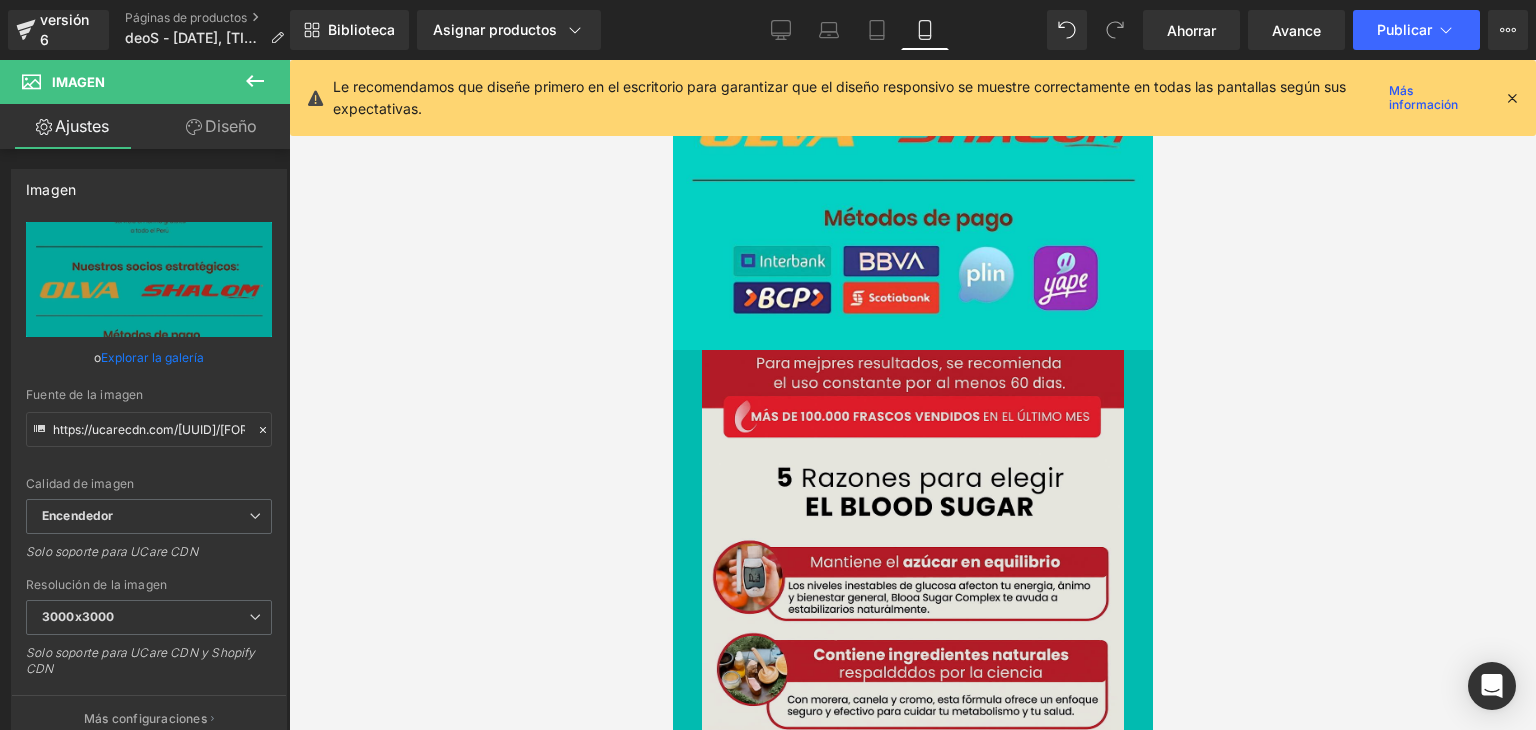 click at bounding box center [912, 676] 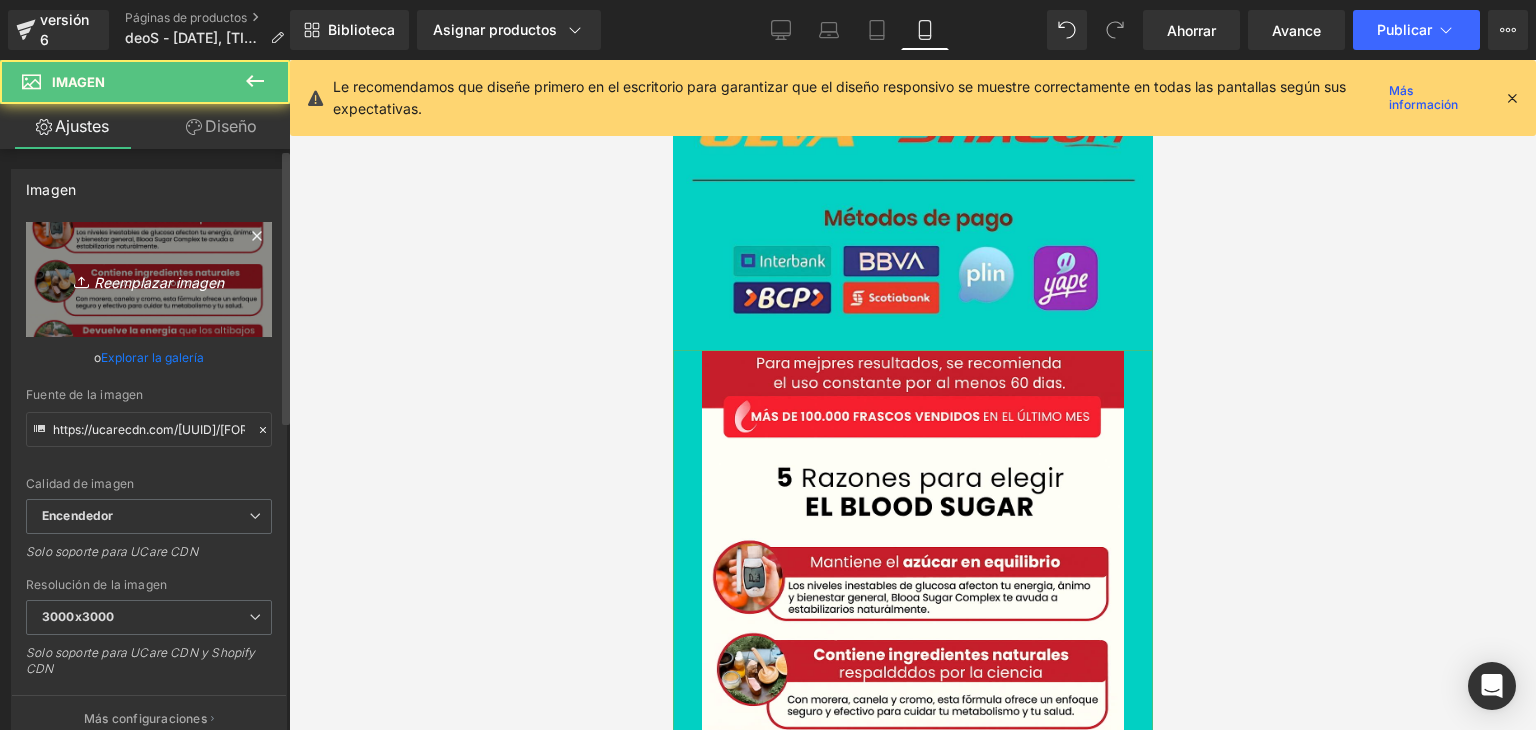 click on "Reemplazar imagen" at bounding box center (149, 279) 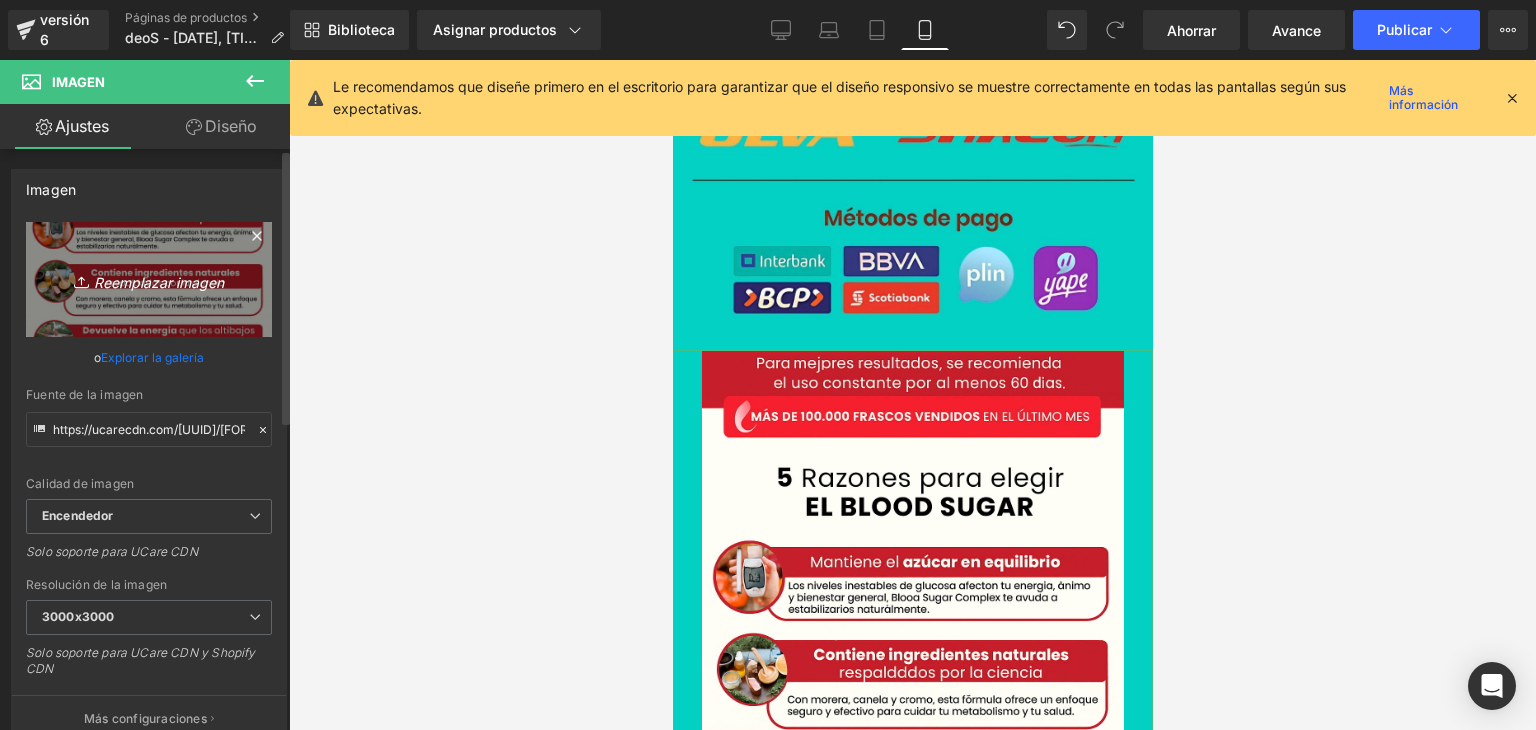 type on "C:\fakepath\[FILENAME].png" 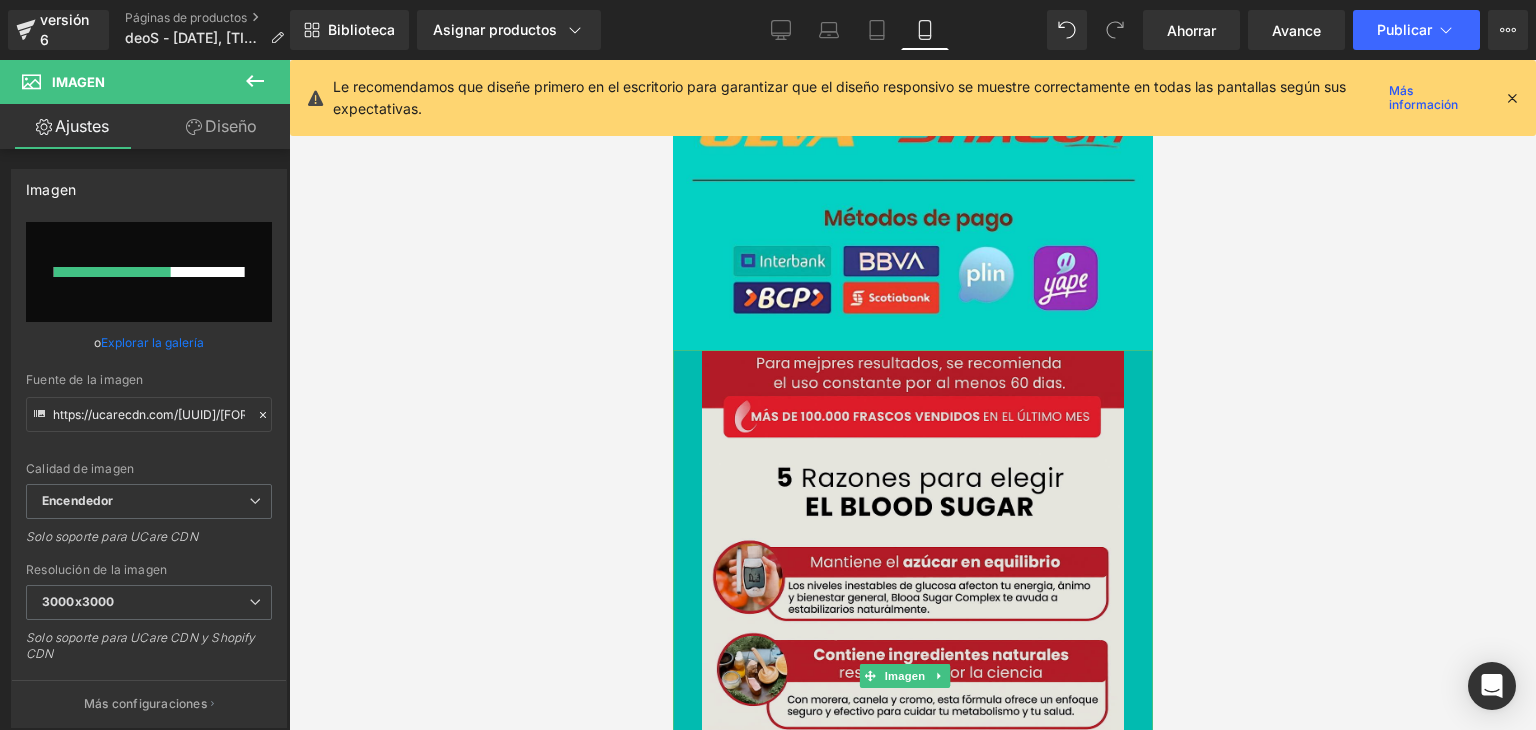 type 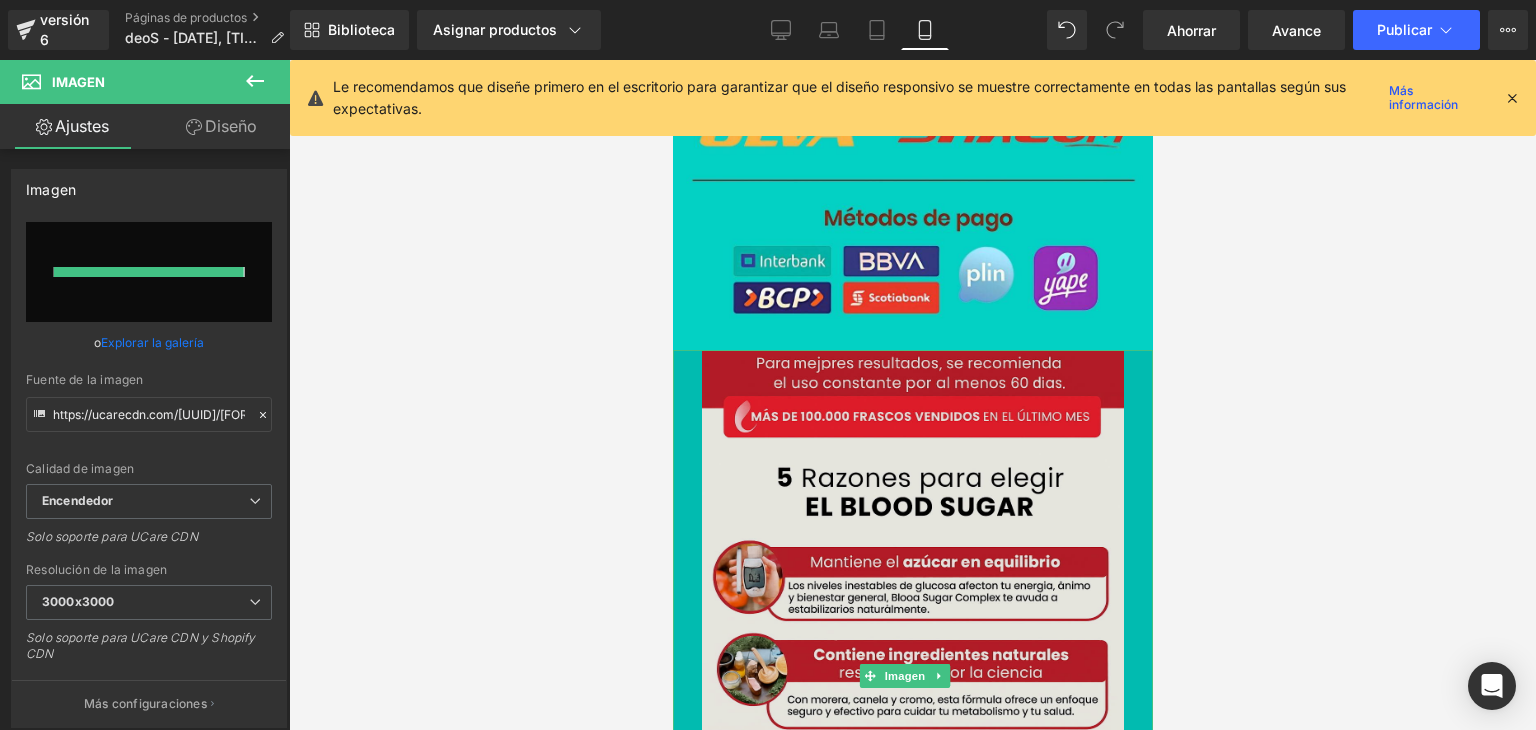 type on "https://ucarecdn.com/[UUID]/[FORMAT]/[PREVIEW]/[QUALITY]/ChatGPT%20Image%2010%20jul%202025,%2007_08_08%20p.m..png" 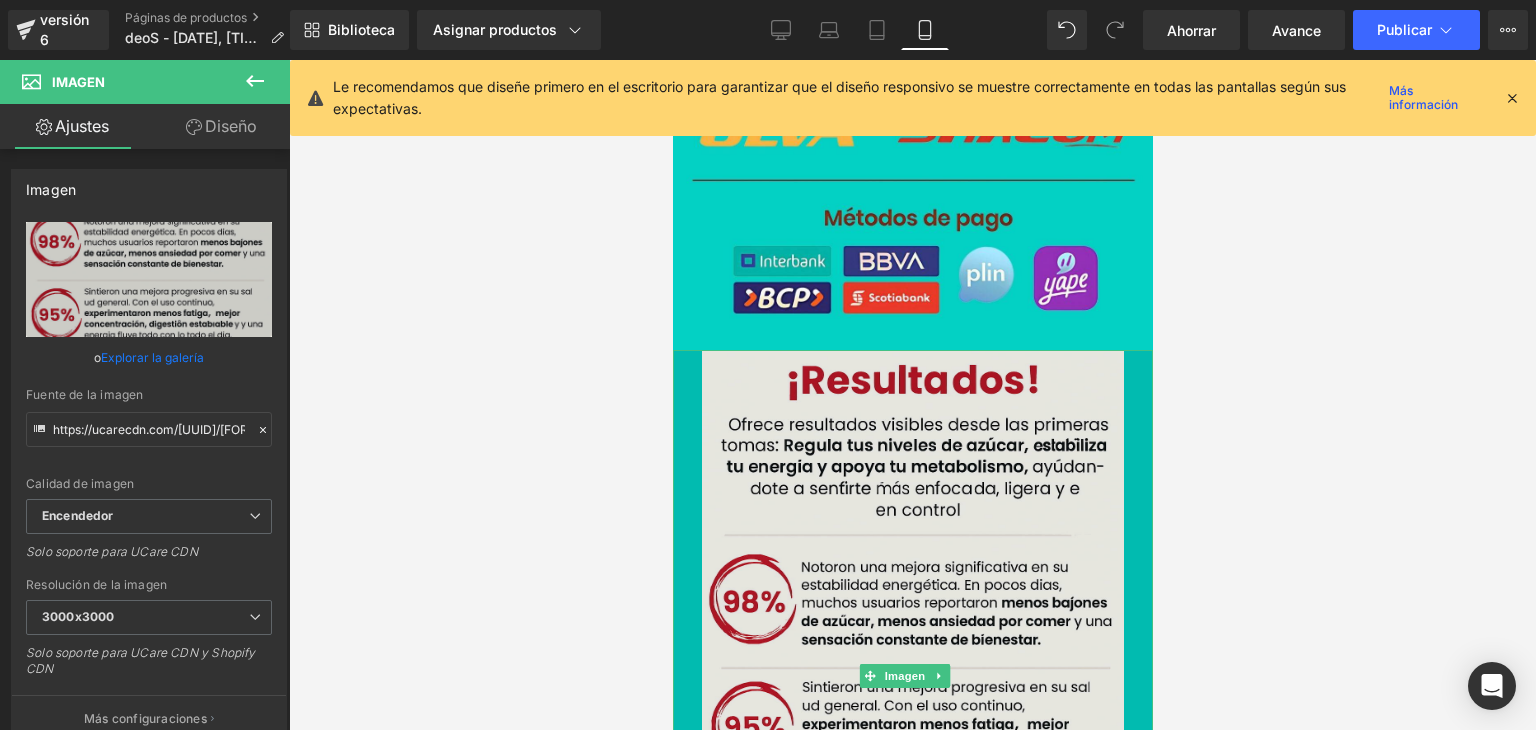 click at bounding box center (912, 676) 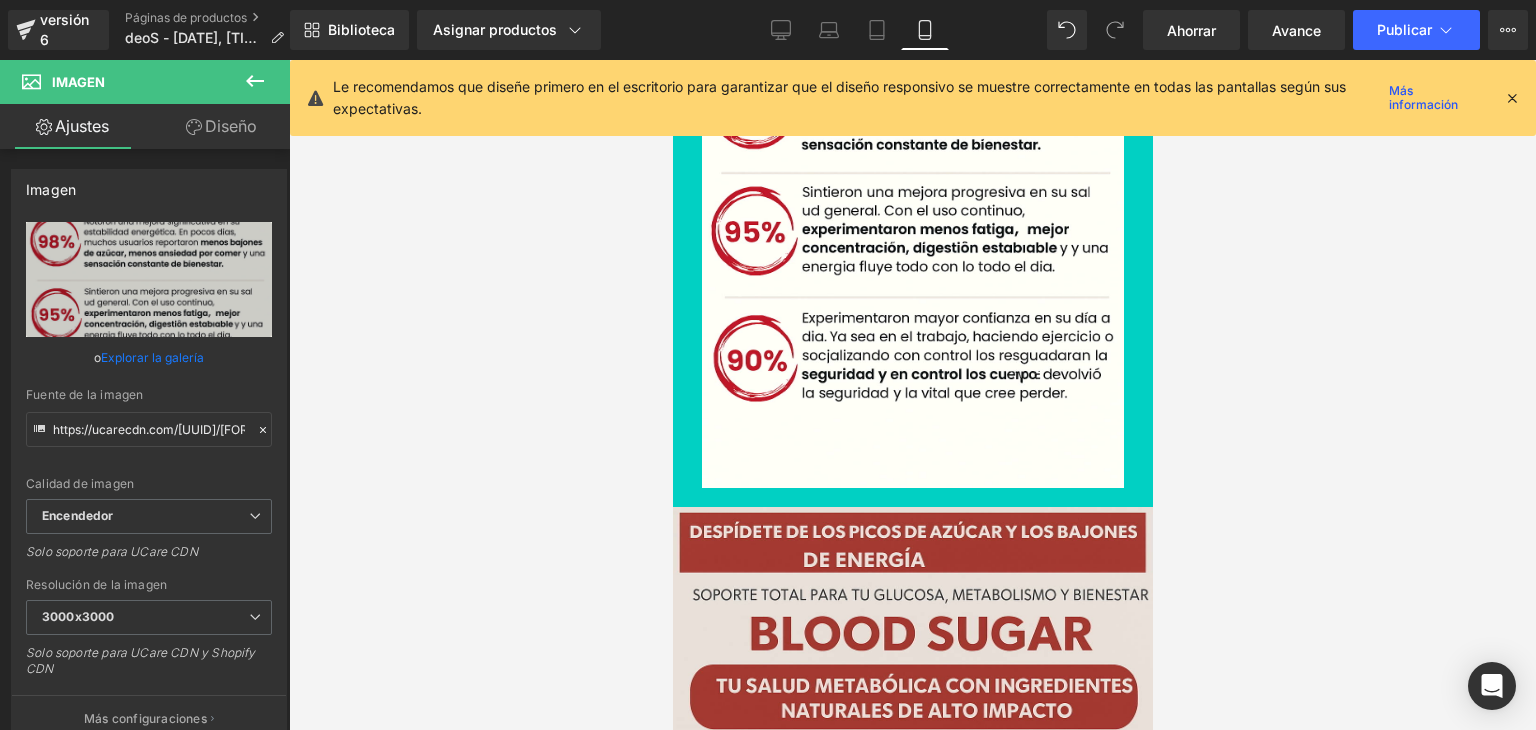 scroll, scrollTop: 2034, scrollLeft: 0, axis: vertical 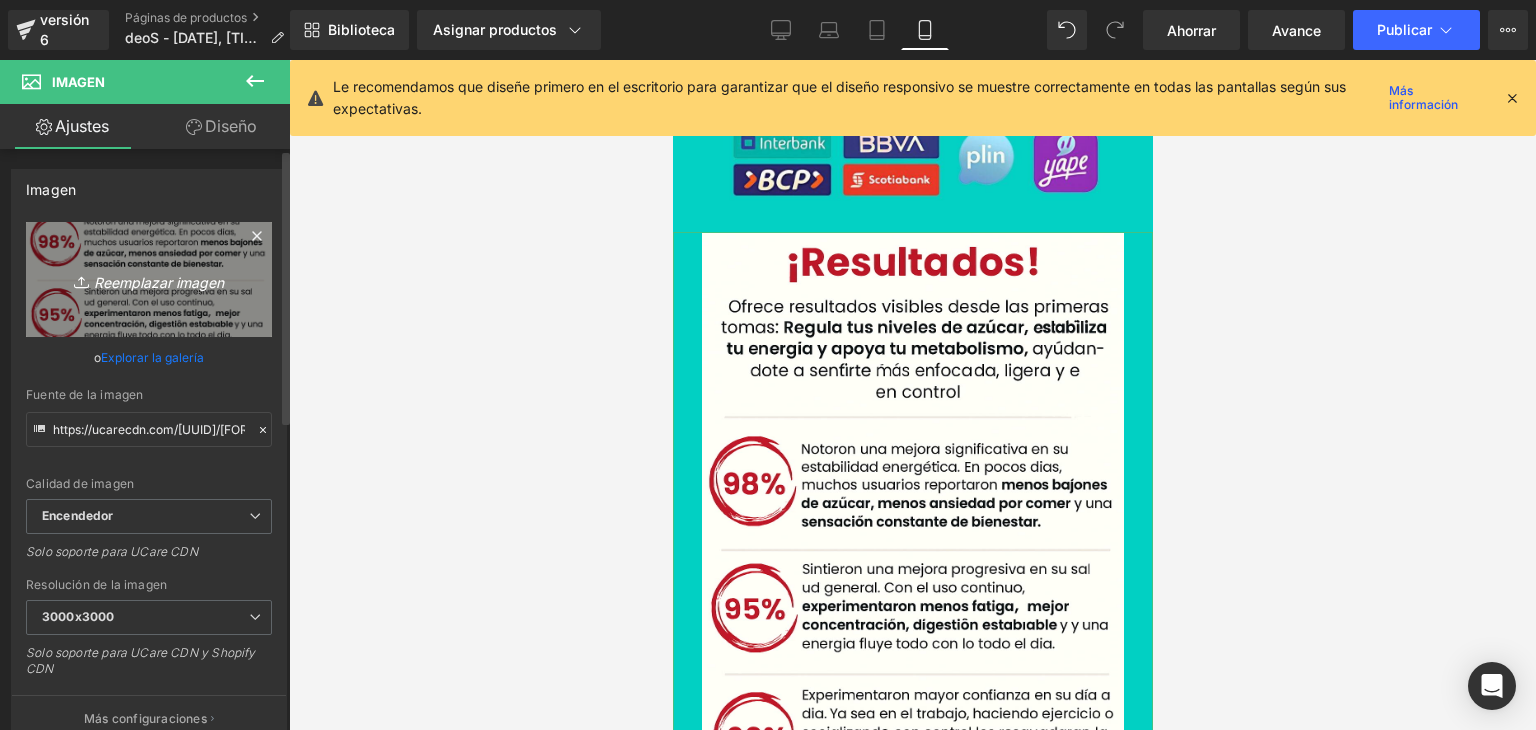 click on "Reemplazar imagen" at bounding box center (159, 281) 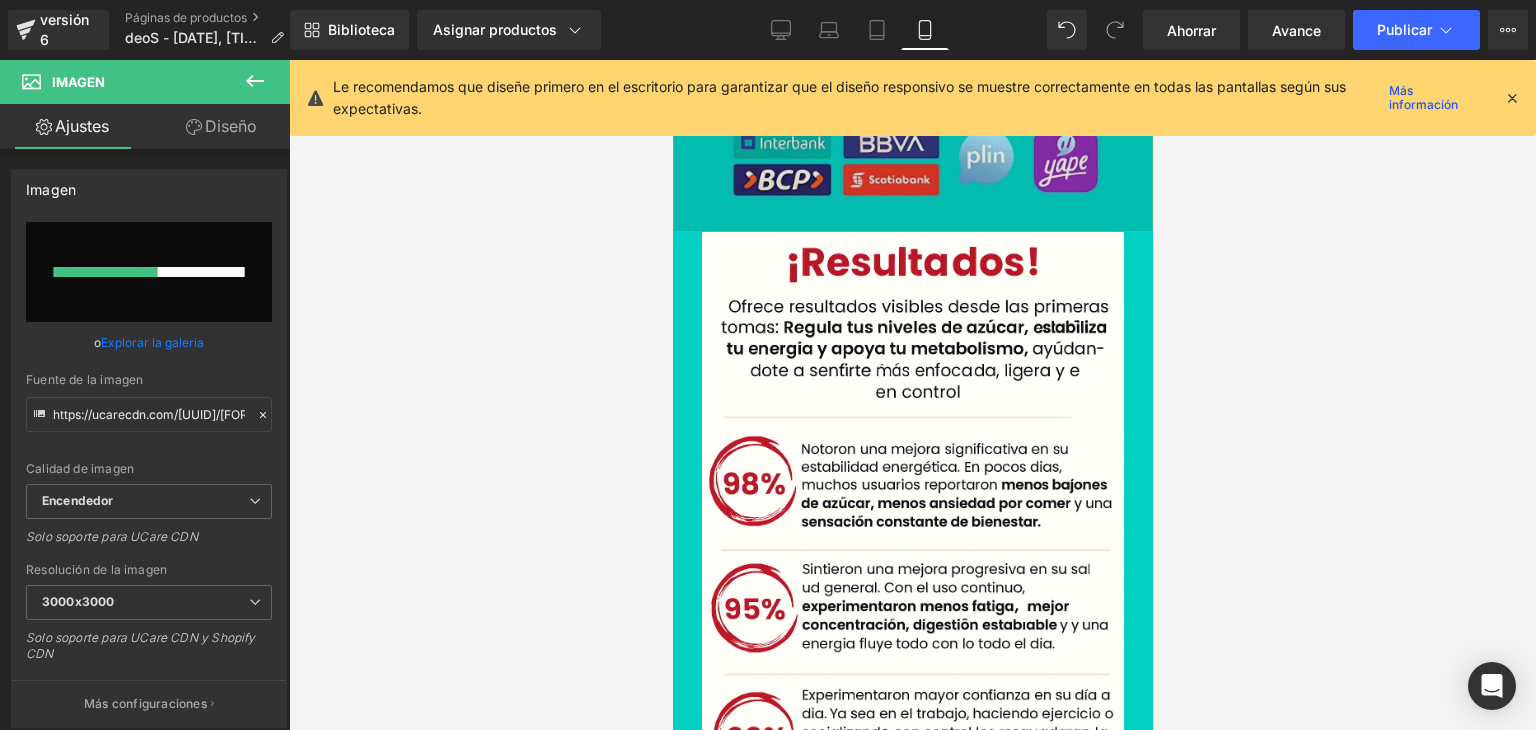 type 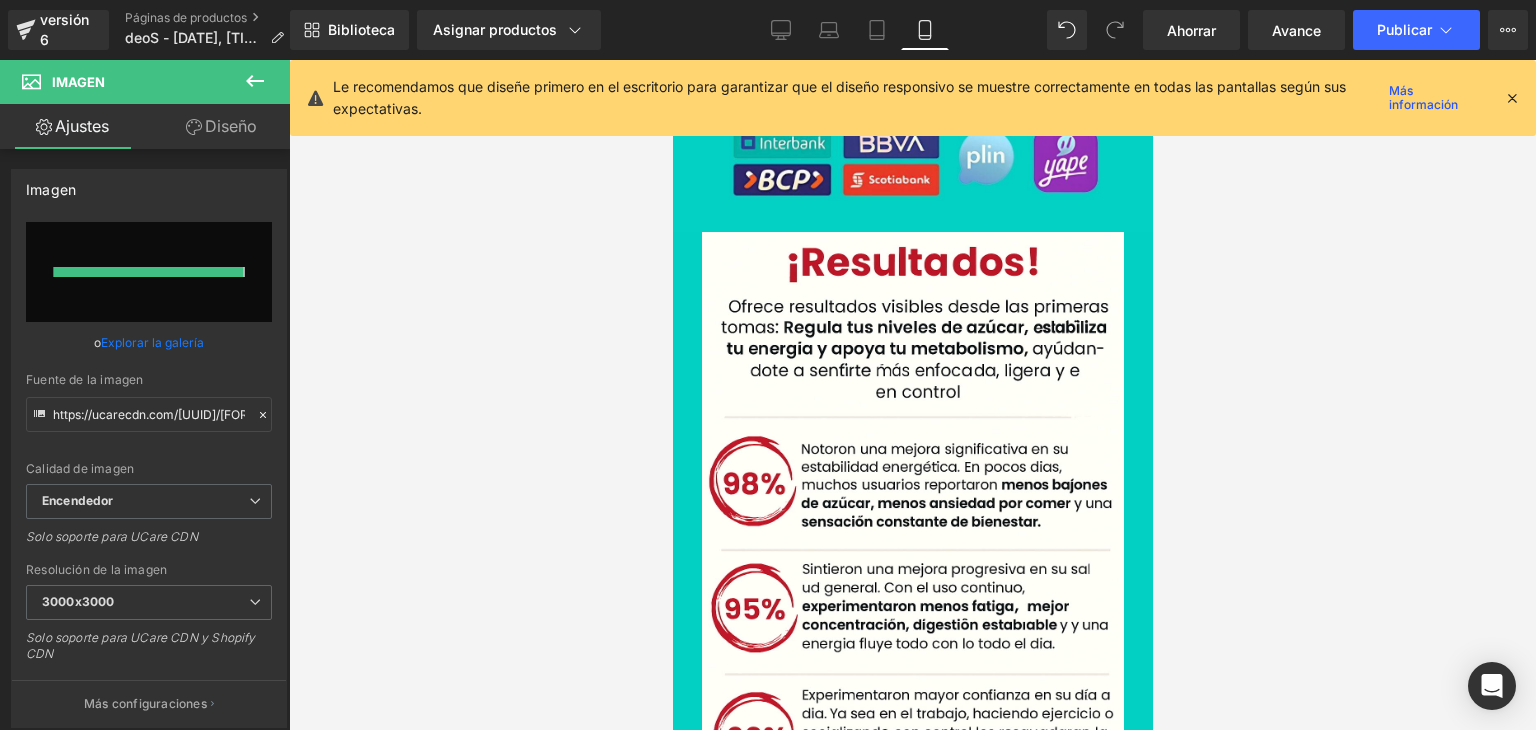 type on "https://ucarecdn.com/[UUID]/[FORMAT]/[PREVIEW]/[QUALITY]/ChatGPT%20Image%2010%20jul%202025,%2007_28_44%20p.m..png" 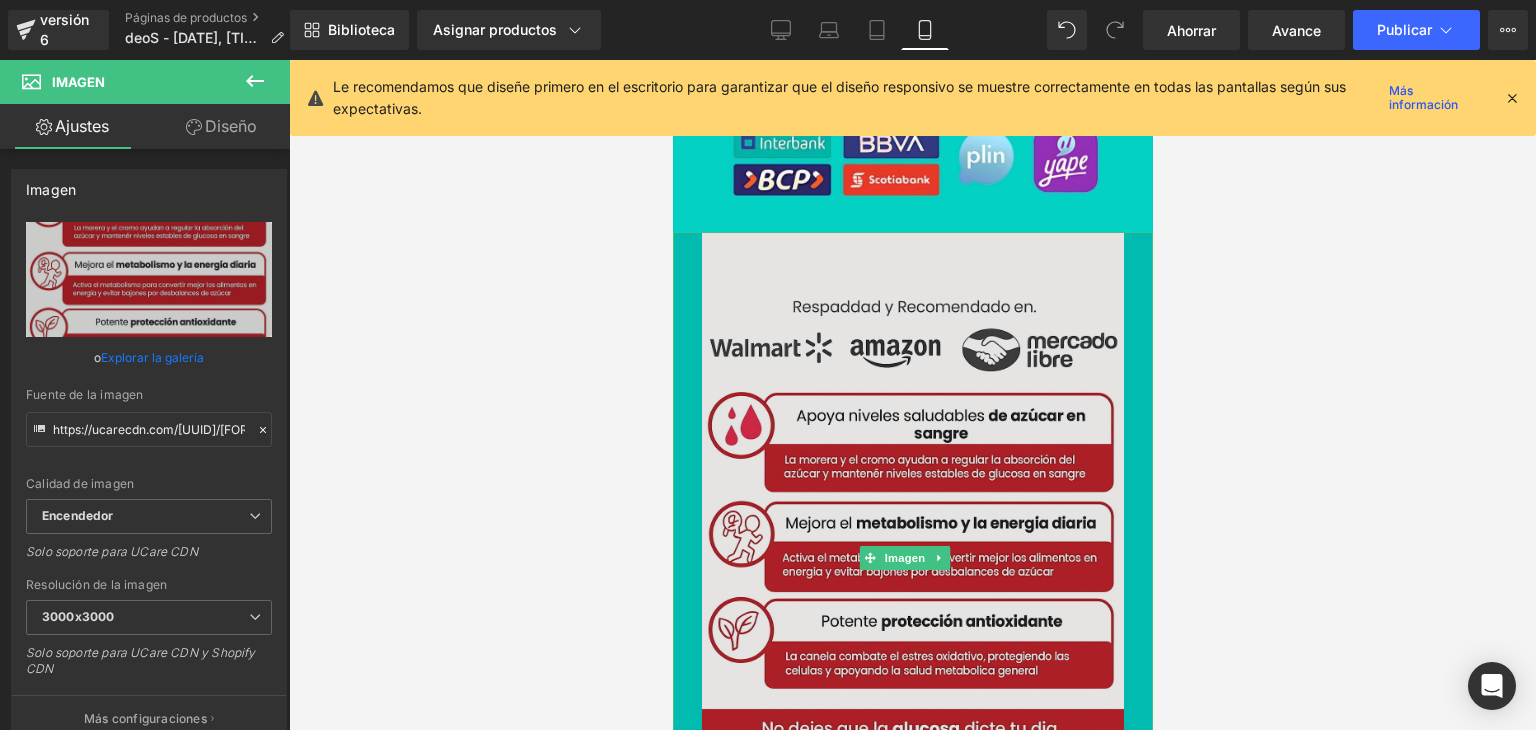 click at bounding box center [912, 558] 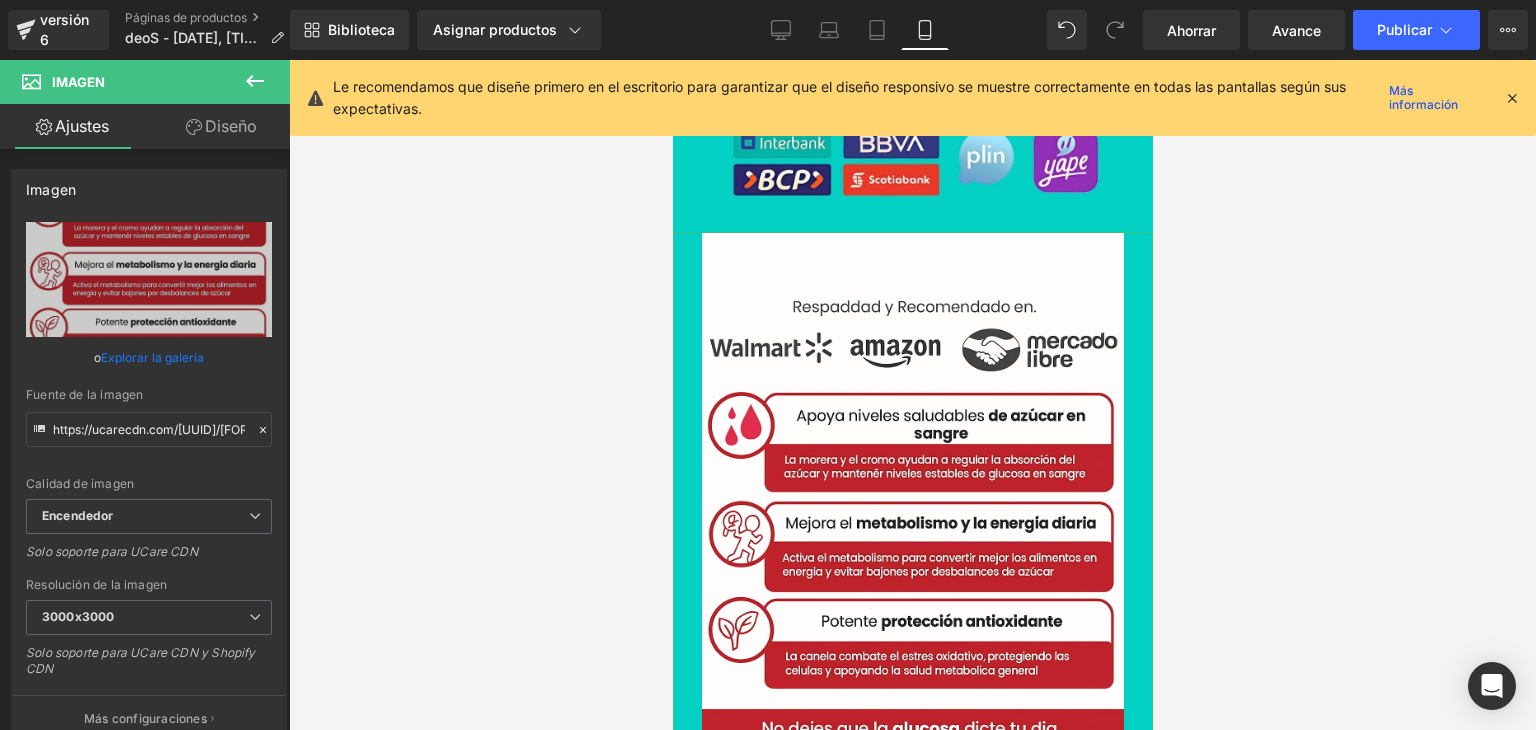 click on "Diseño" at bounding box center [231, 126] 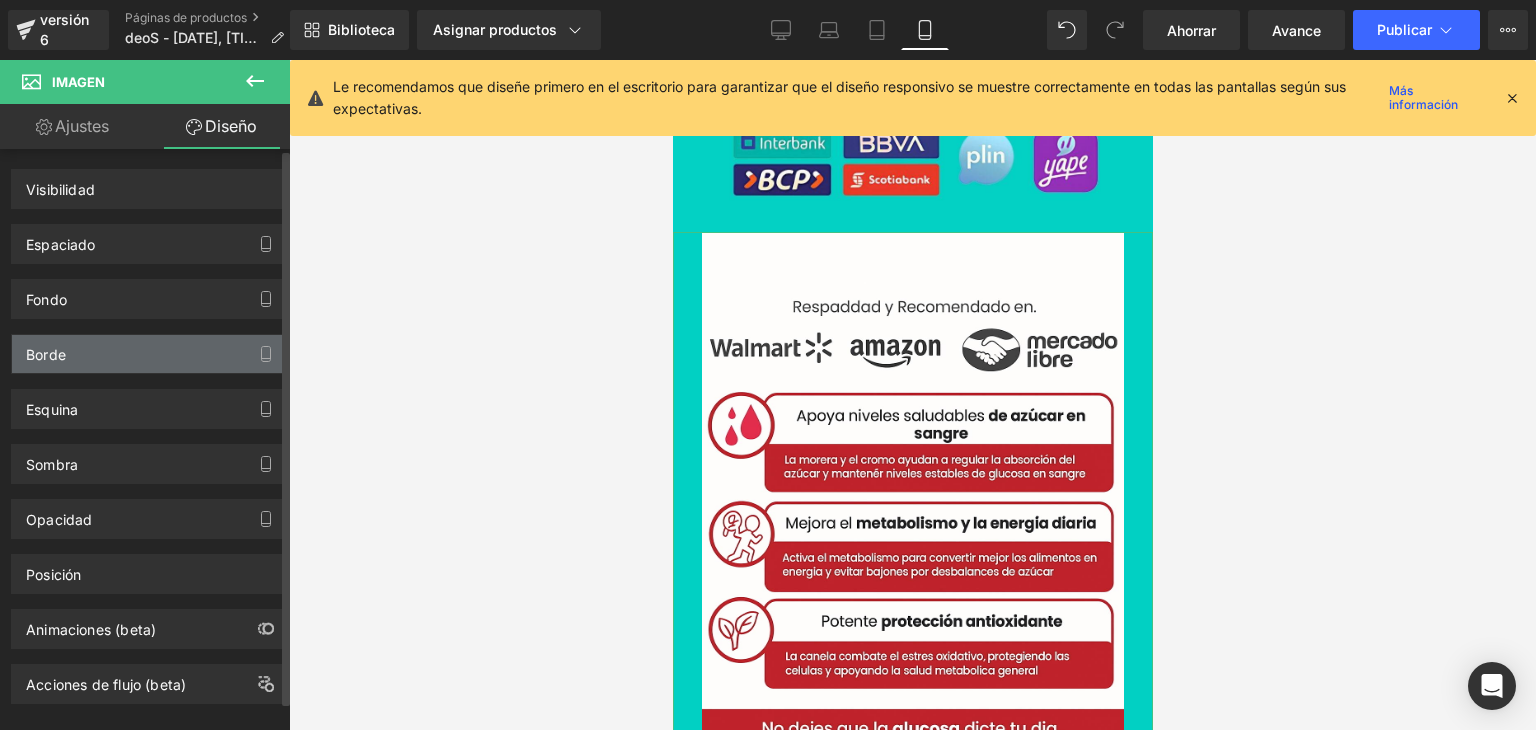 click on "Borde" at bounding box center [149, 354] 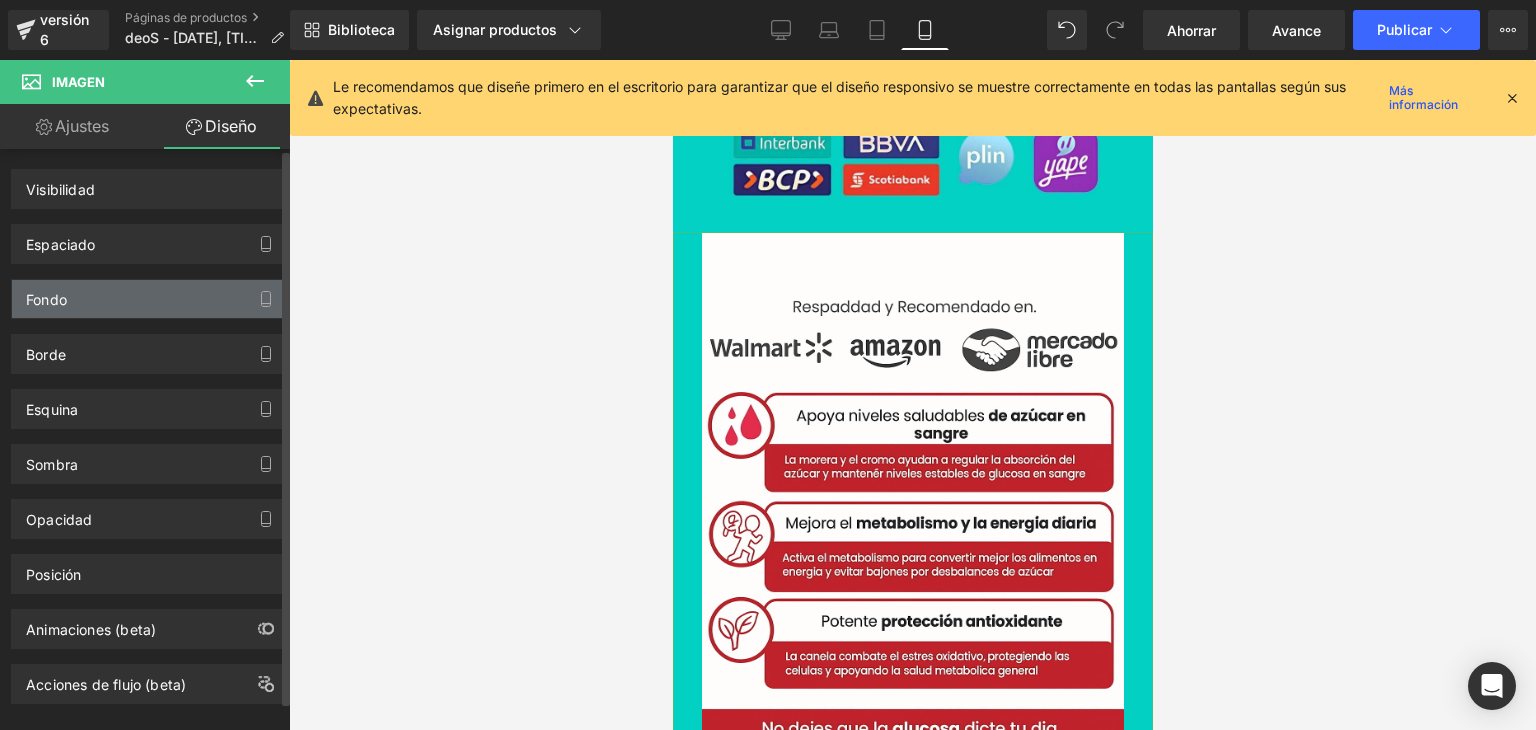 click on "Fondo" at bounding box center [149, 299] 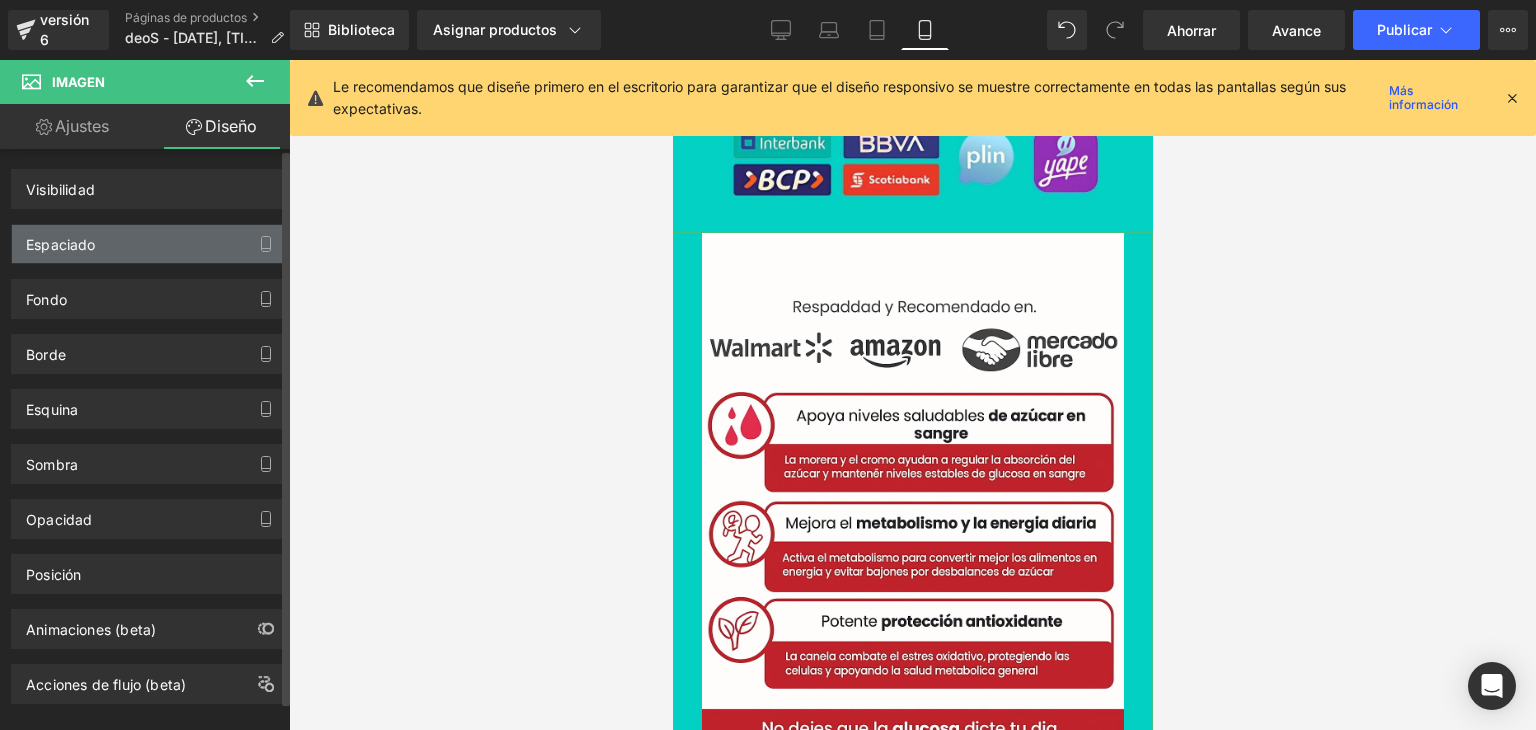 click on "Espaciado" at bounding box center (149, 244) 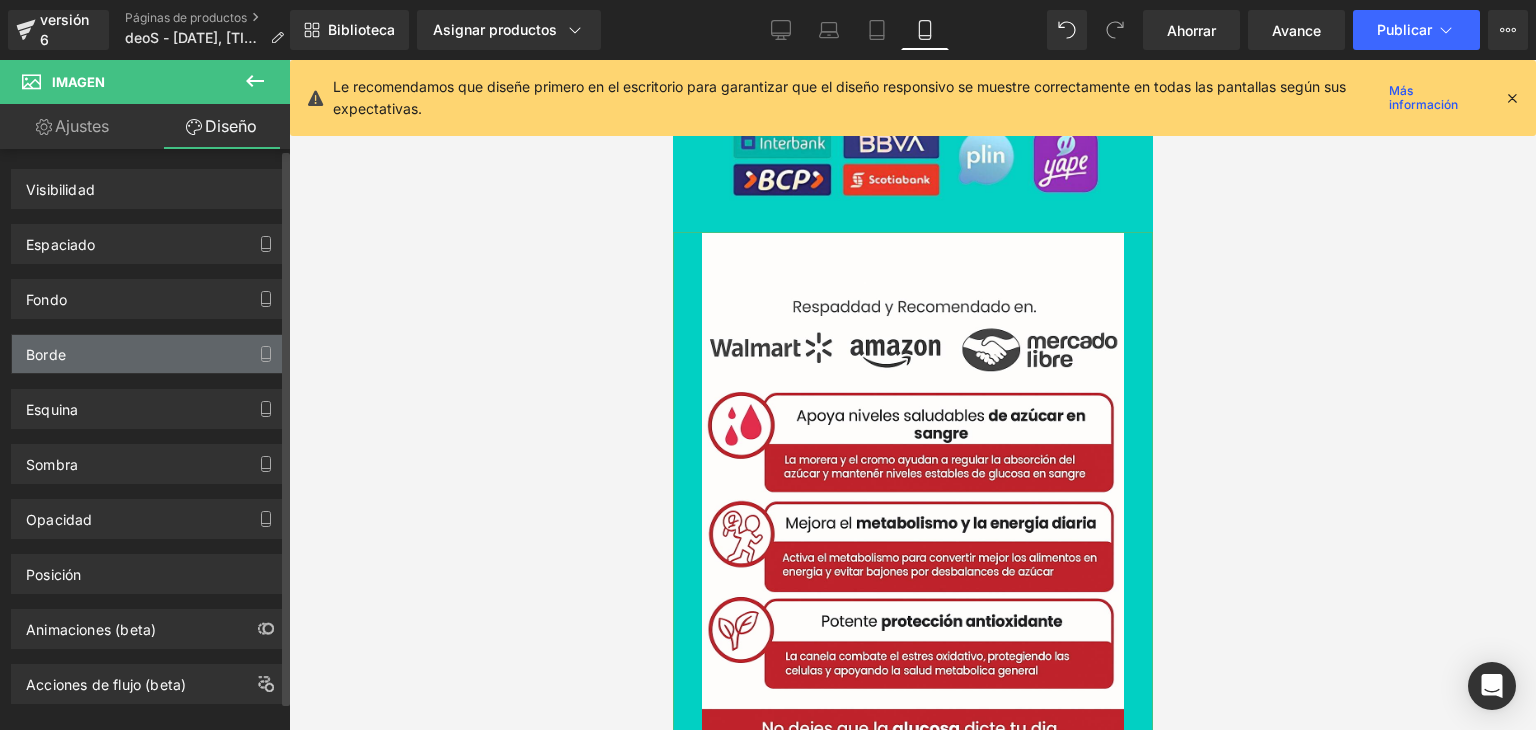 click on "Borde" at bounding box center (149, 354) 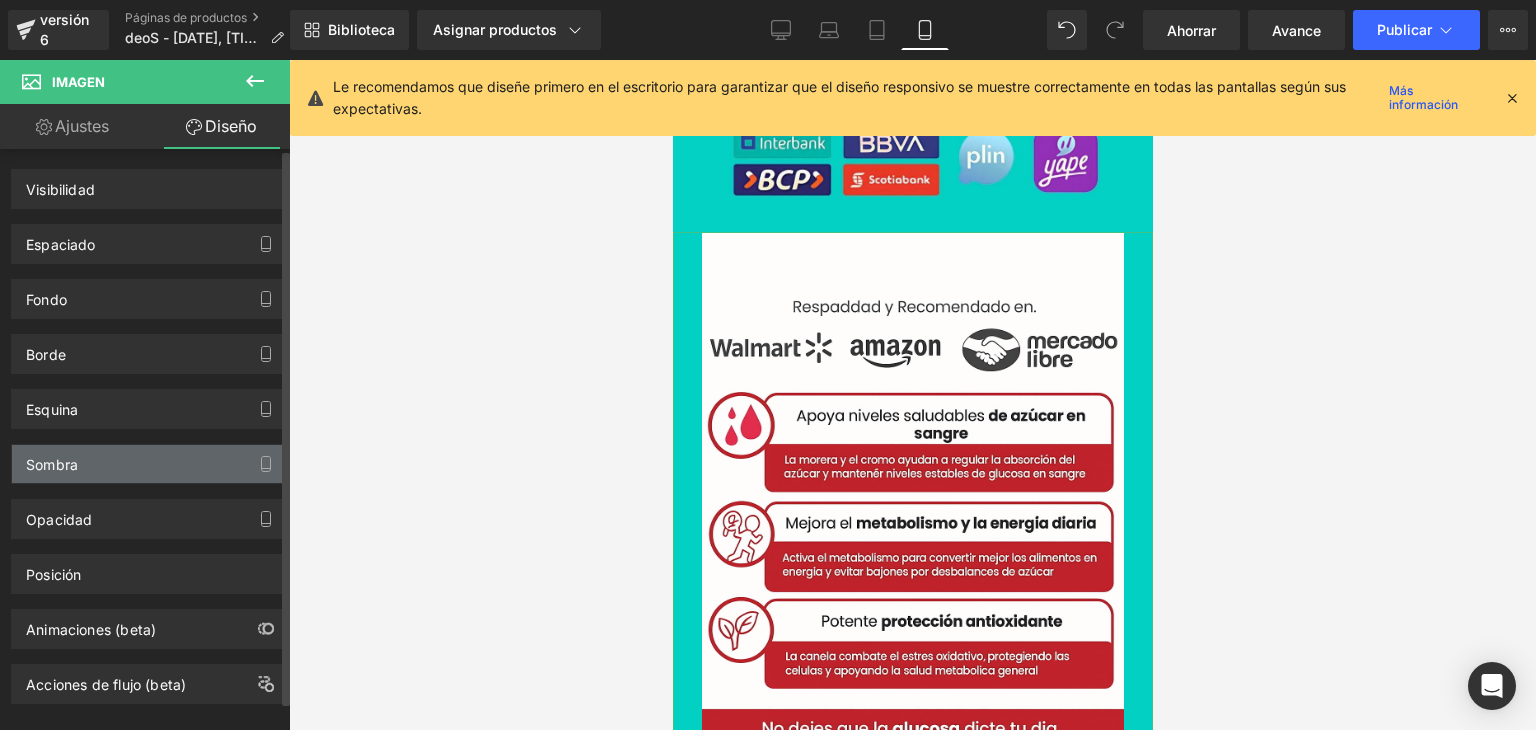drag, startPoint x: 190, startPoint y: 387, endPoint x: 203, endPoint y: 442, distance: 56.515484 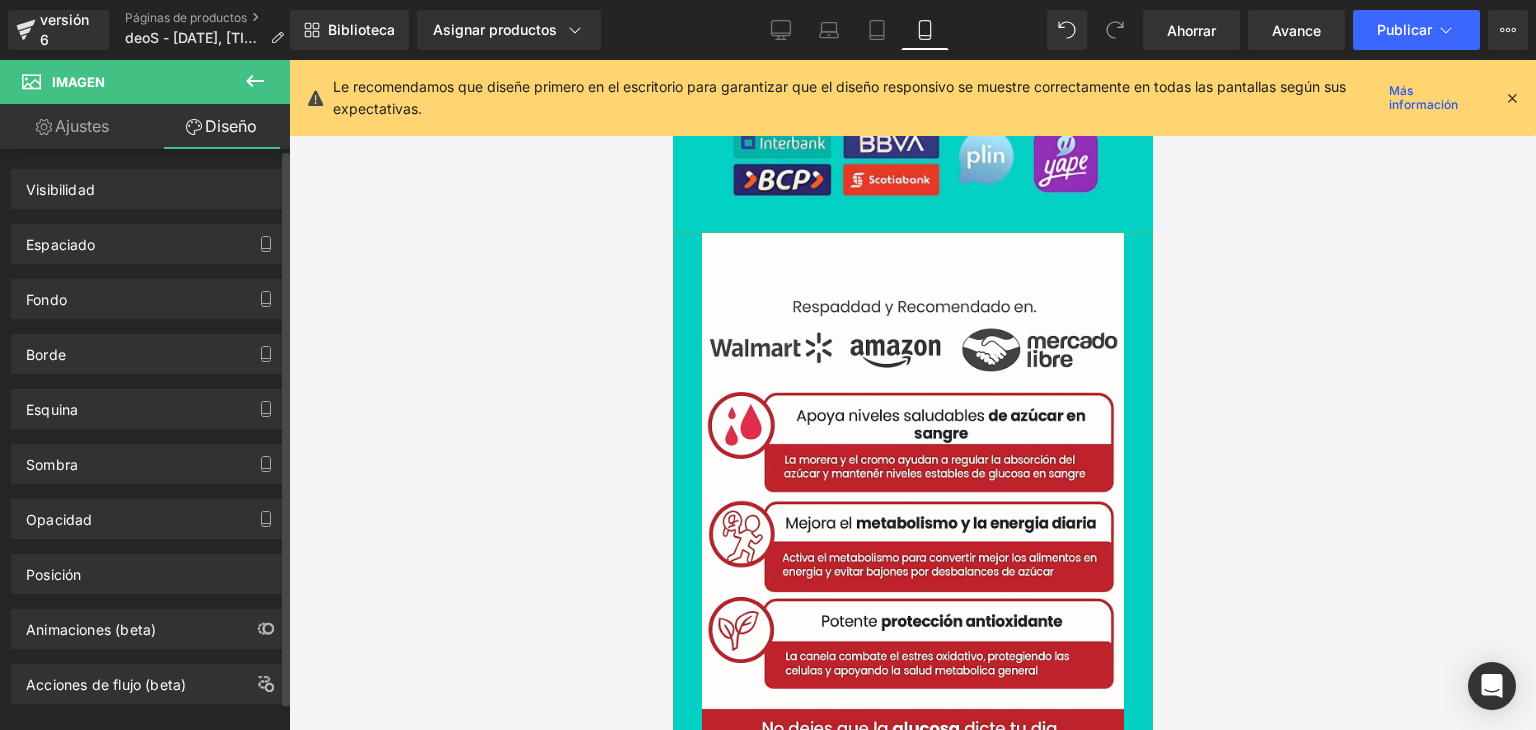 click on "Sombra" at bounding box center [149, 464] 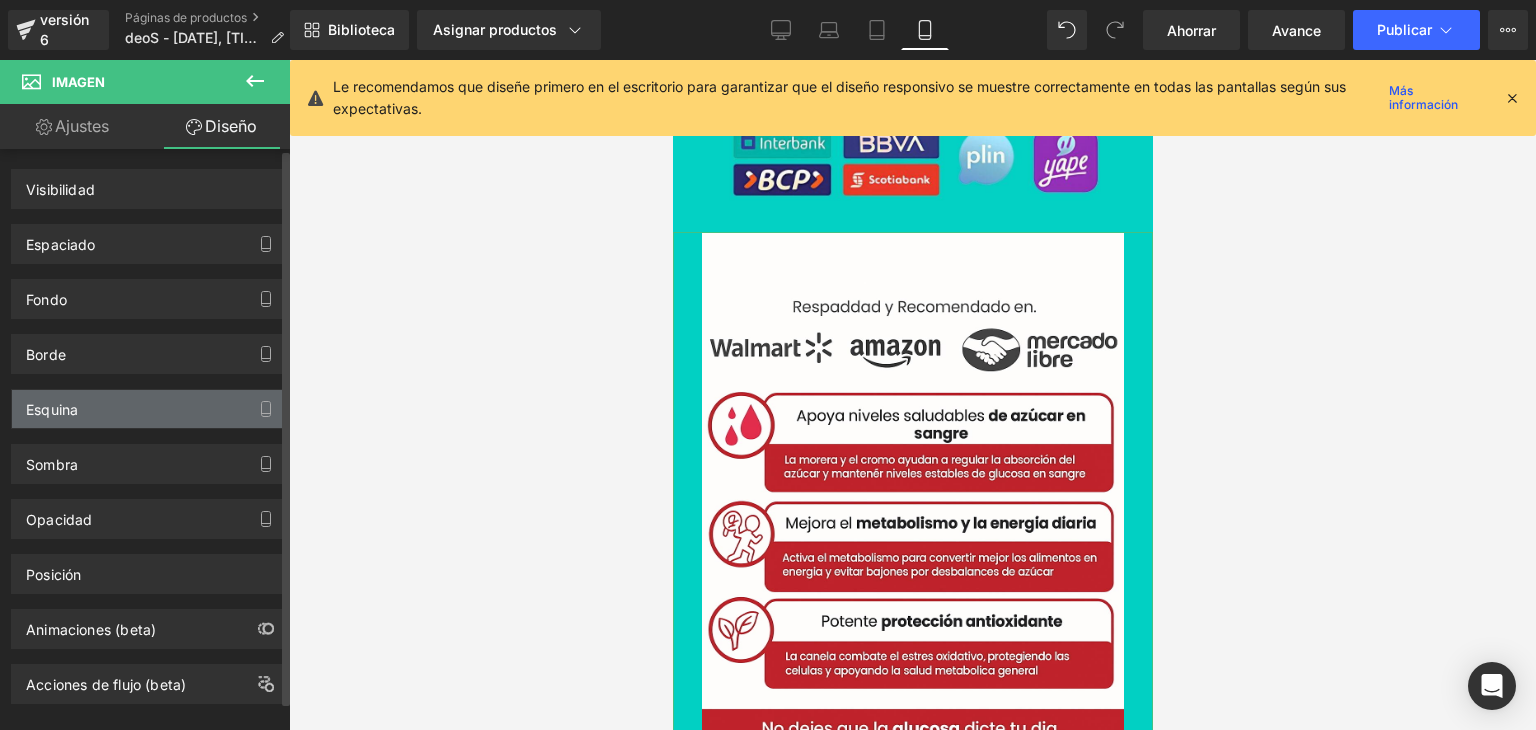 click on "Esquina" at bounding box center [149, 409] 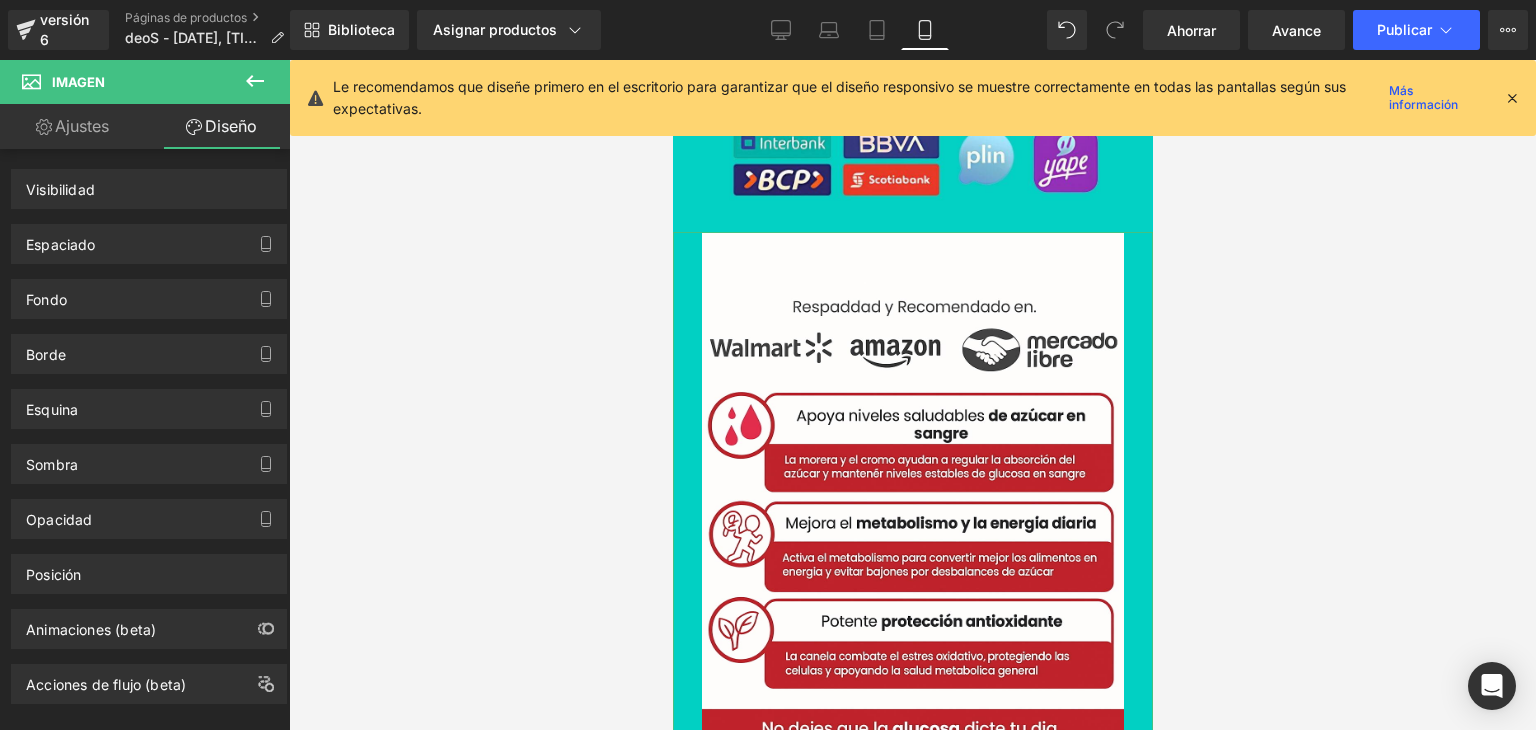 drag, startPoint x: 182, startPoint y: 415, endPoint x: 538, endPoint y: 405, distance: 356.1404 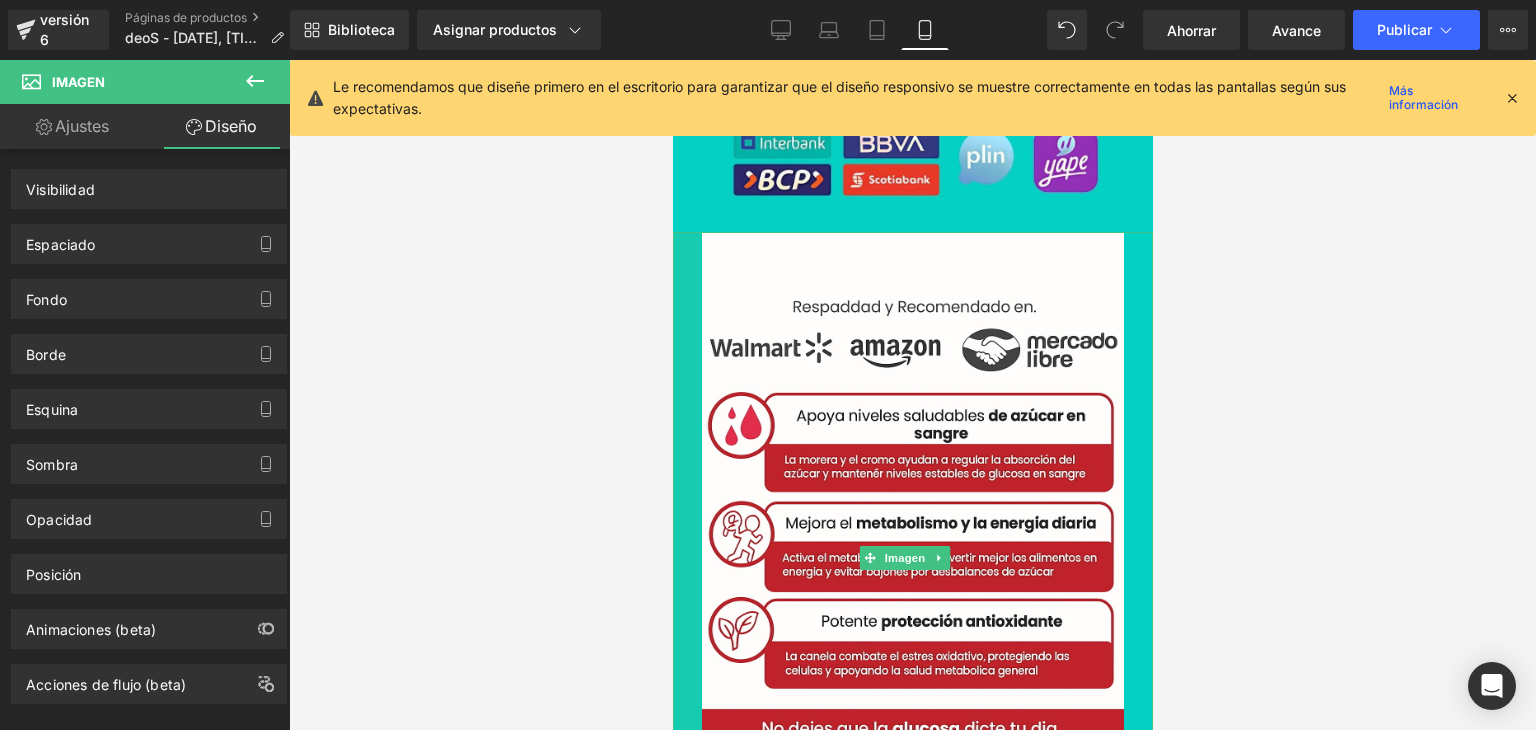 click at bounding box center (686, 558) 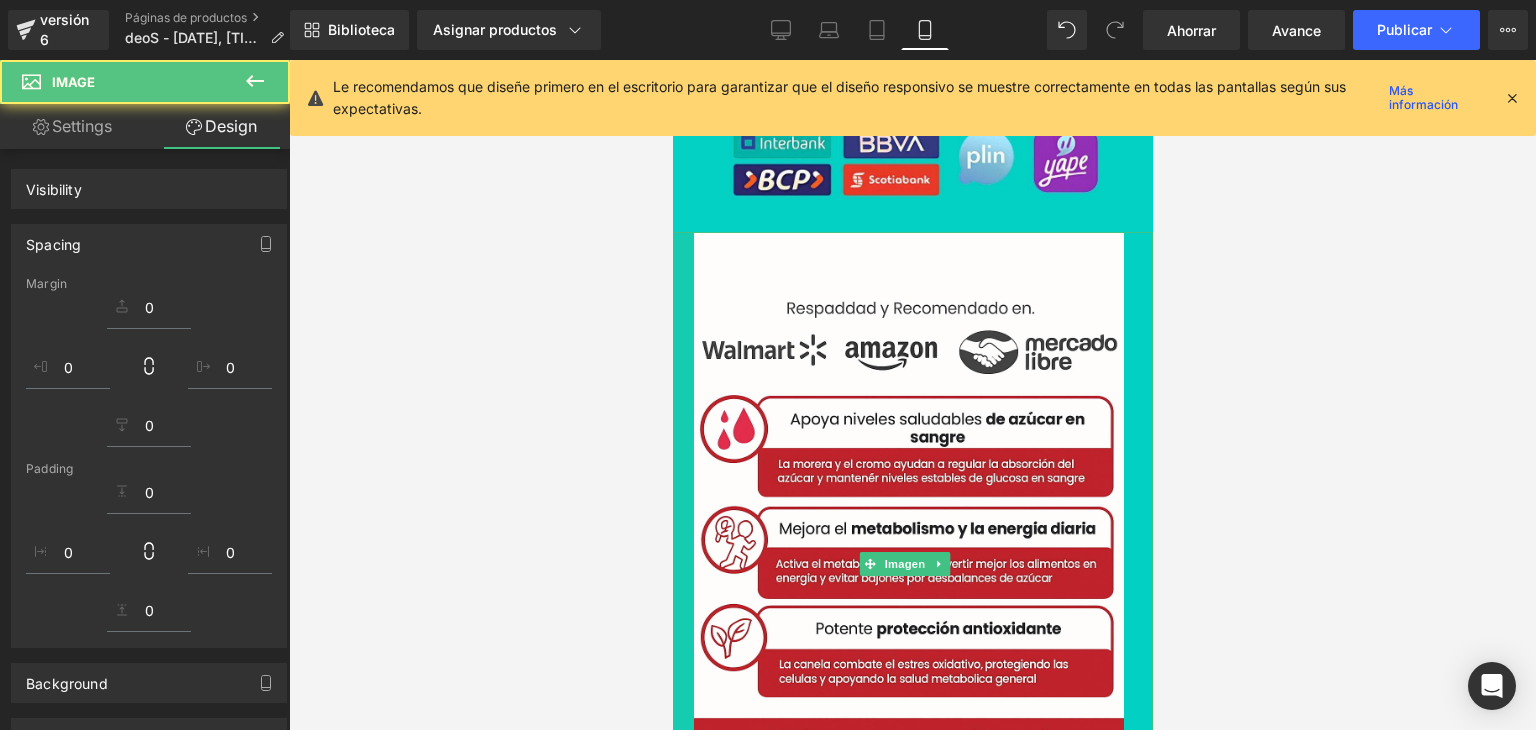click at bounding box center (682, 564) 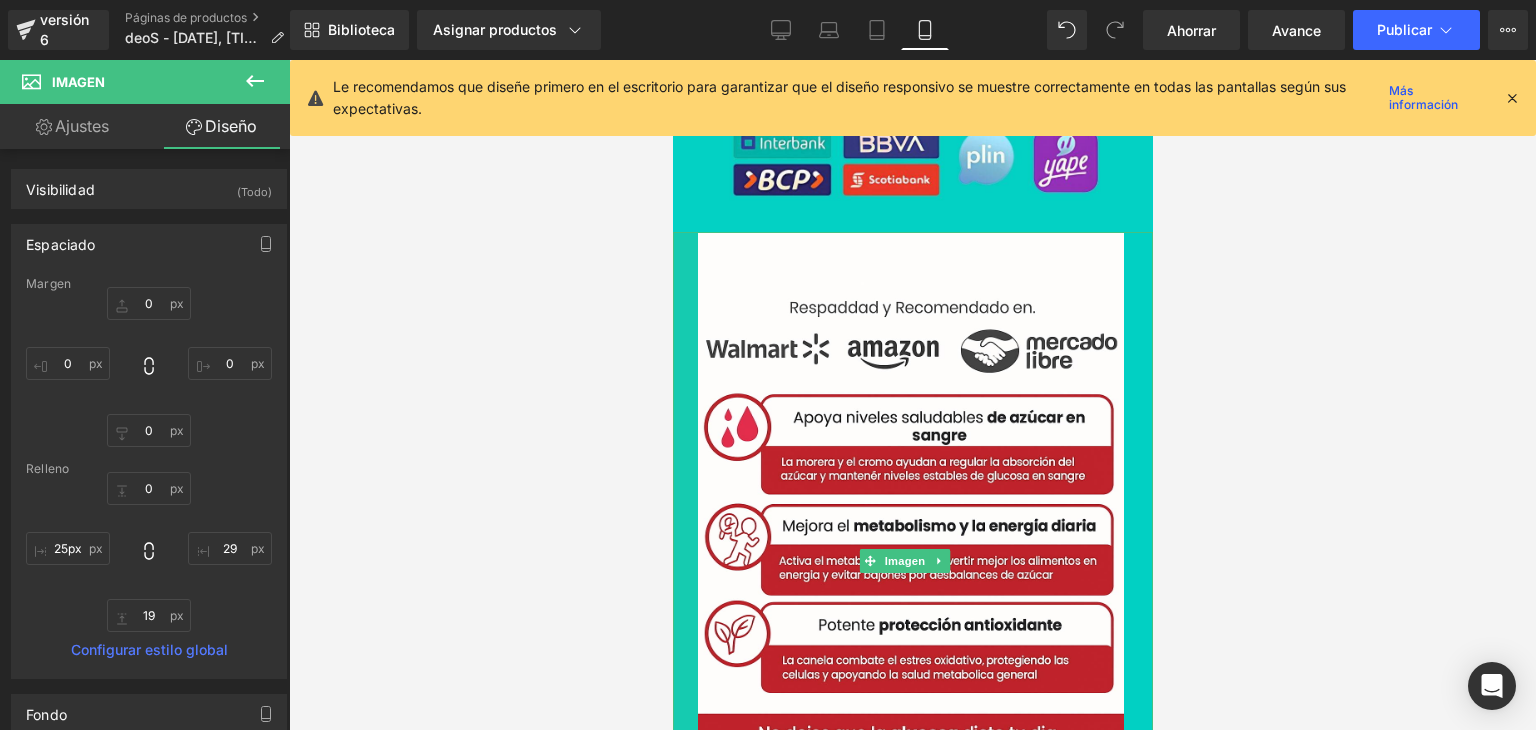 drag, startPoint x: 673, startPoint y: 450, endPoint x: 604, endPoint y: 495, distance: 82.37718 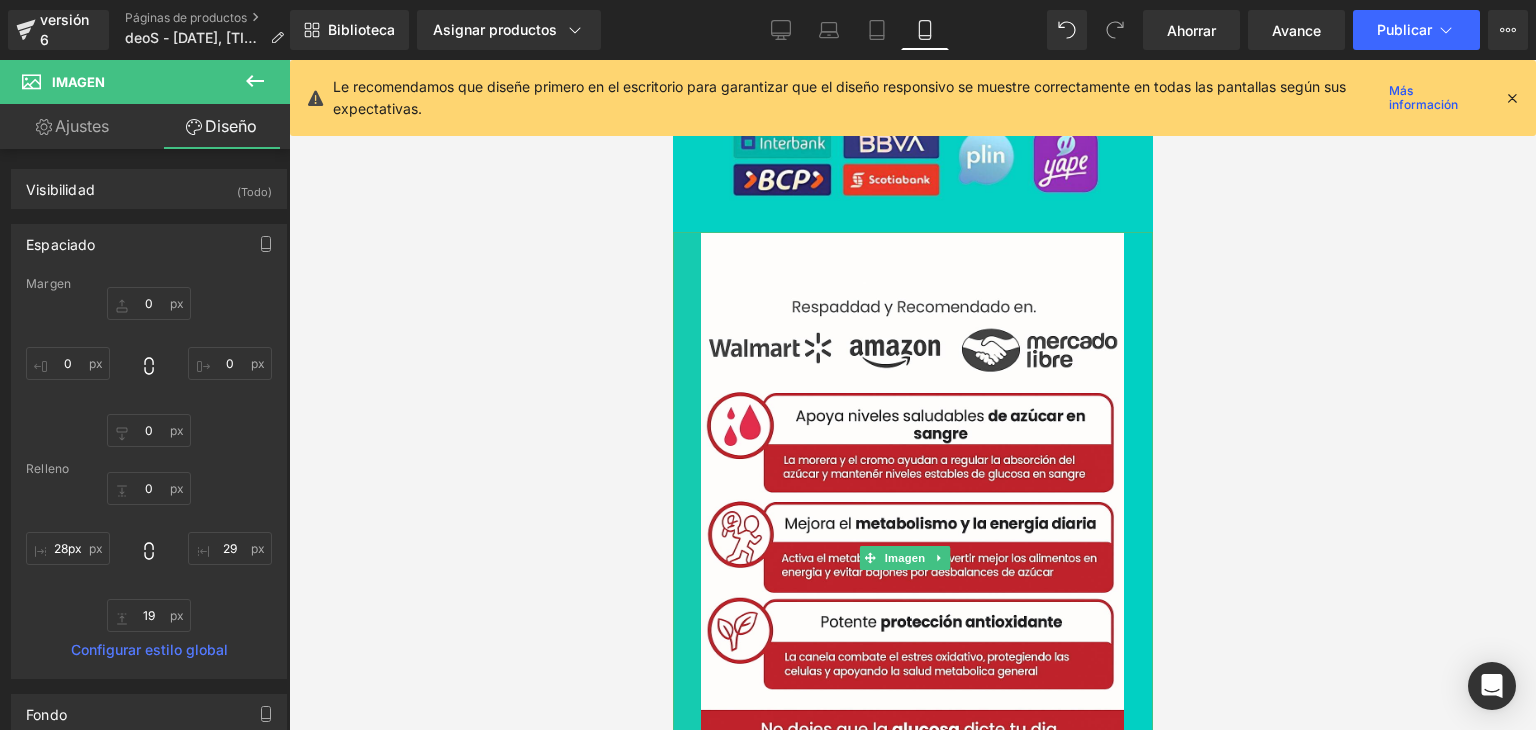 type on "20px" 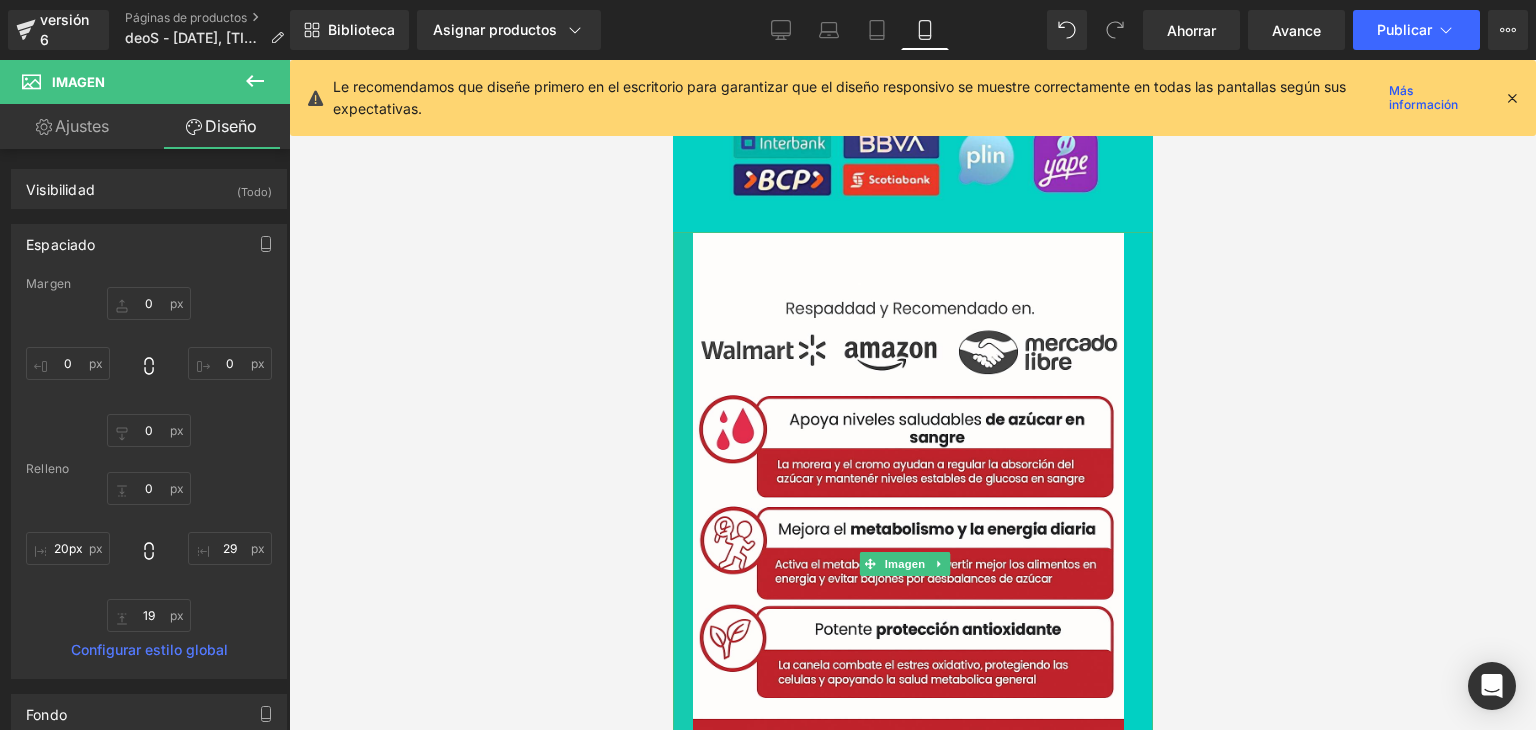 click at bounding box center [912, 395] 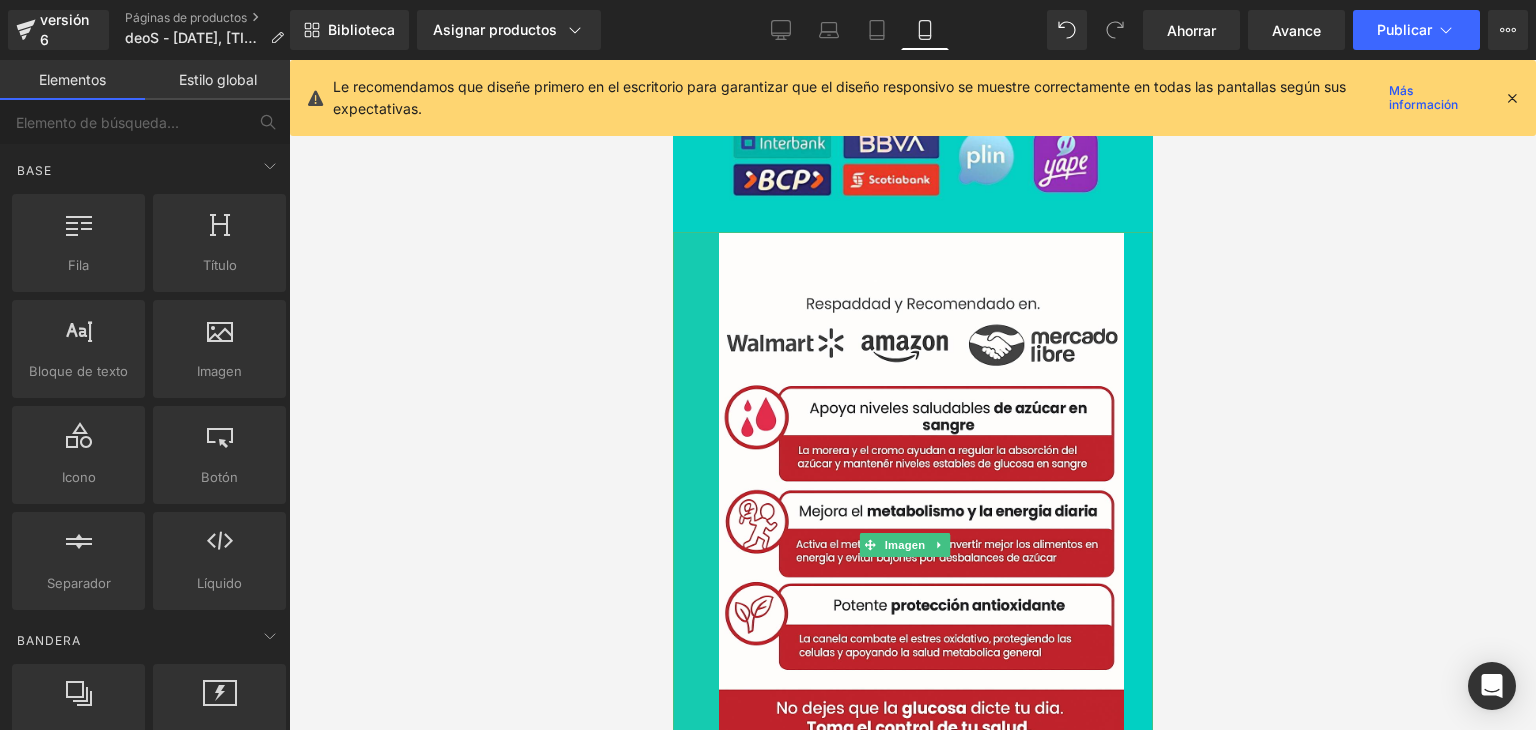 click at bounding box center [912, 395] 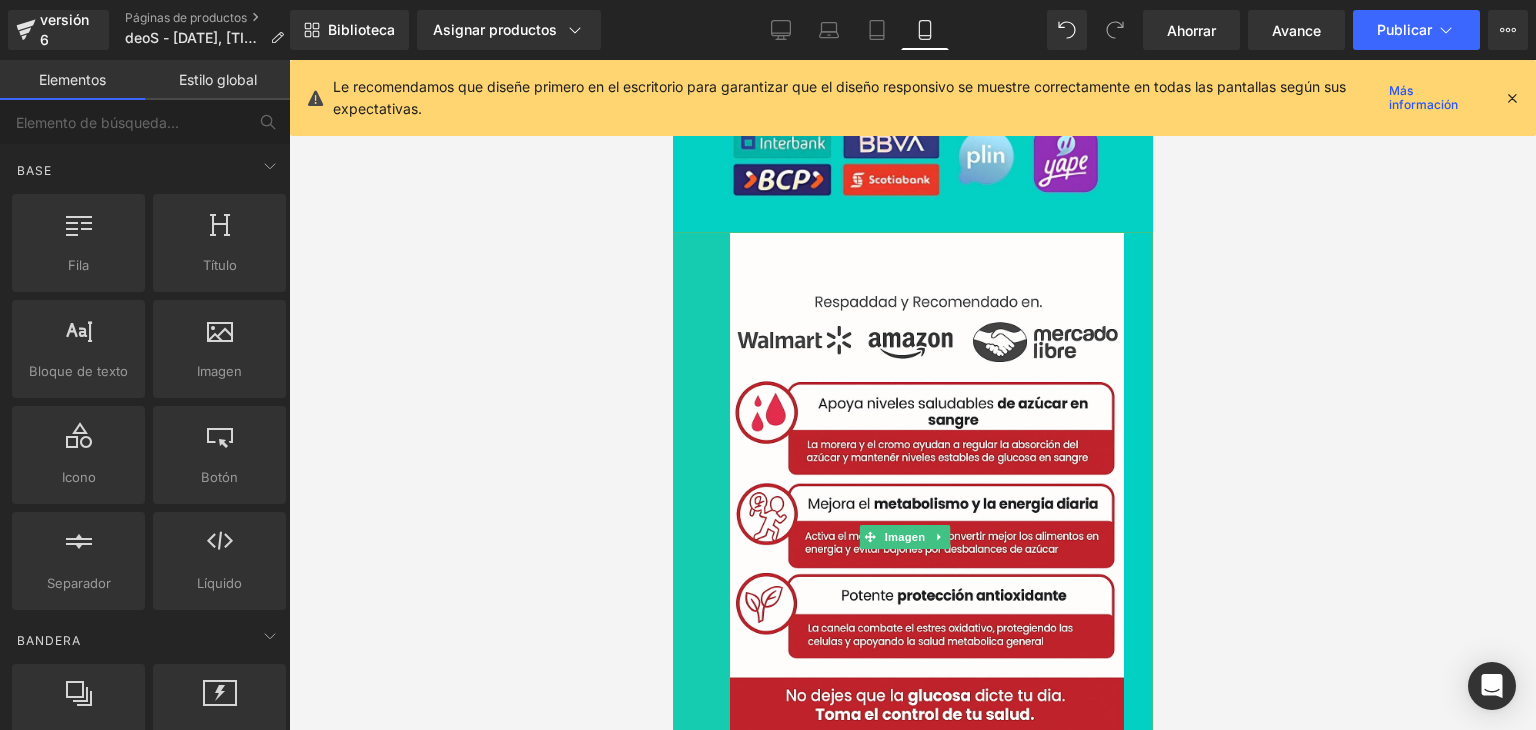 drag, startPoint x: 453, startPoint y: 541, endPoint x: 392, endPoint y: 550, distance: 61.66036 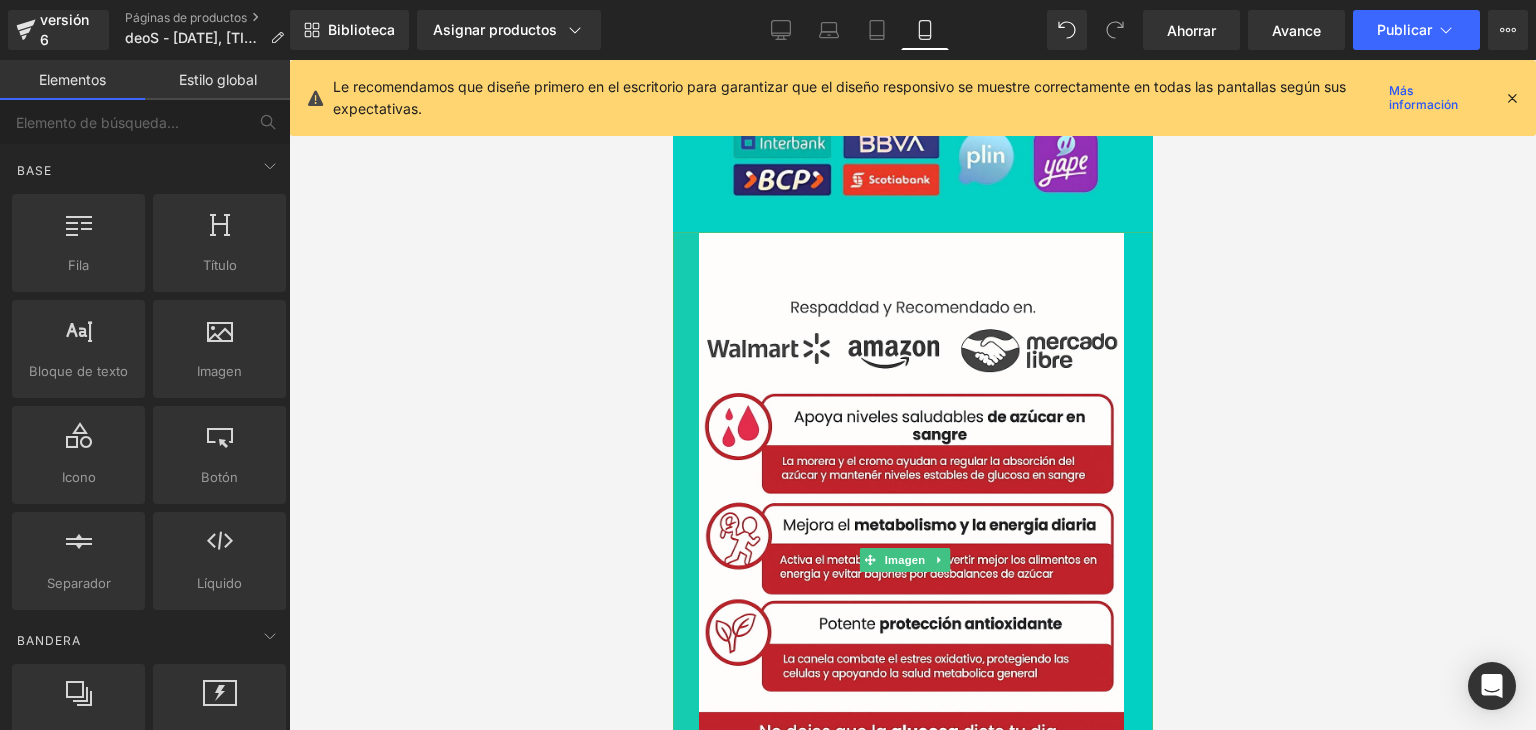 click at bounding box center [685, 560] 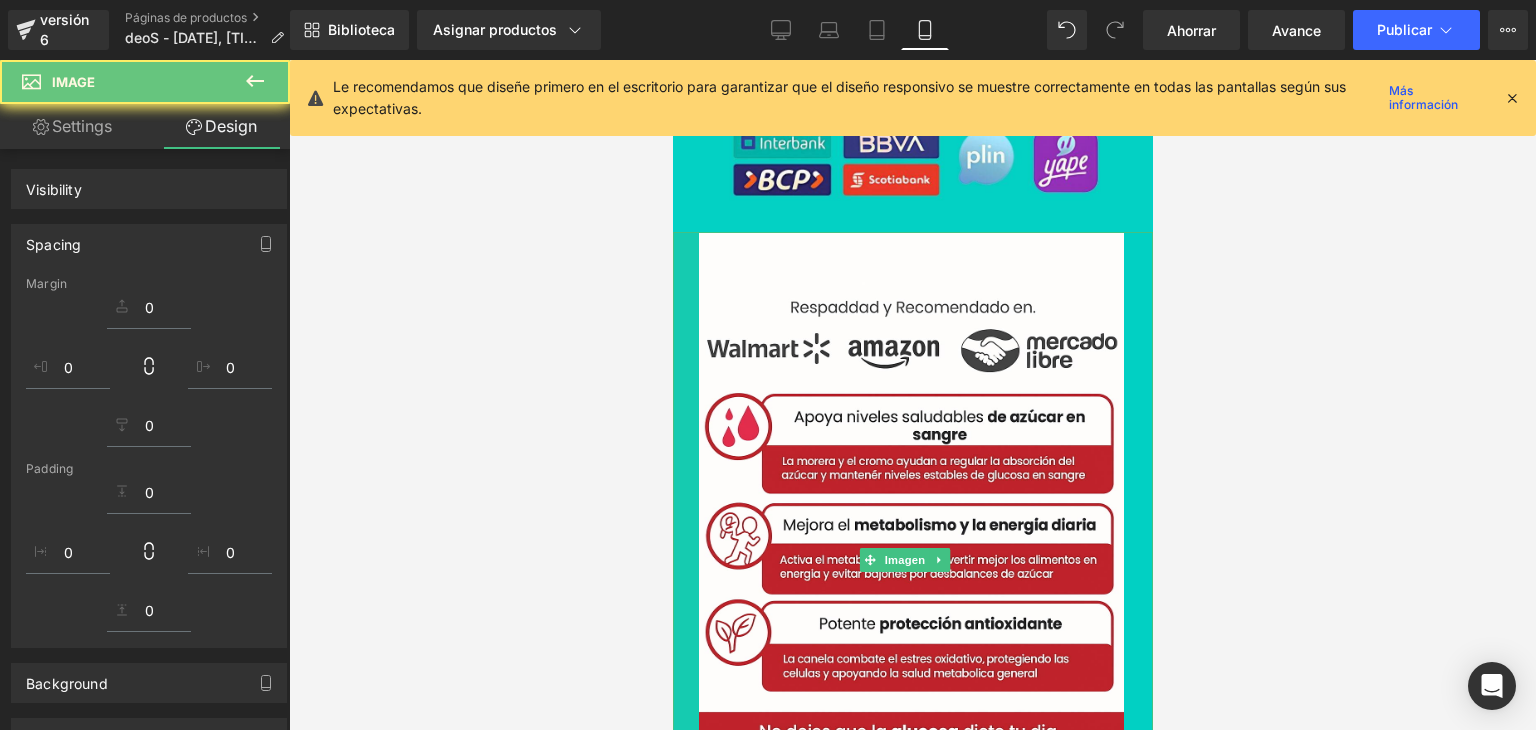 drag, startPoint x: 678, startPoint y: 709, endPoint x: 649, endPoint y: 719, distance: 30.675724 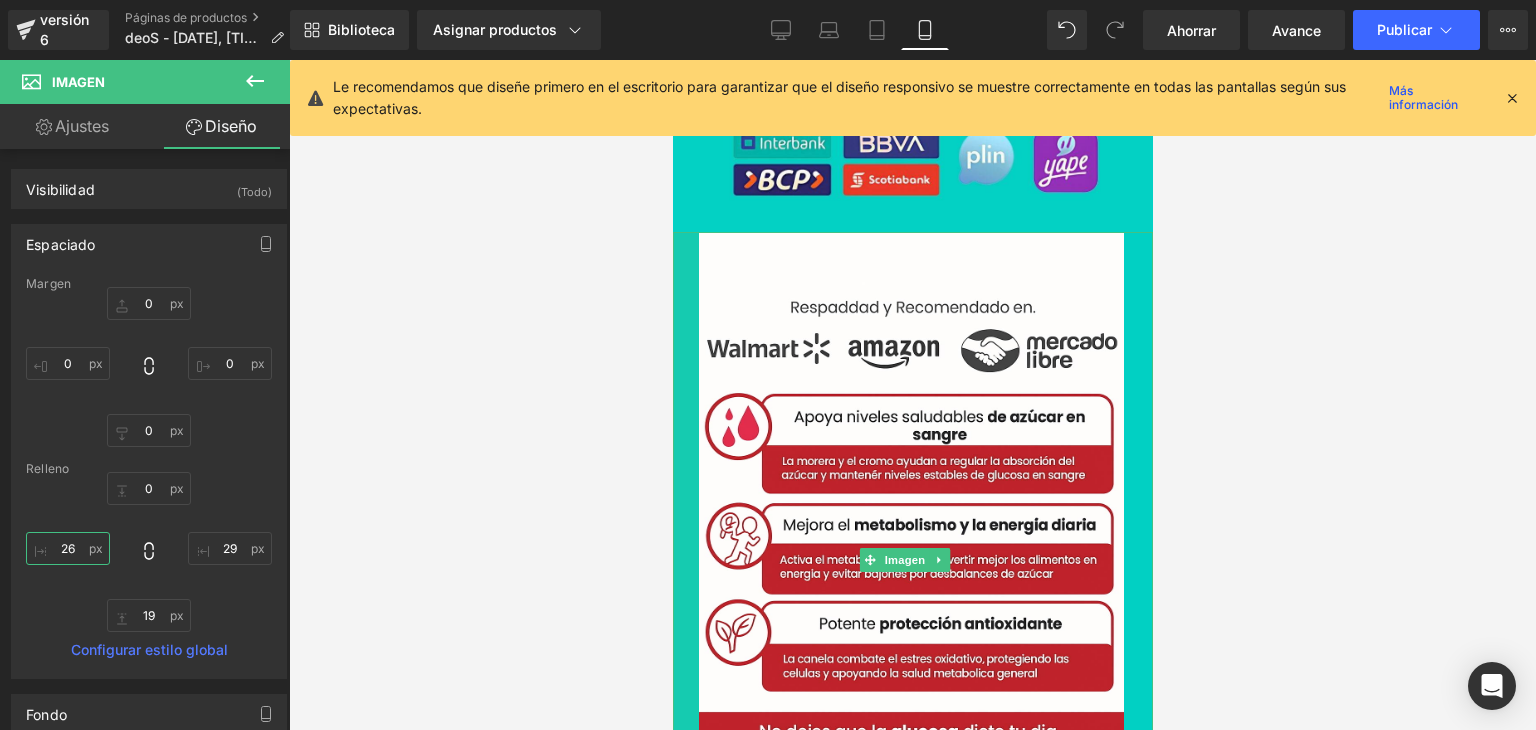 click on "26" at bounding box center (68, 548) 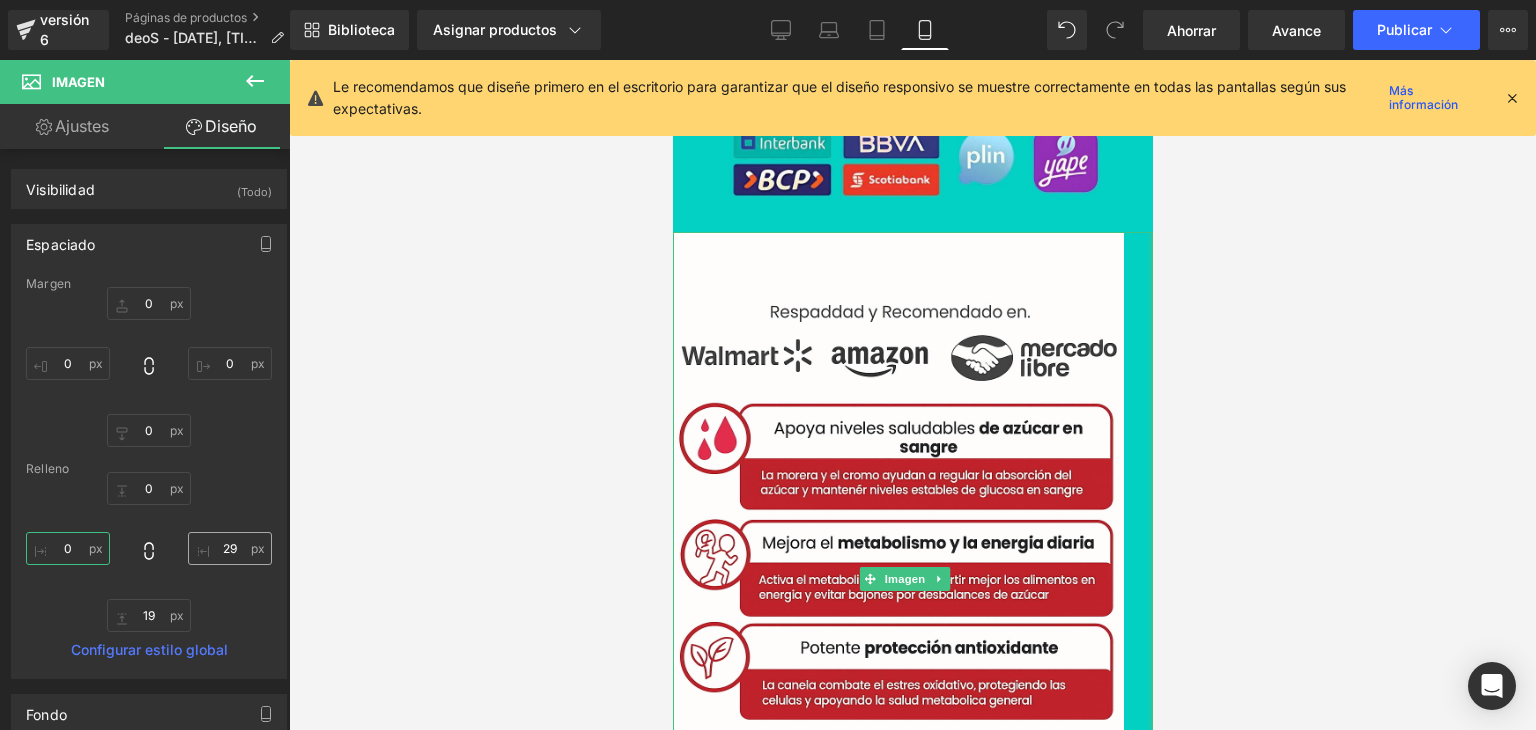 type on "0" 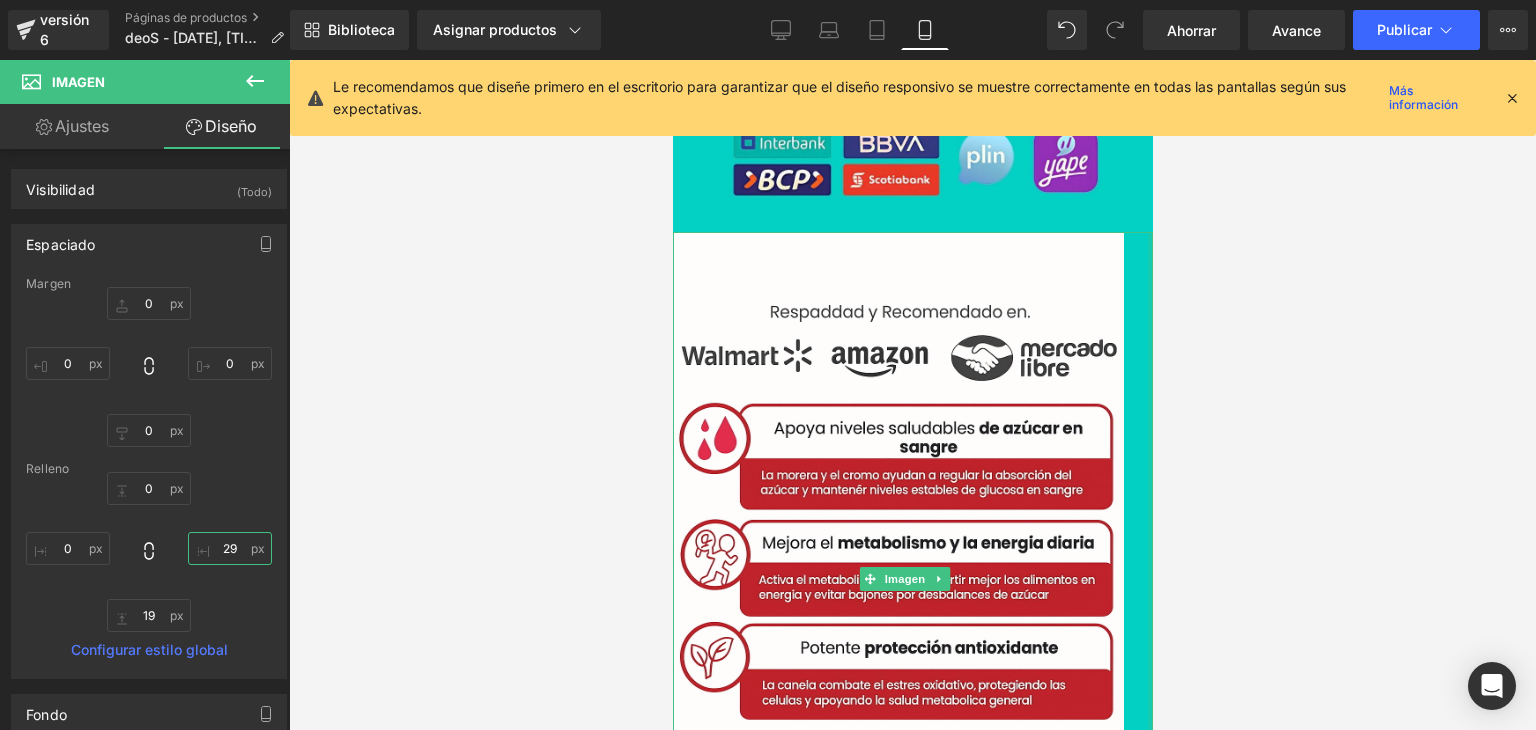 click on "29" at bounding box center [230, 548] 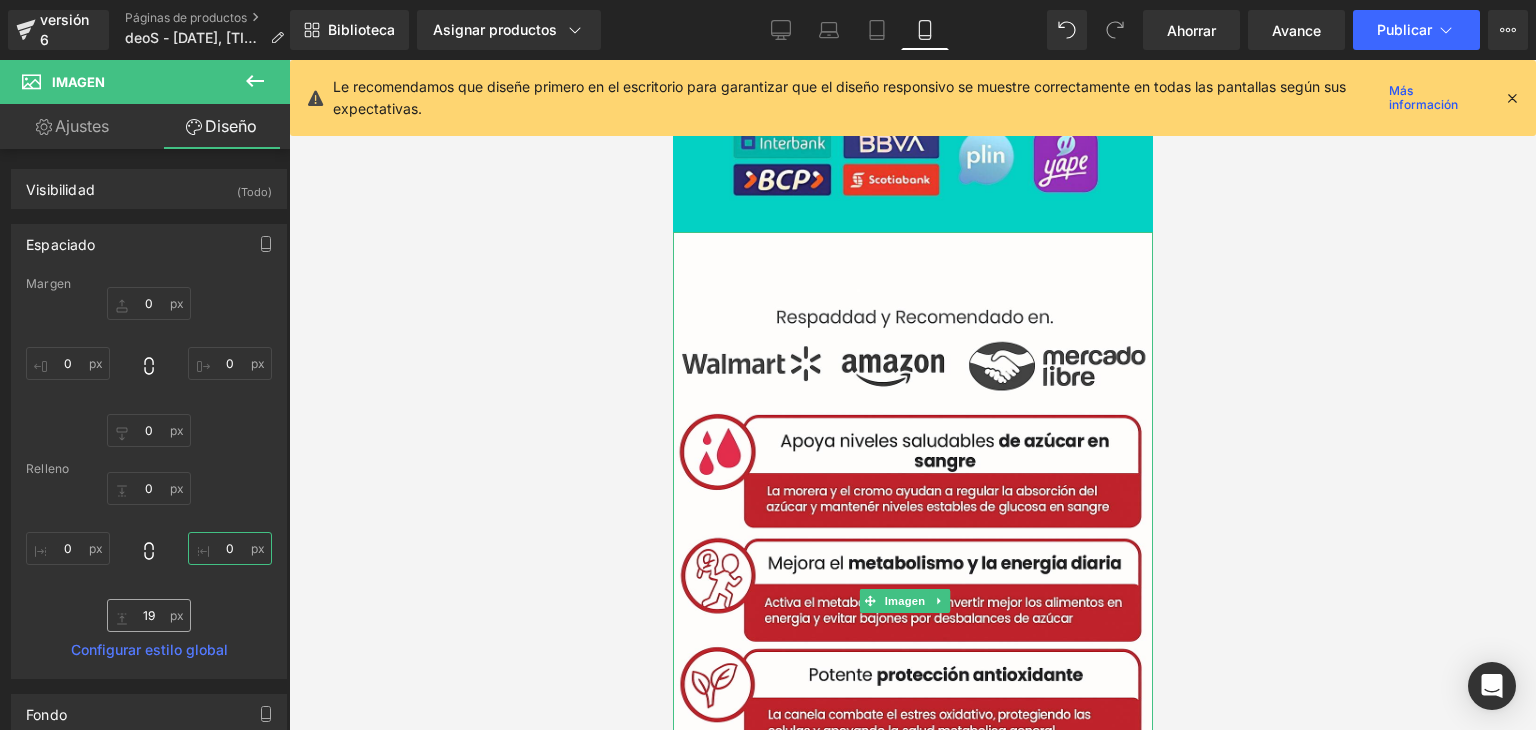 type on "0" 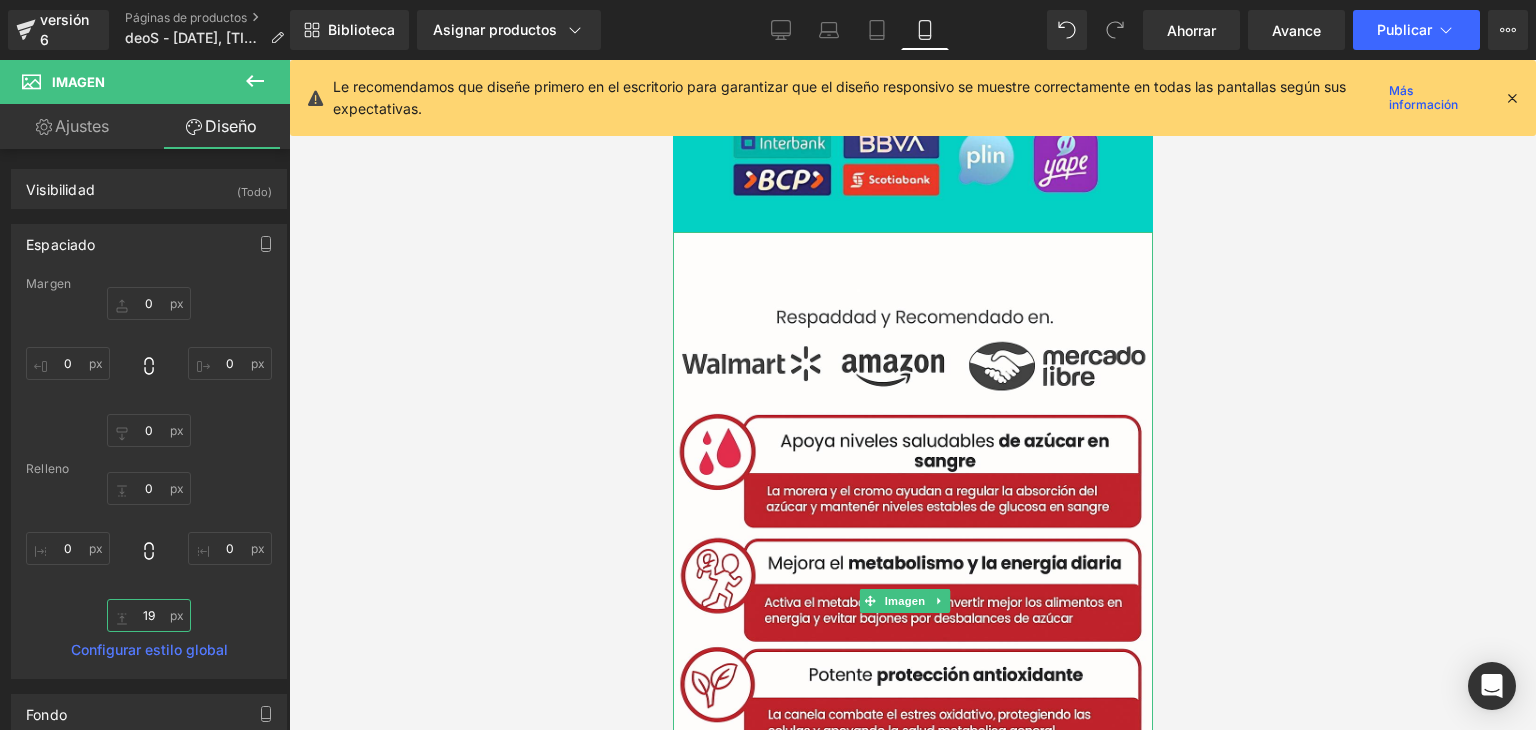 click on "19" at bounding box center (149, 615) 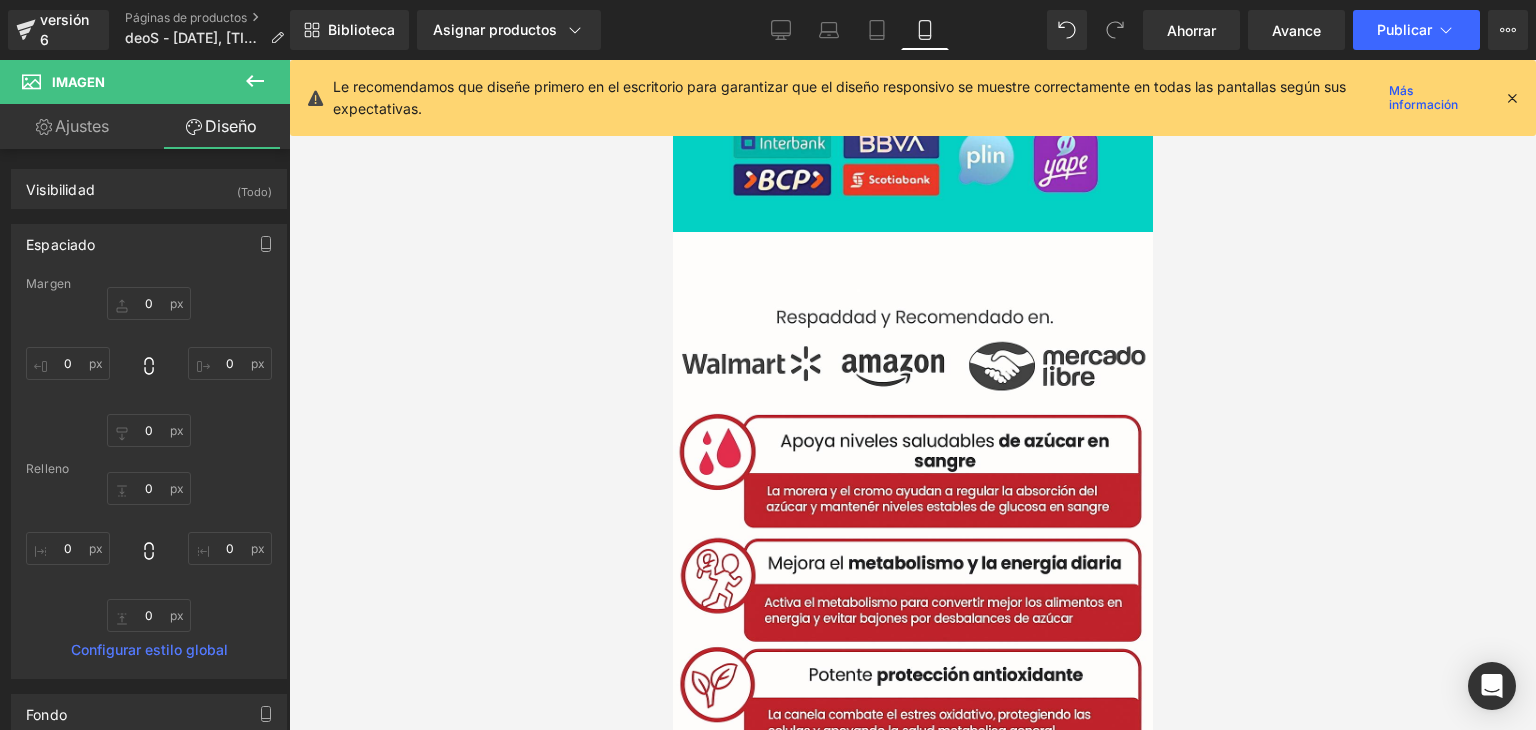 click at bounding box center (912, 395) 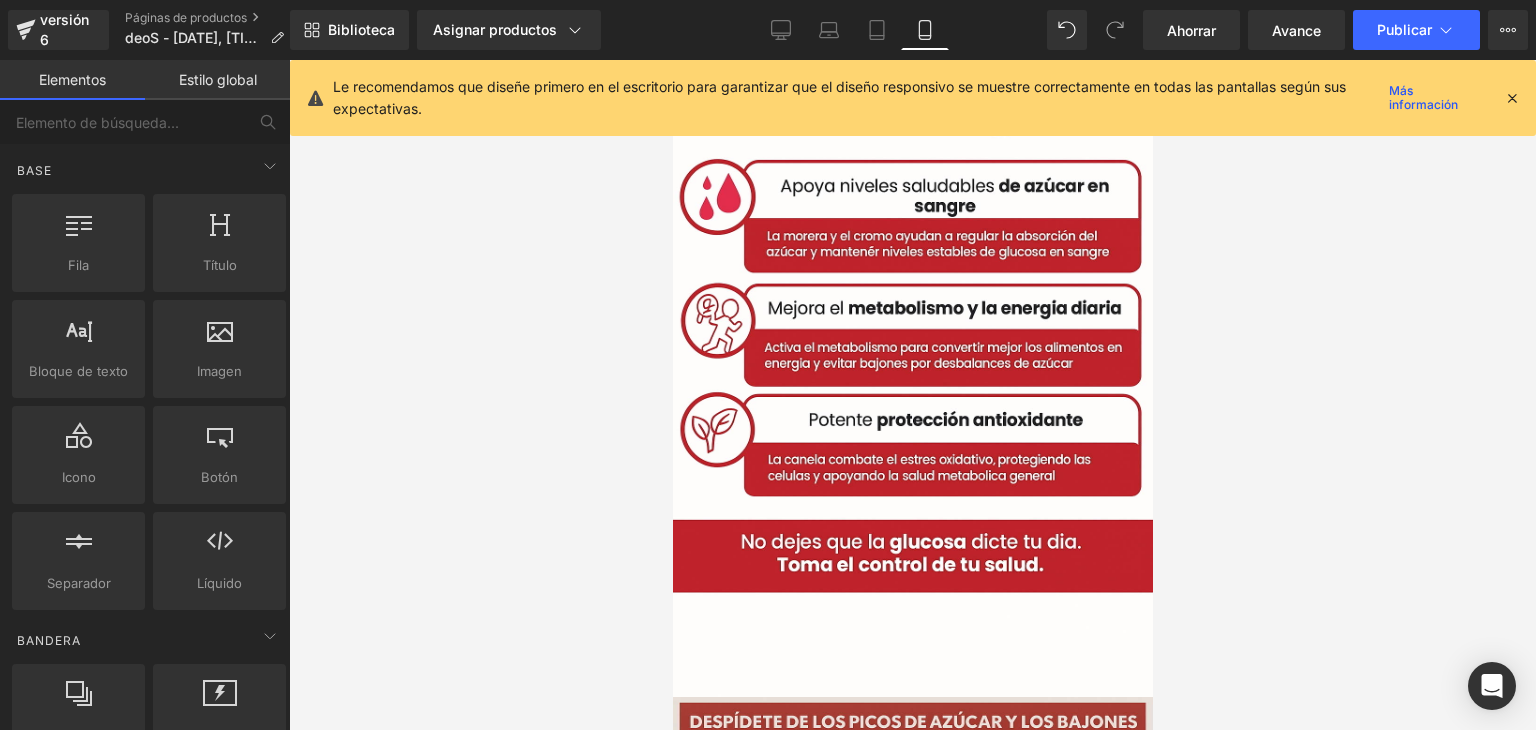 scroll, scrollTop: 2358, scrollLeft: 0, axis: vertical 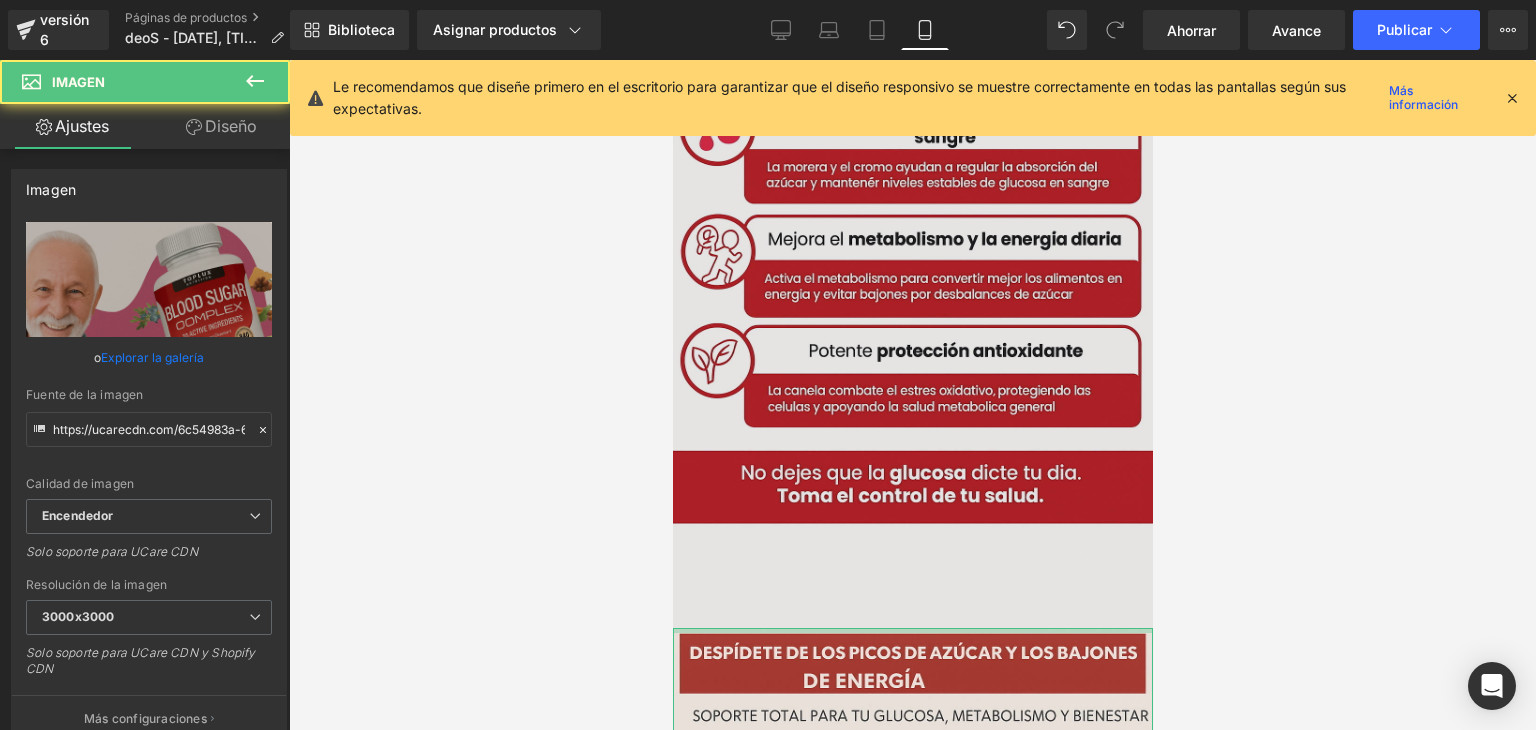 drag, startPoint x: 985, startPoint y: 551, endPoint x: 982, endPoint y: 517, distance: 34.132095 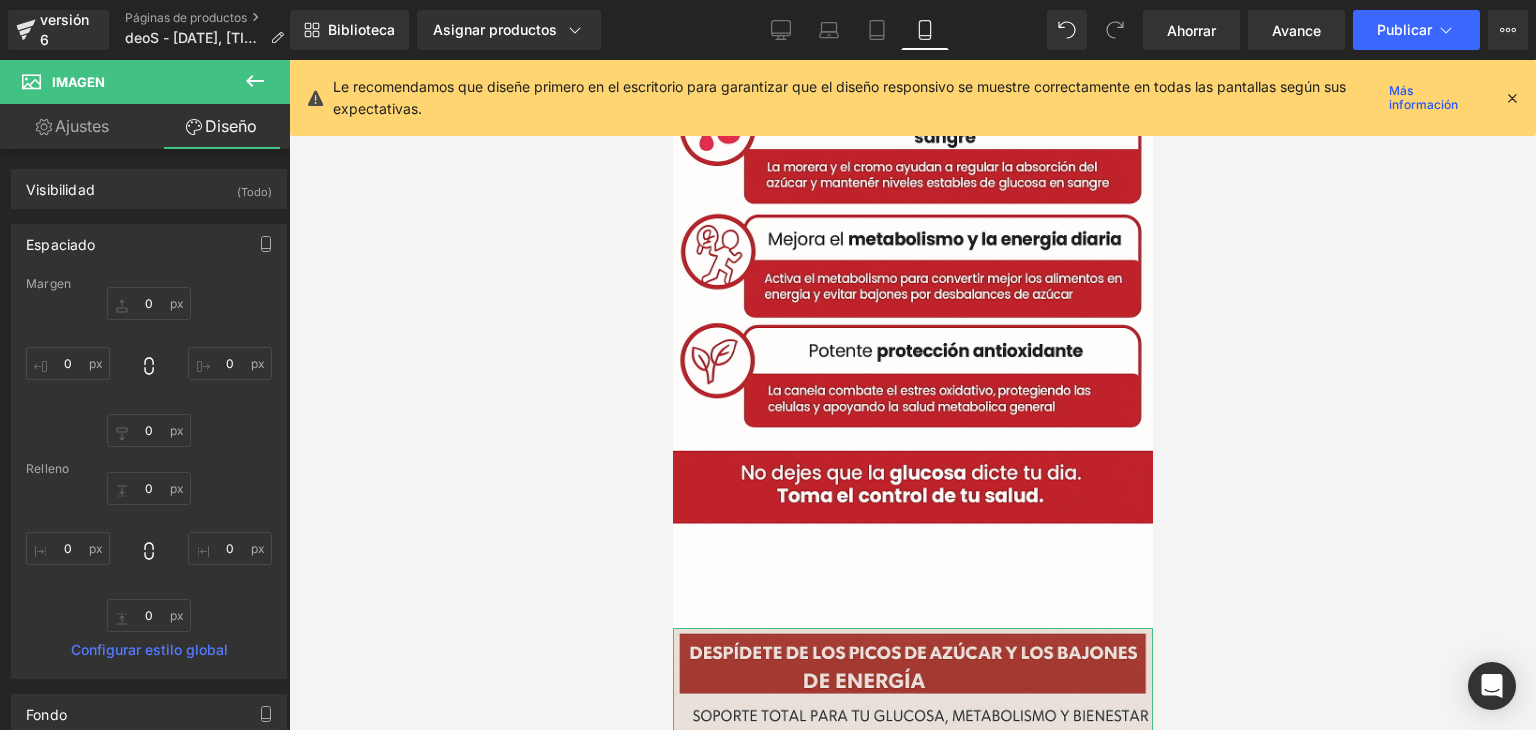 type on "0px" 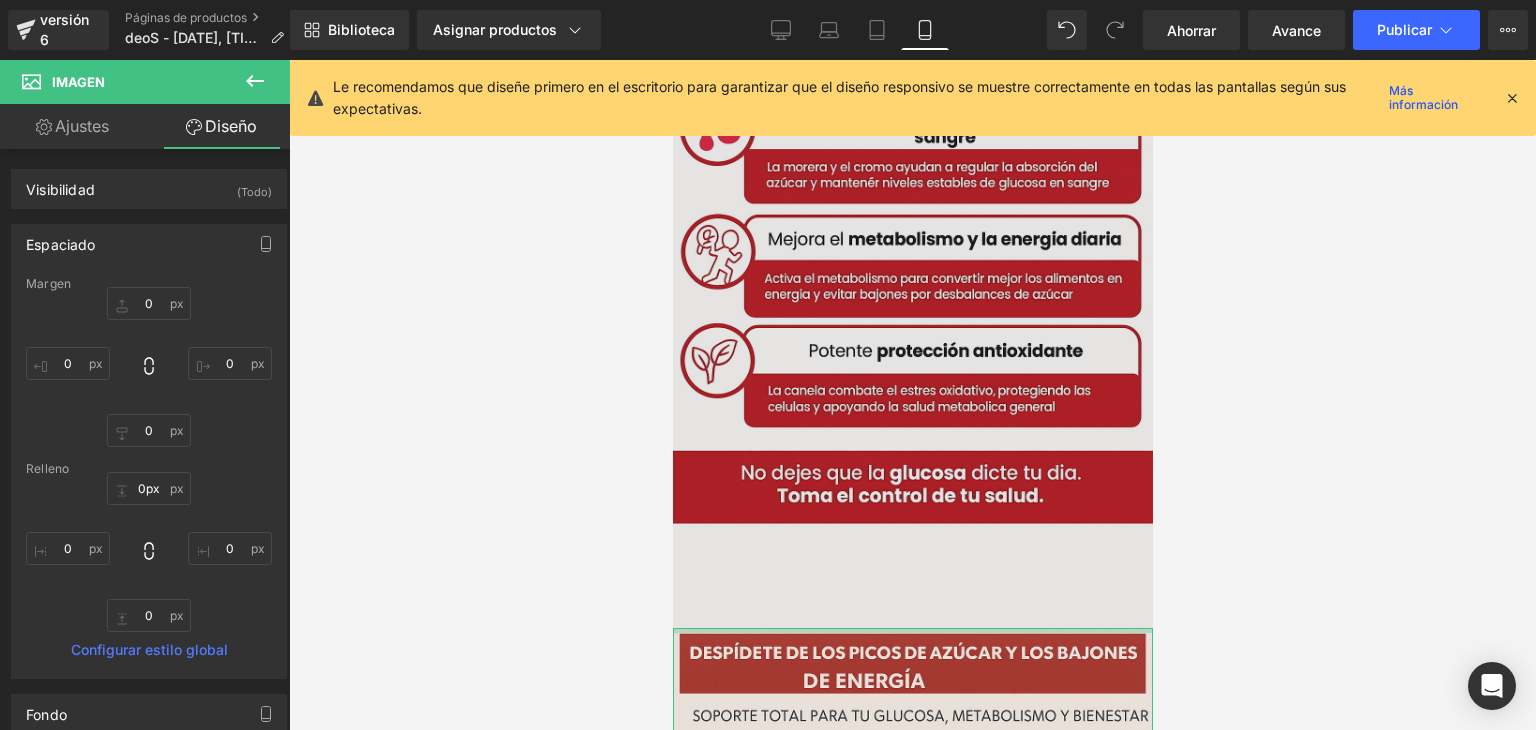 drag, startPoint x: 948, startPoint y: 551, endPoint x: 946, endPoint y: 527, distance: 24.083189 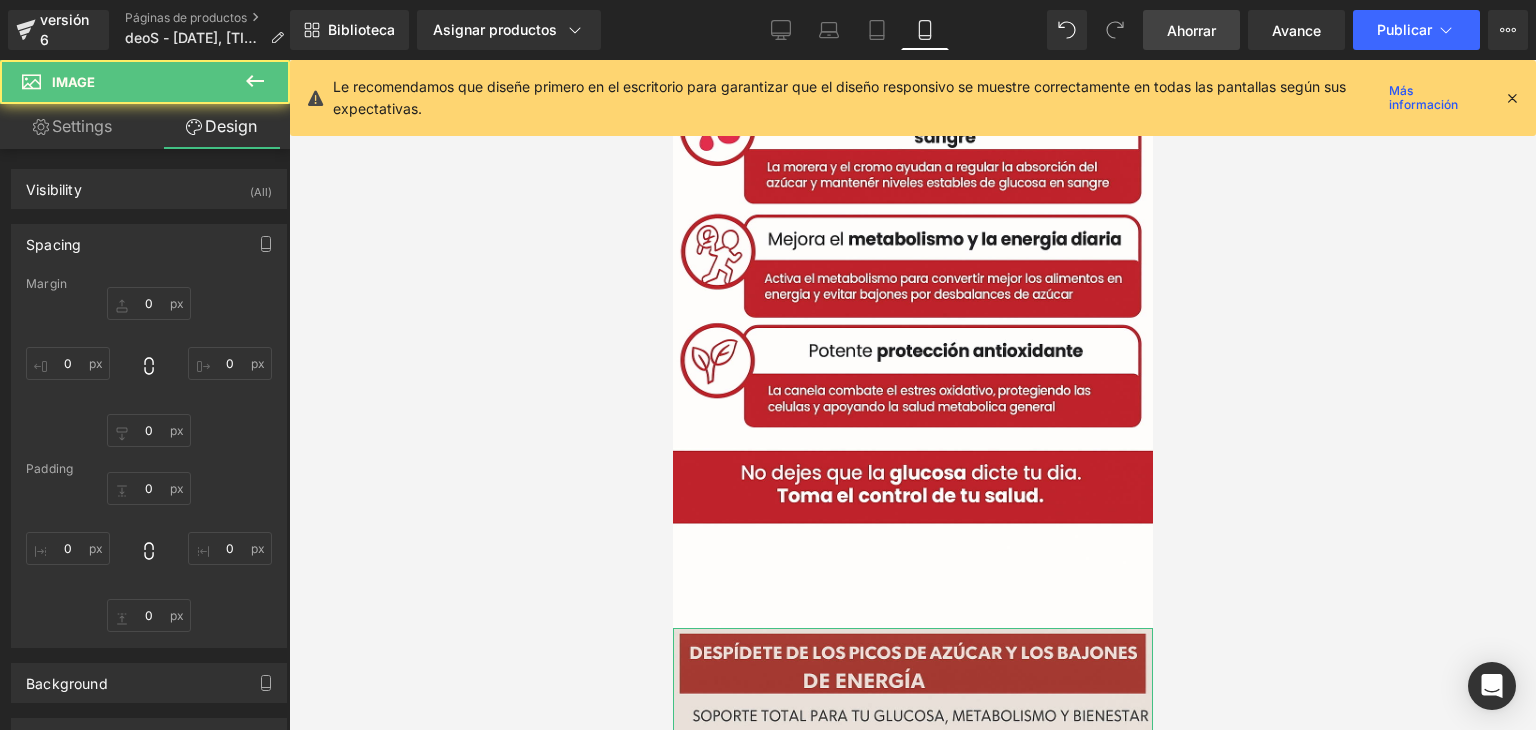 type on "0" 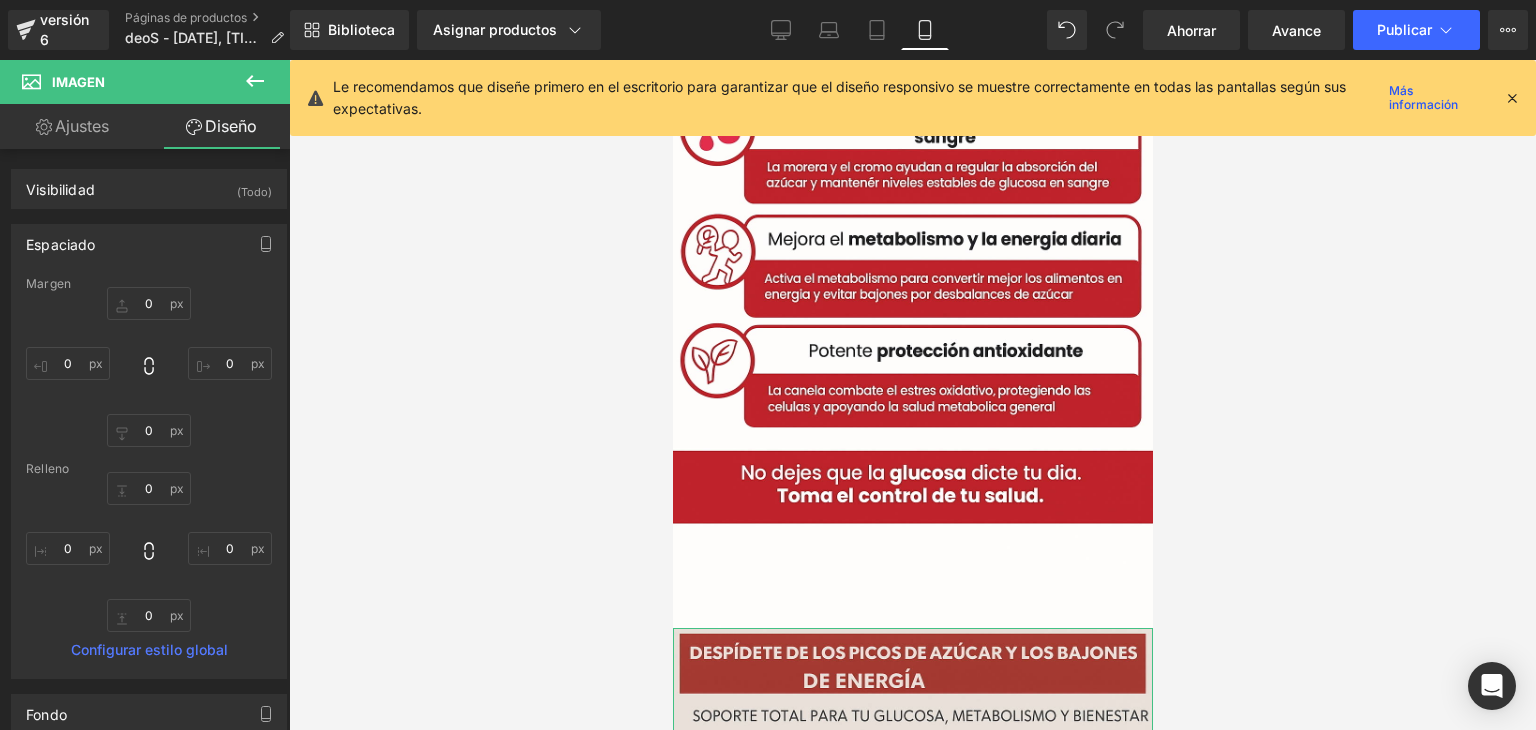 drag, startPoint x: 117, startPoint y: 132, endPoint x: 145, endPoint y: 148, distance: 32.24903 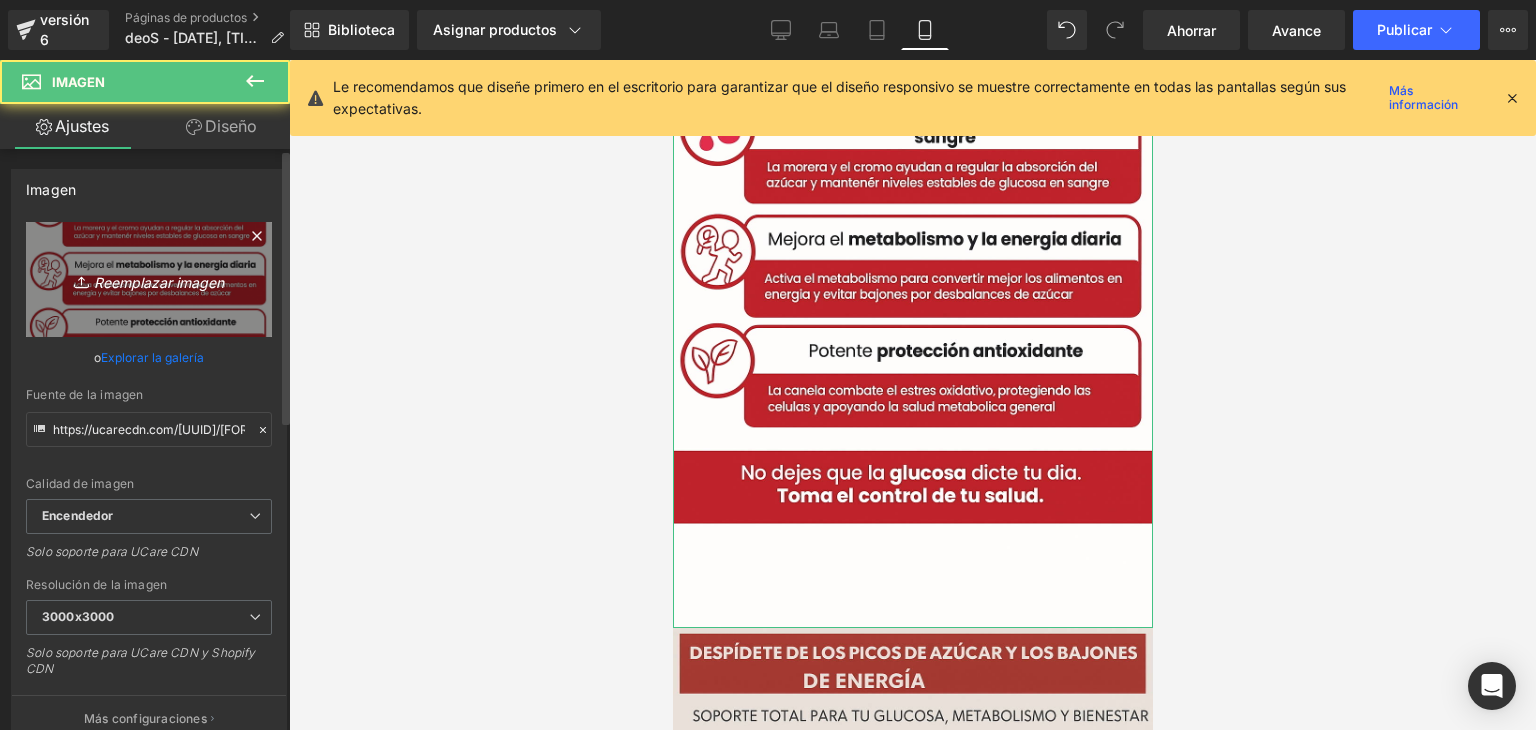 click on "Reemplazar imagen" at bounding box center [159, 281] 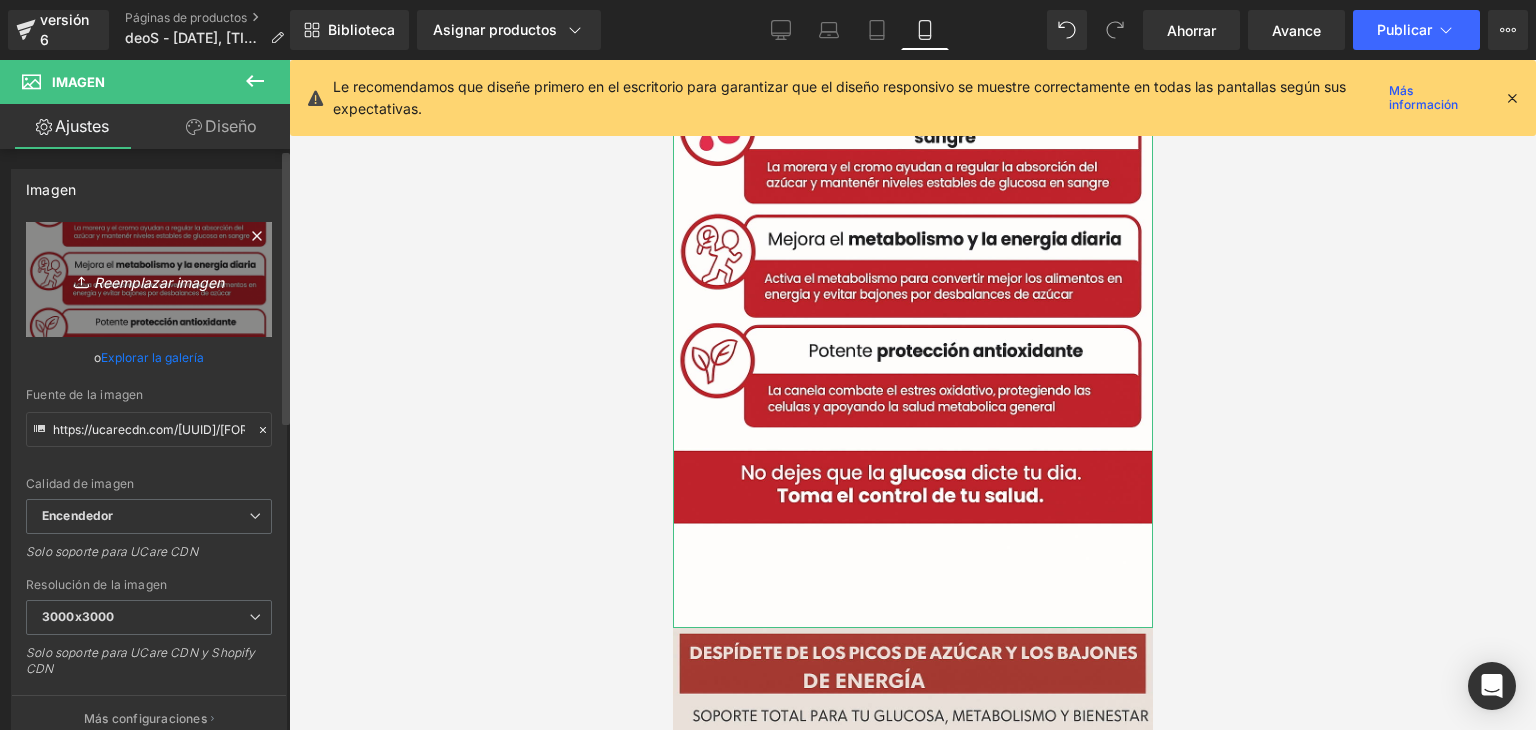 type on "C:\fakepath\[FILENAME].png" 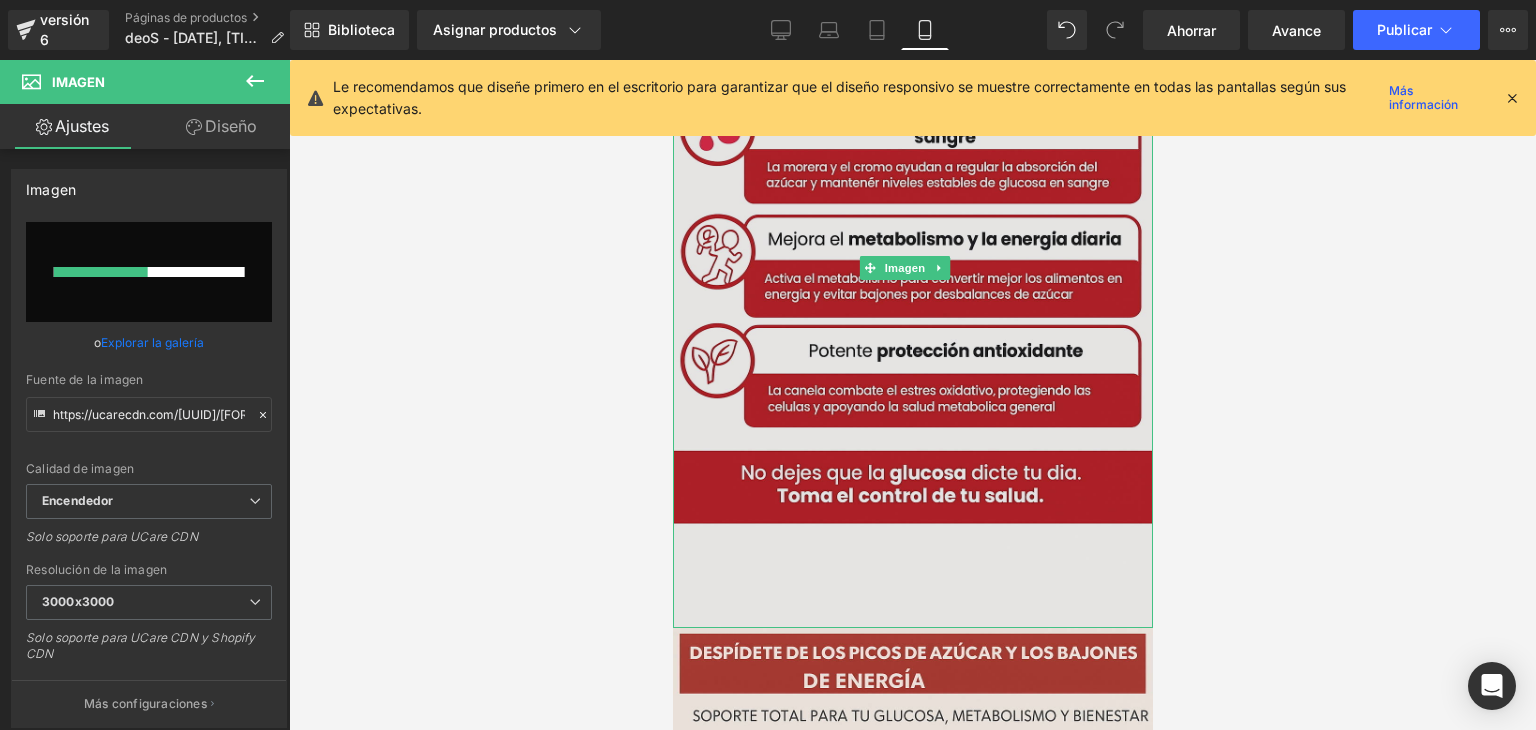 type 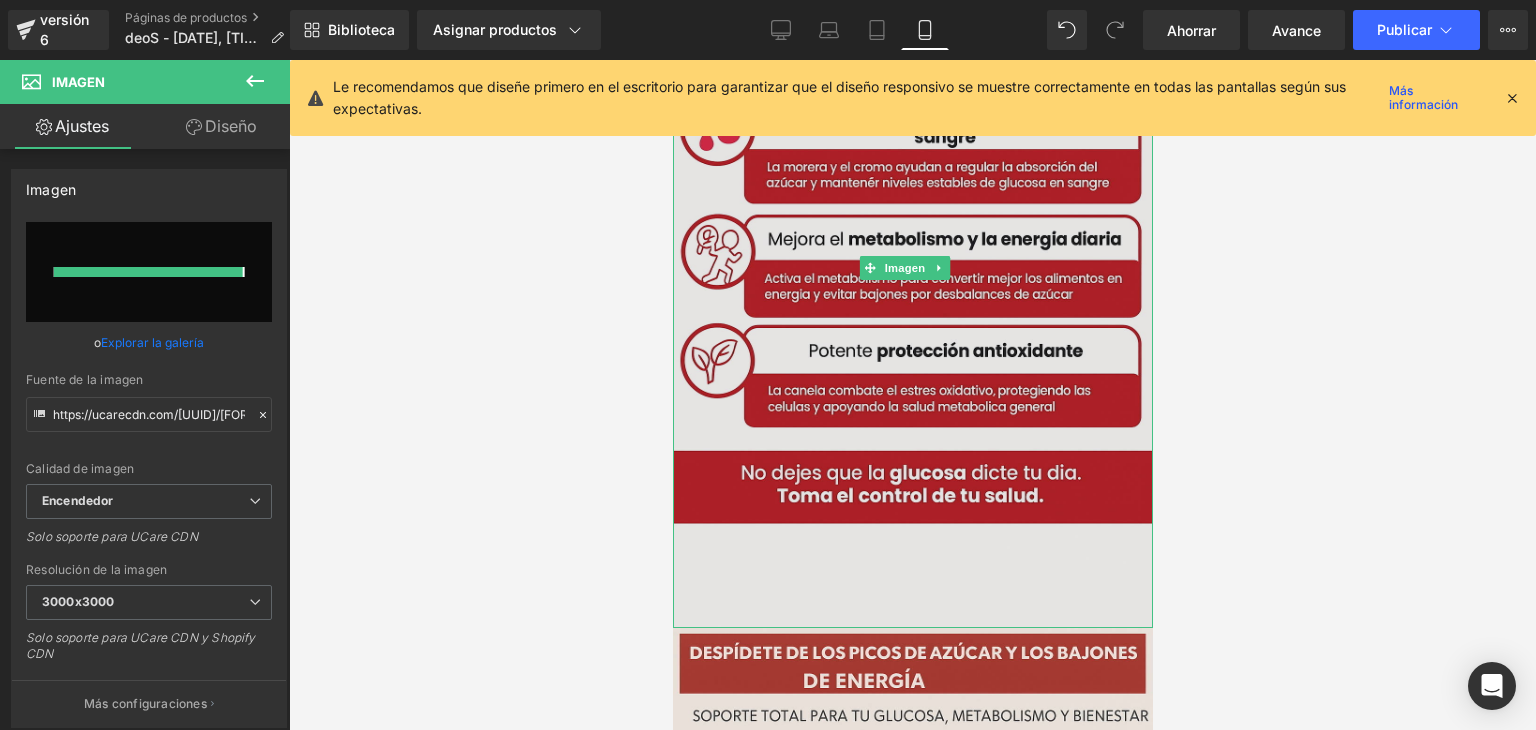 type on "https://ucarecdn.com/bd6749d3-0475-4b58-81a0-ff26fb750ea8/-/format/auto/-/preview/3000x3000/-/quality/lighter/ChatGPT%20Image%2010%20jul%202025,%2007_28_44%20p.m.%20_1_.png" 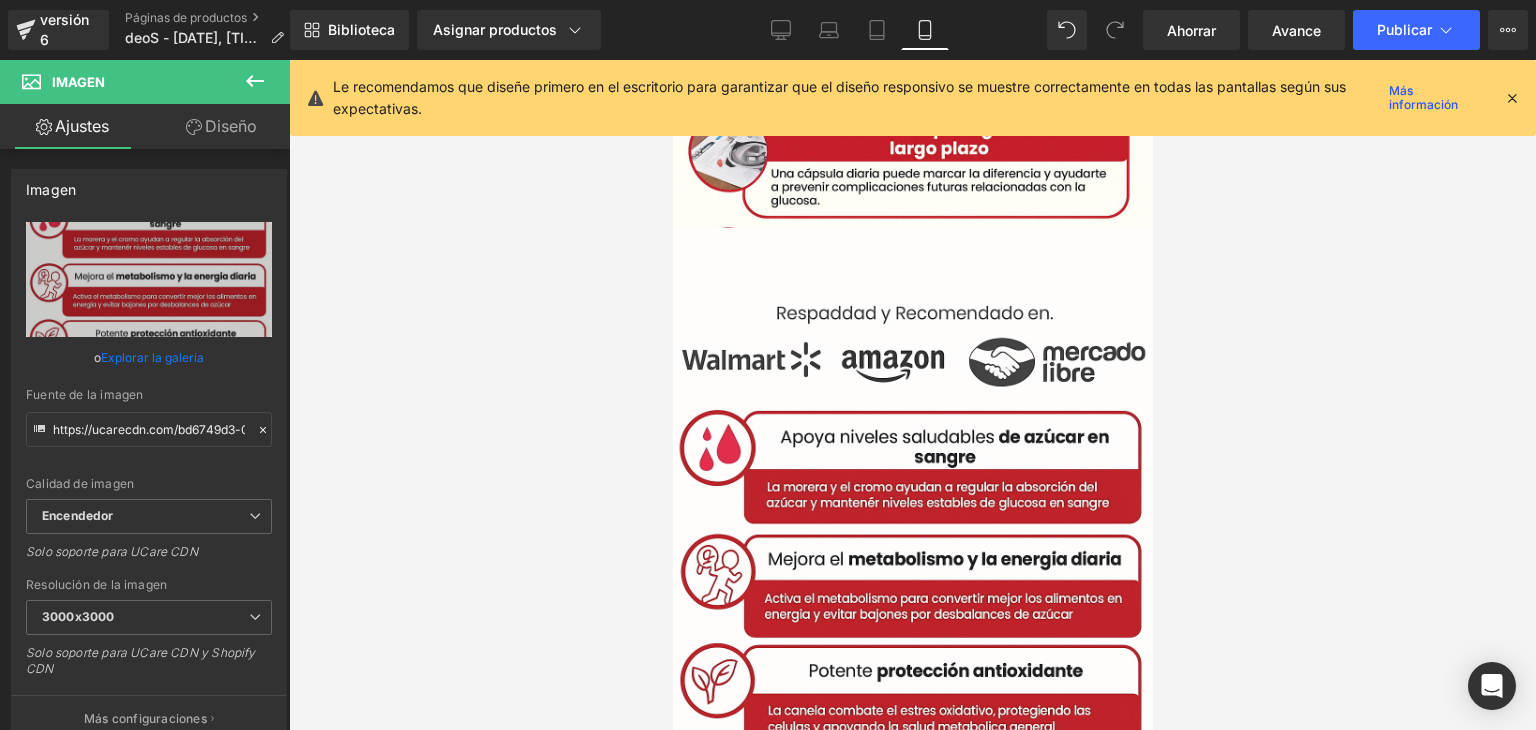 scroll, scrollTop: 3838, scrollLeft: 0, axis: vertical 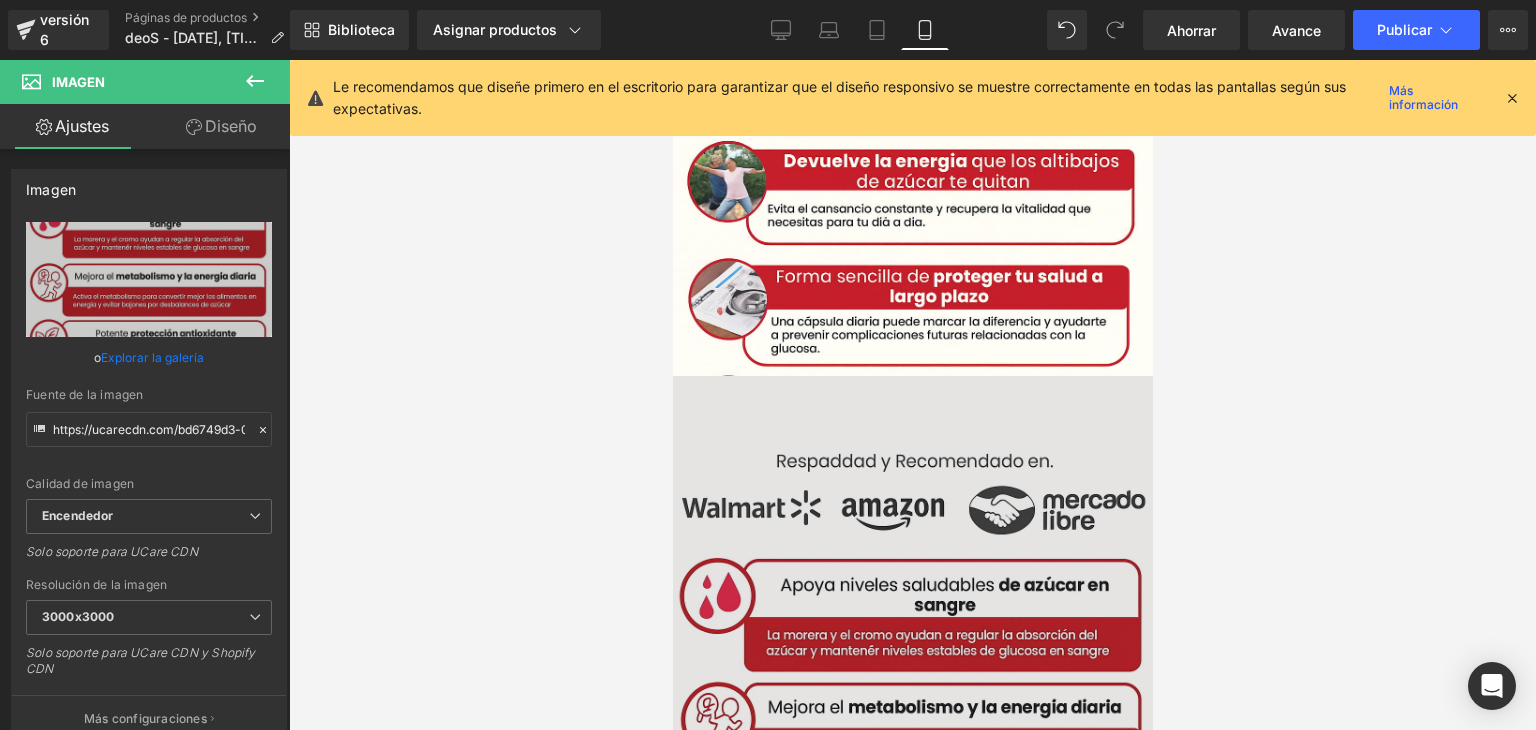 click at bounding box center [912, 736] 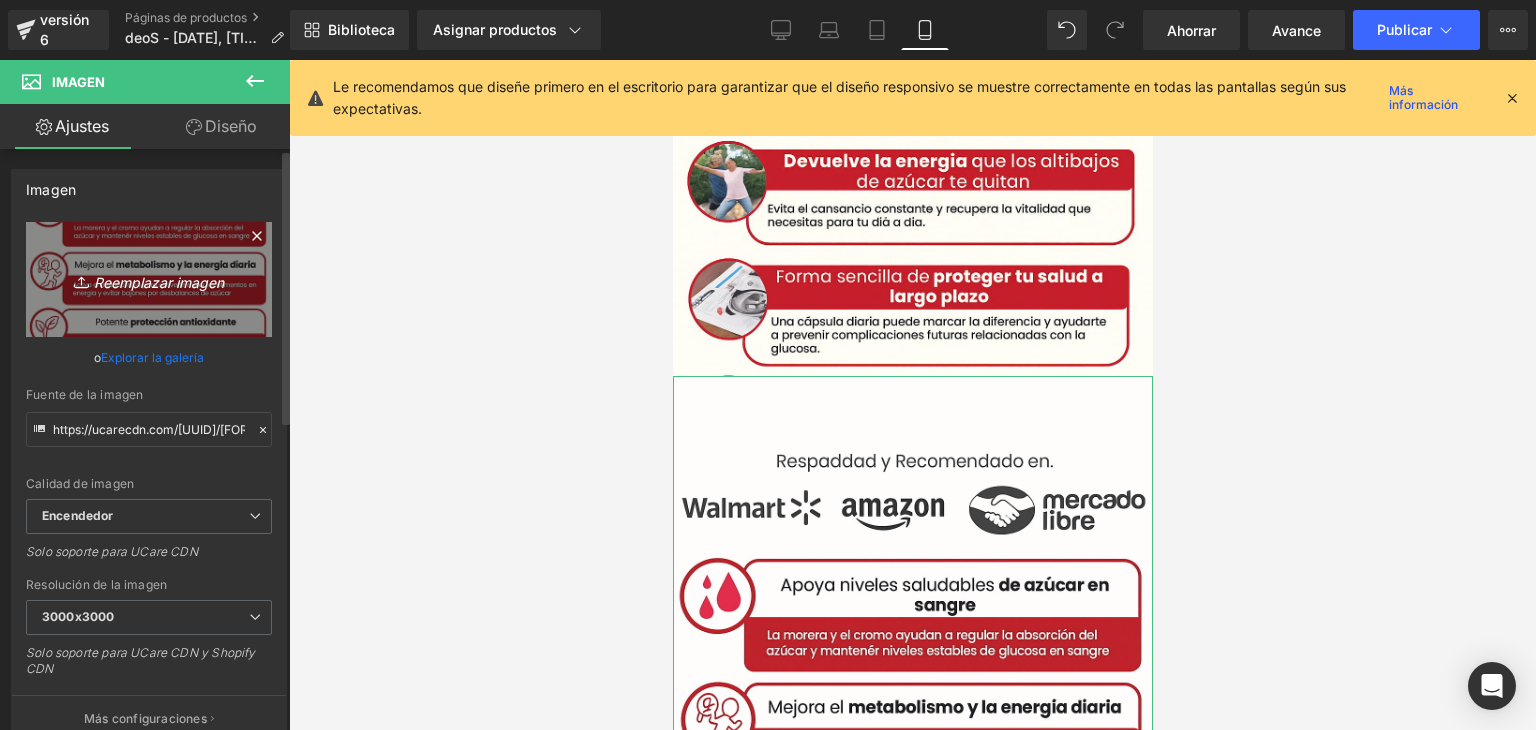 click on "Reemplazar imagen" at bounding box center [159, 281] 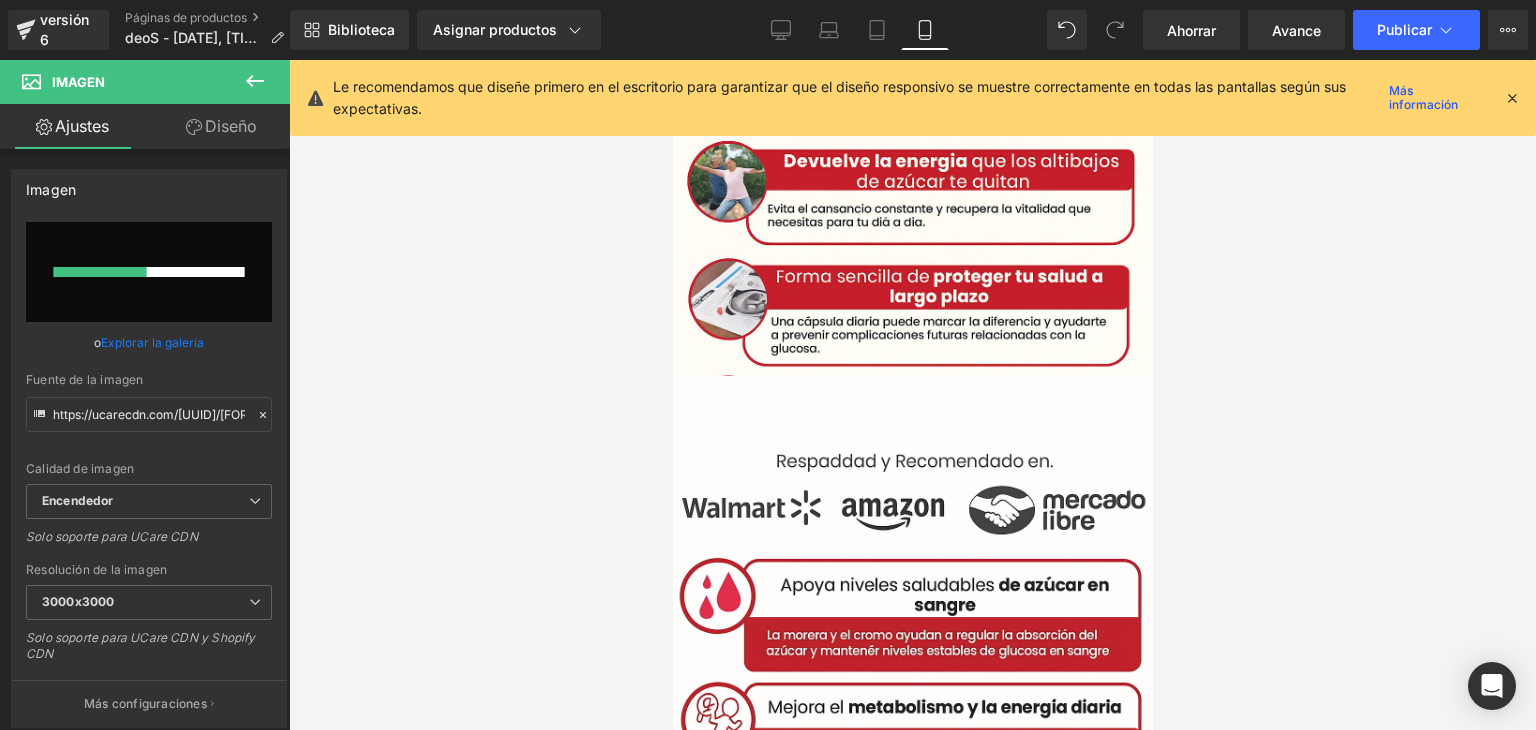 type 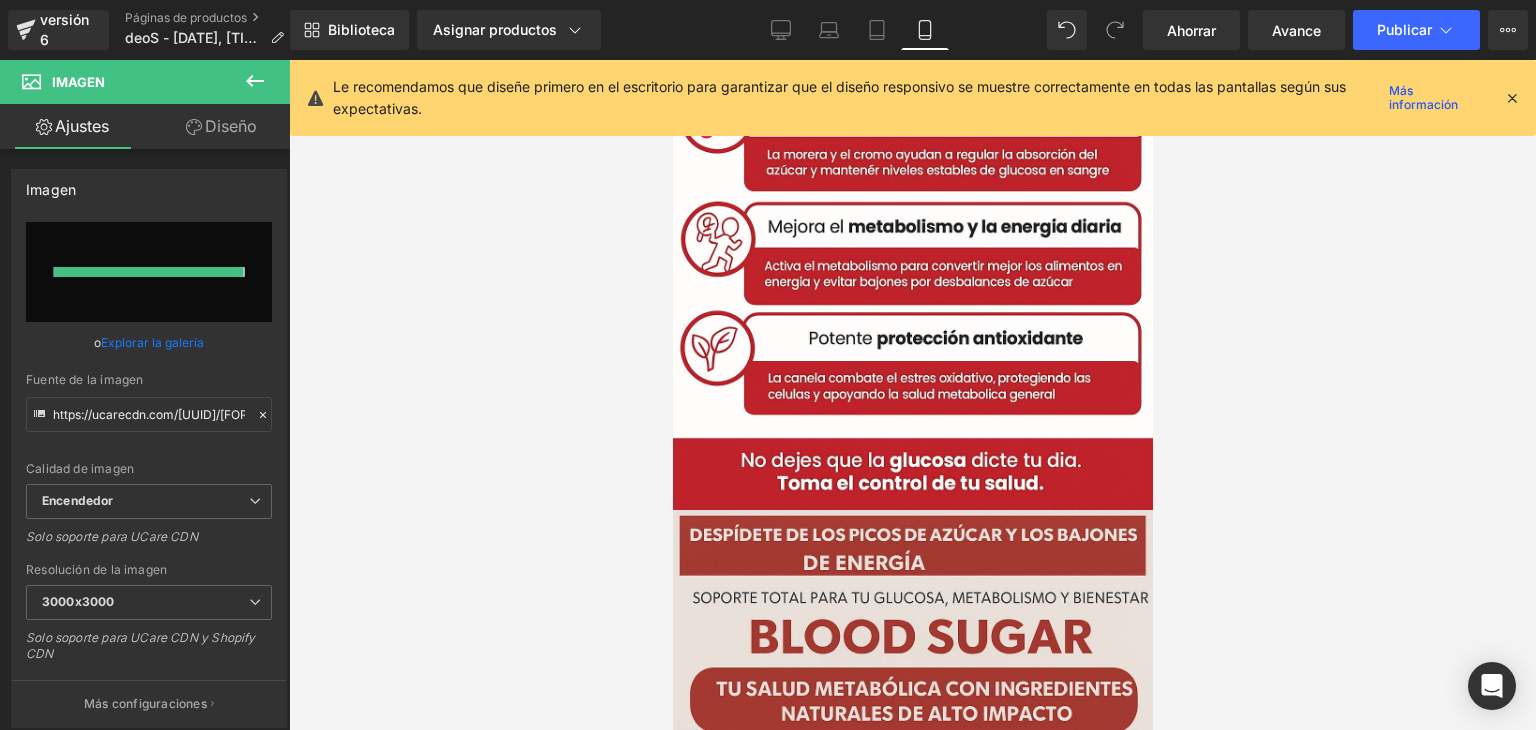 type on "https://ucarecdn.com/[UUID]/[FORMAT]/[PREVIEW]/[QUALITY]/ChatGPT%20Image%2010%20jul%202025,%2007_28_44%20p.m.%20_1_.png" 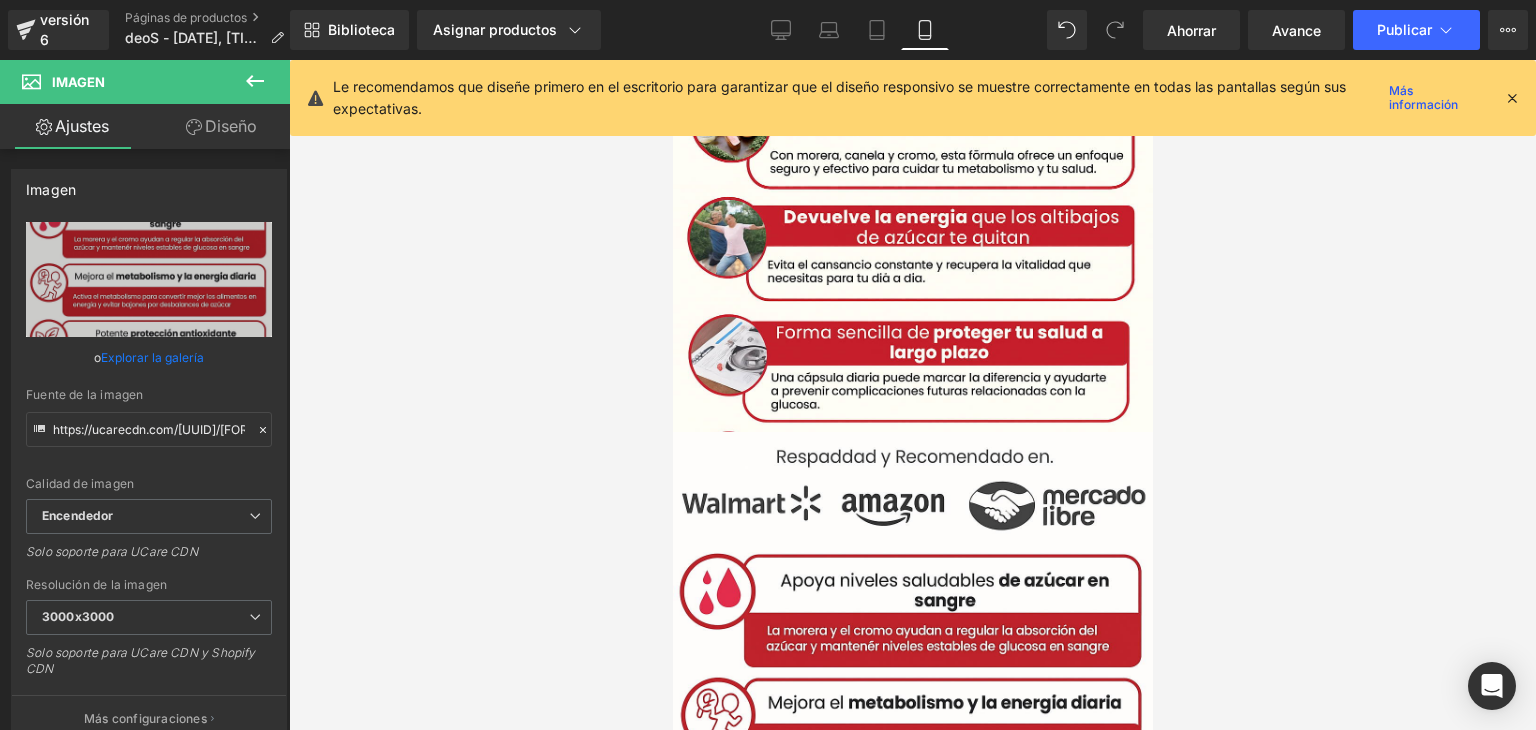 scroll, scrollTop: 3890, scrollLeft: 0, axis: vertical 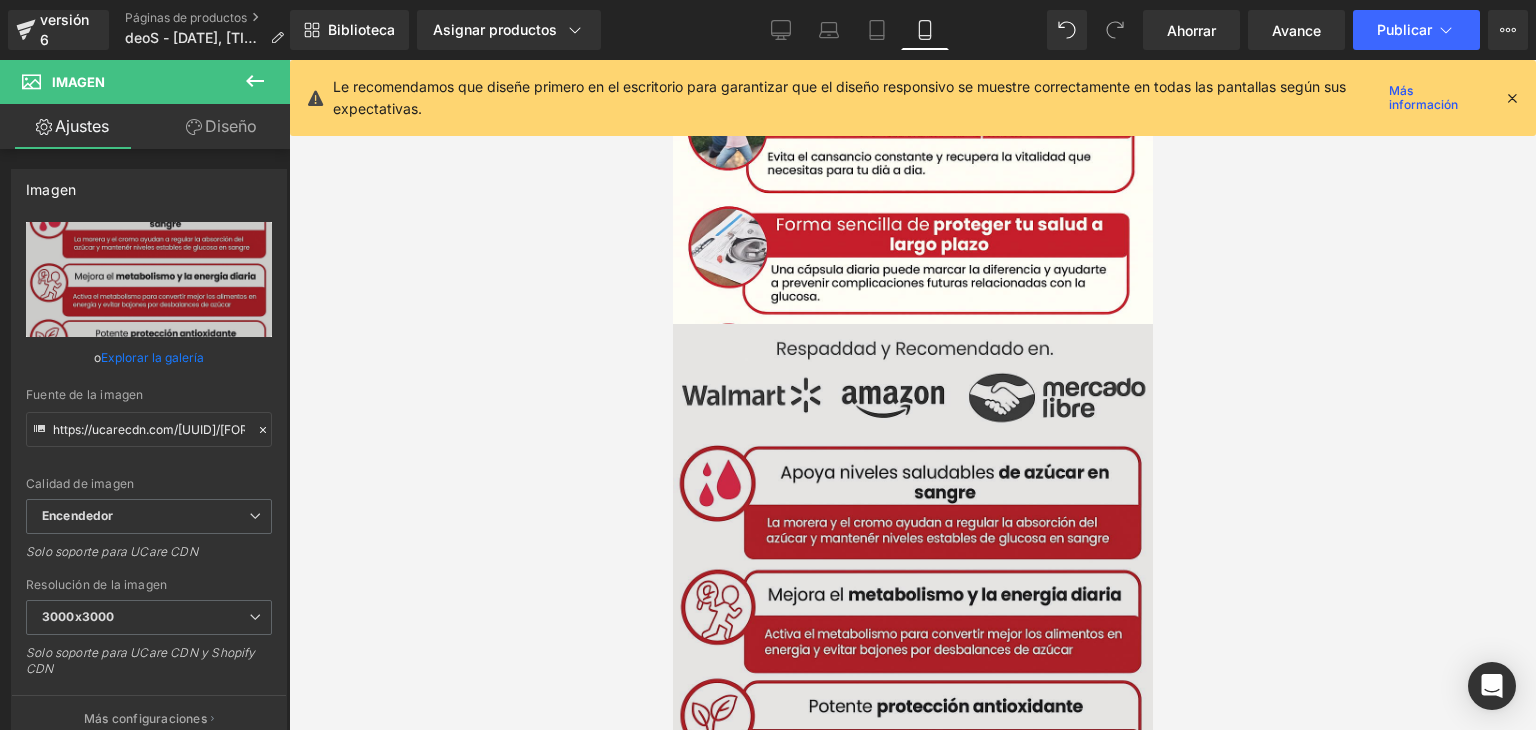 click on "Imagen" at bounding box center [912, 601] 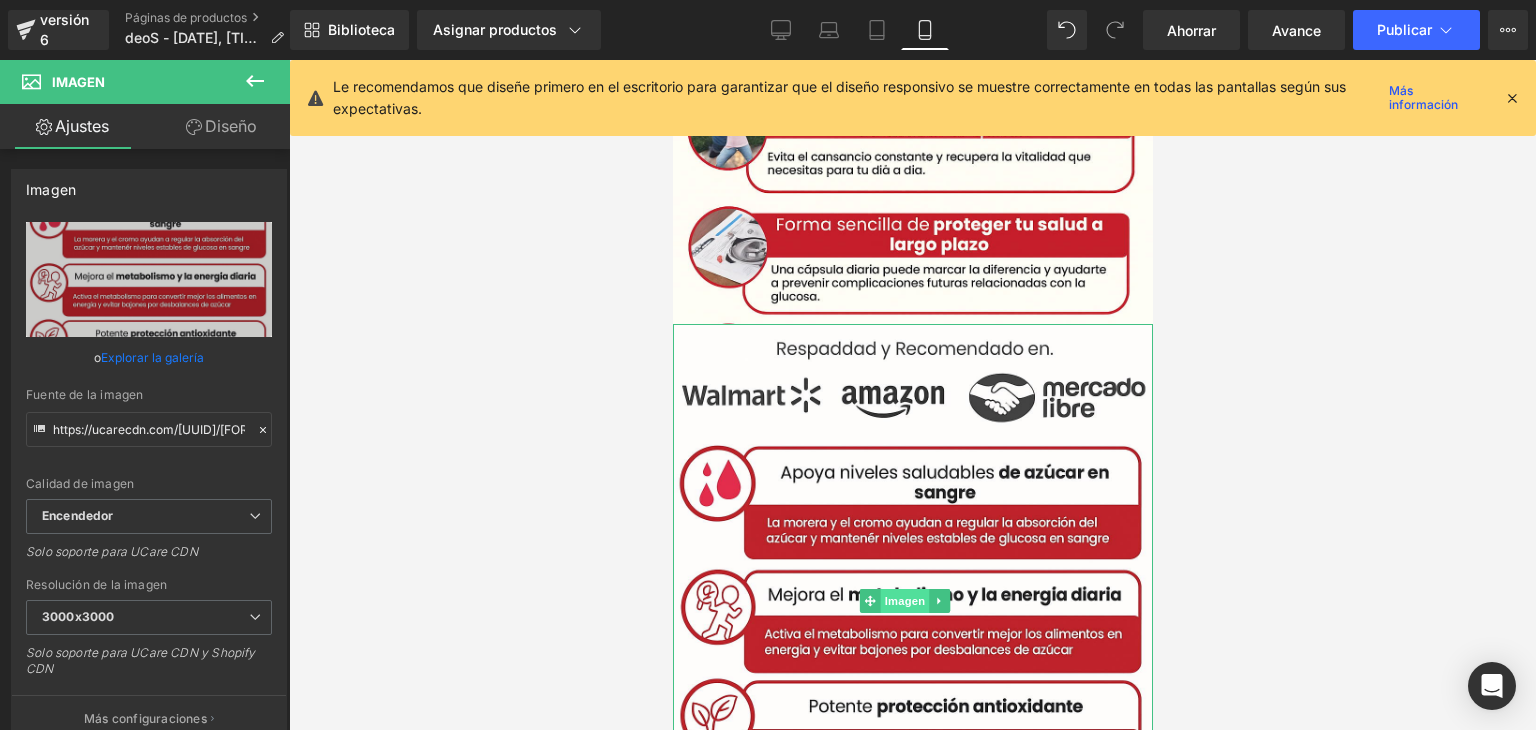 click on "Imagen" at bounding box center (904, 601) 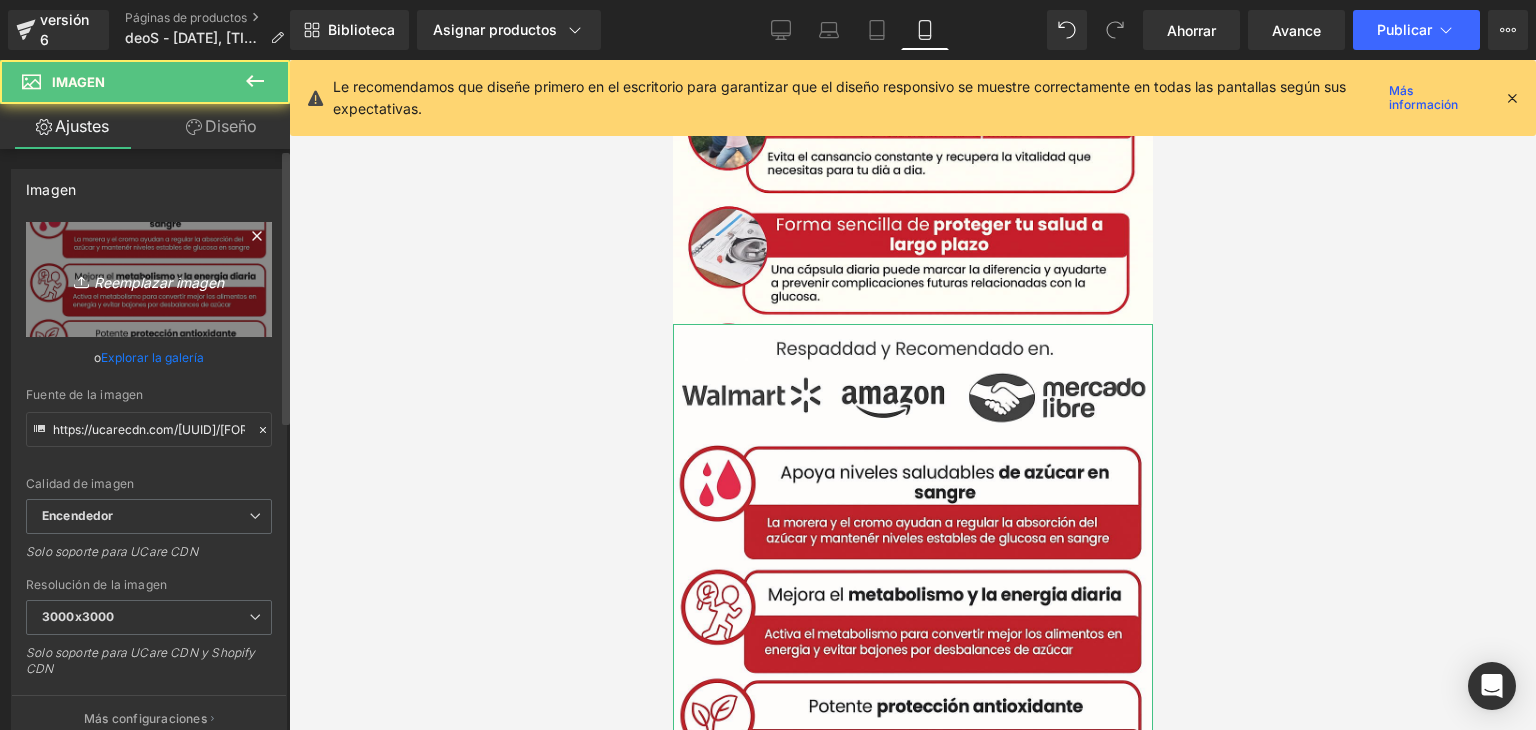 click on "Reemplazar imagen" at bounding box center [149, 279] 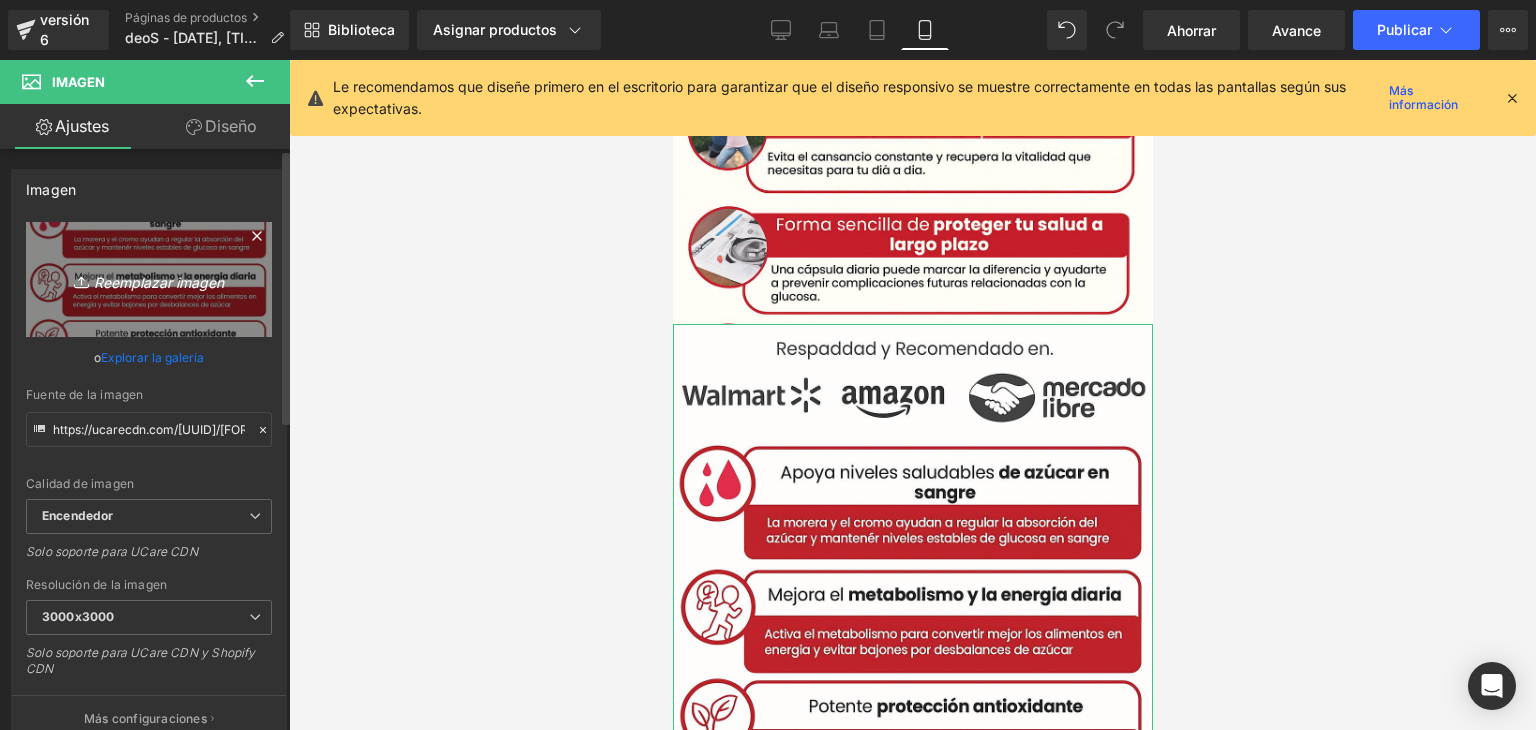 type on "C:\fakepath\[FILENAME].png" 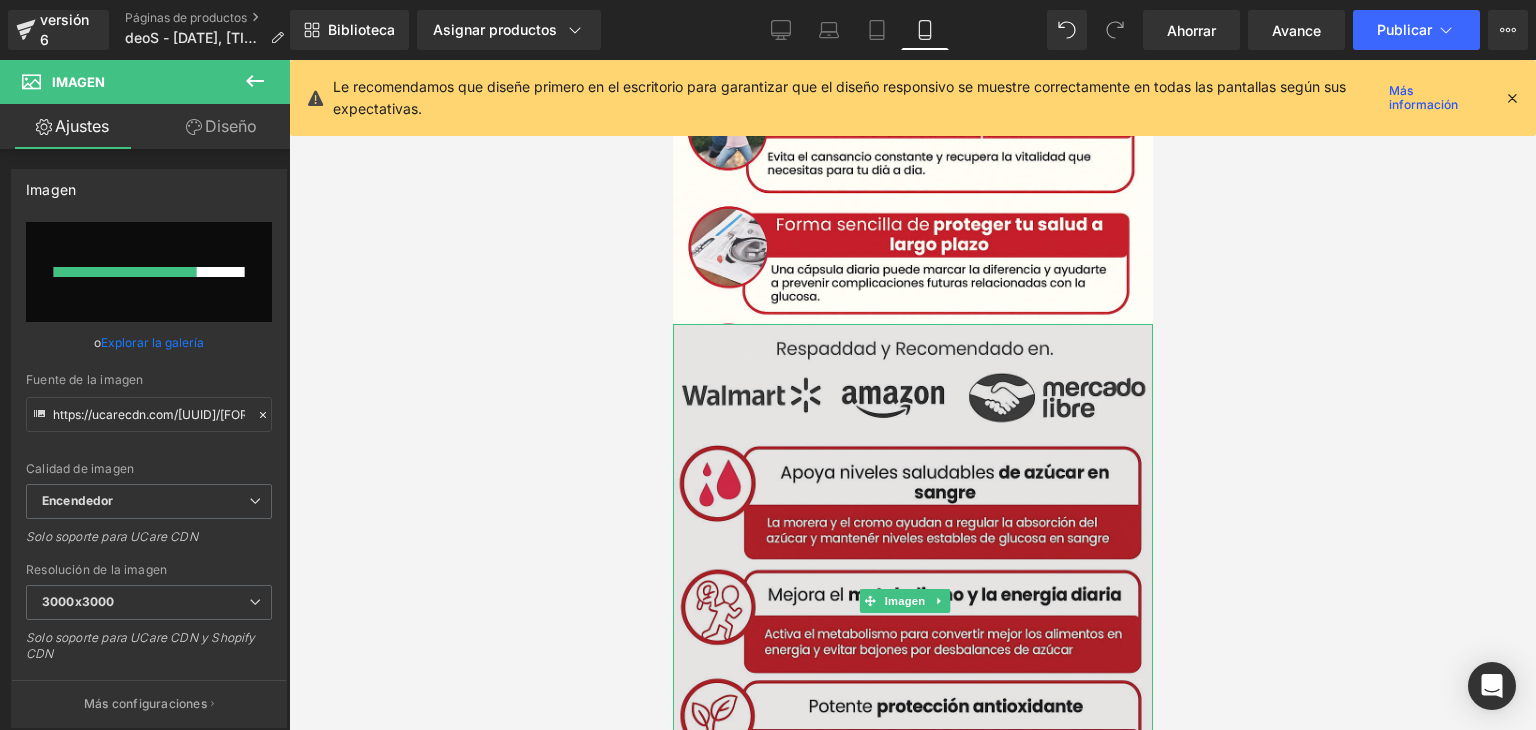 type 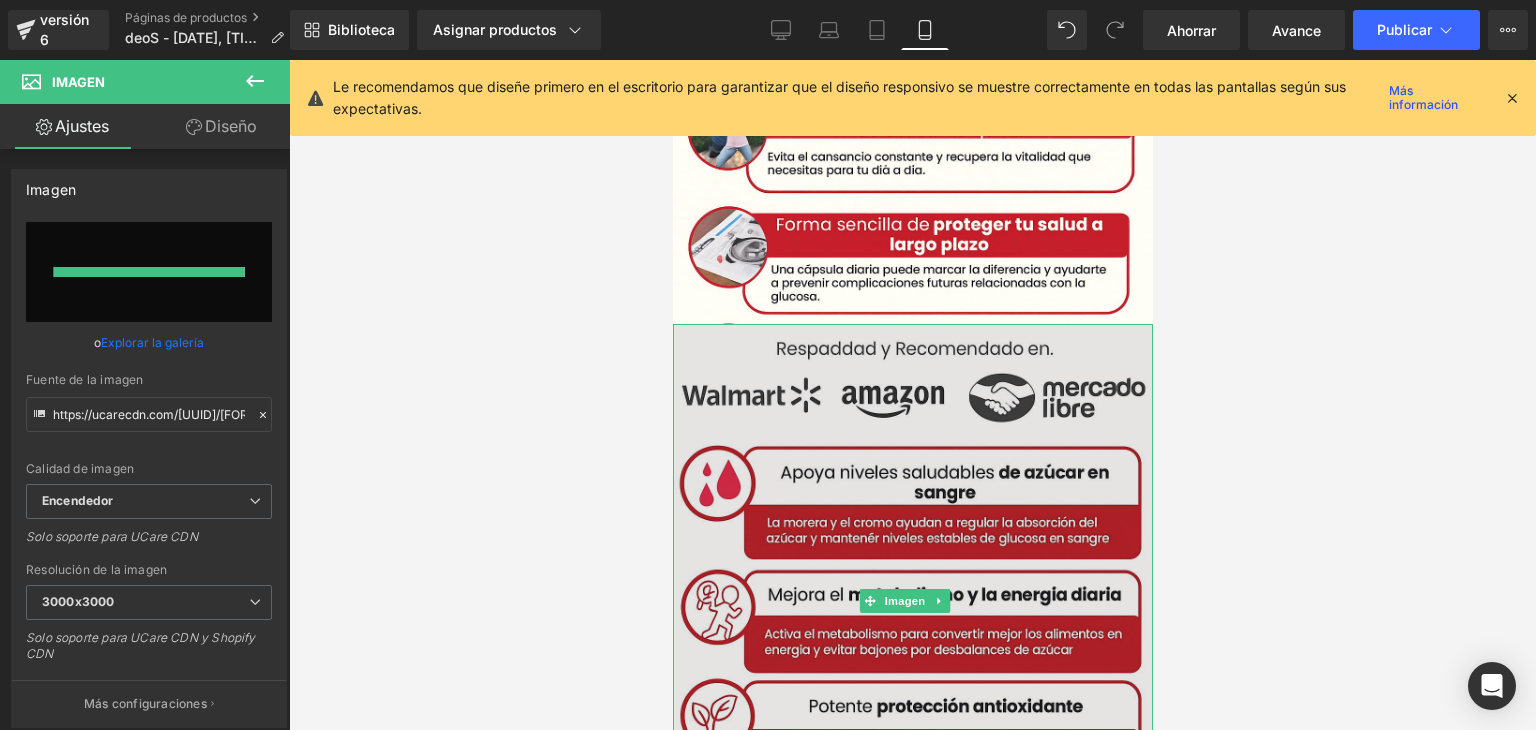 type on "https://ucarecdn.com/[UUID]/[FORMAT]/[PREVIEW]/[QUALITY]/ChatGPT%20Image%2010%20jul%202025,%2007_28_44%20p.m..png" 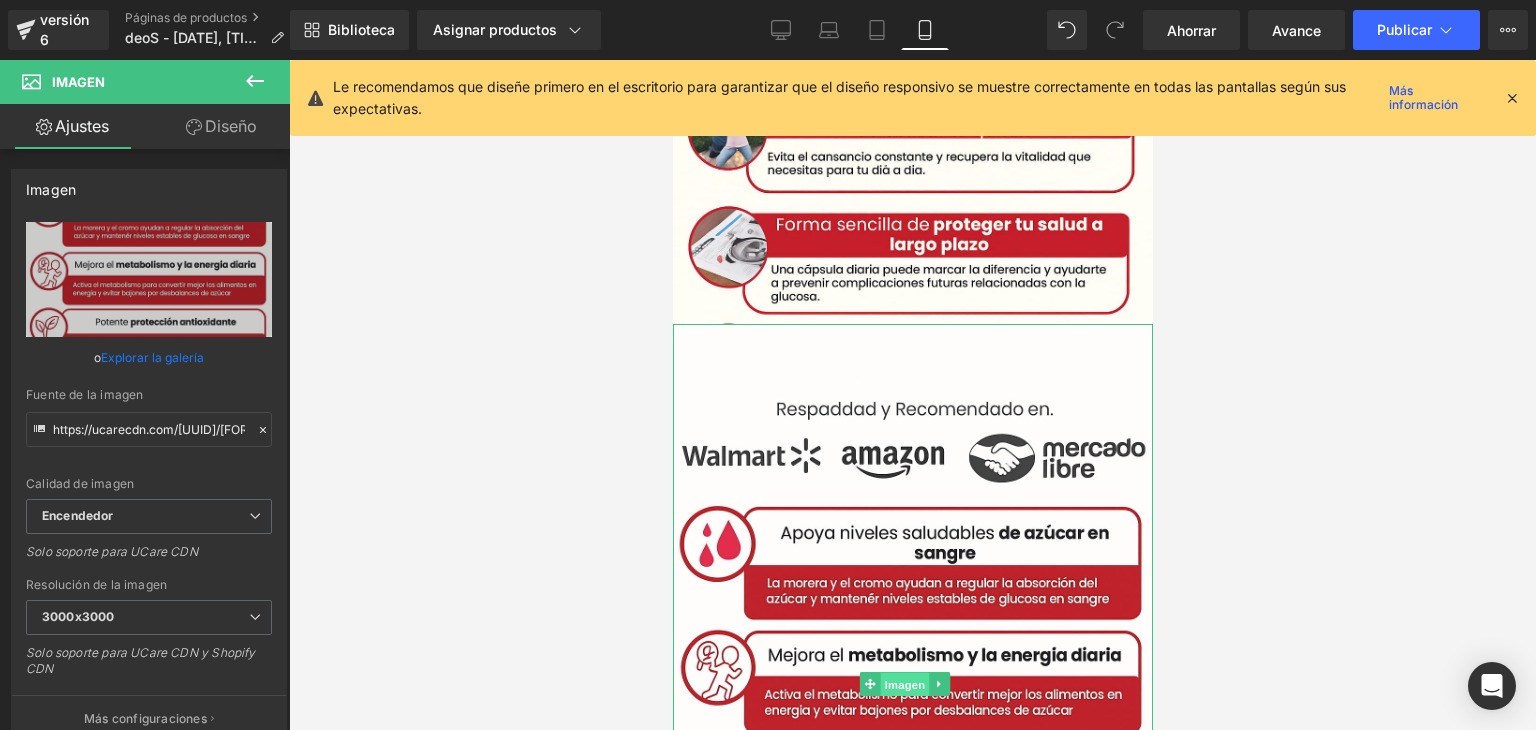click on "Imagen" at bounding box center (904, 684) 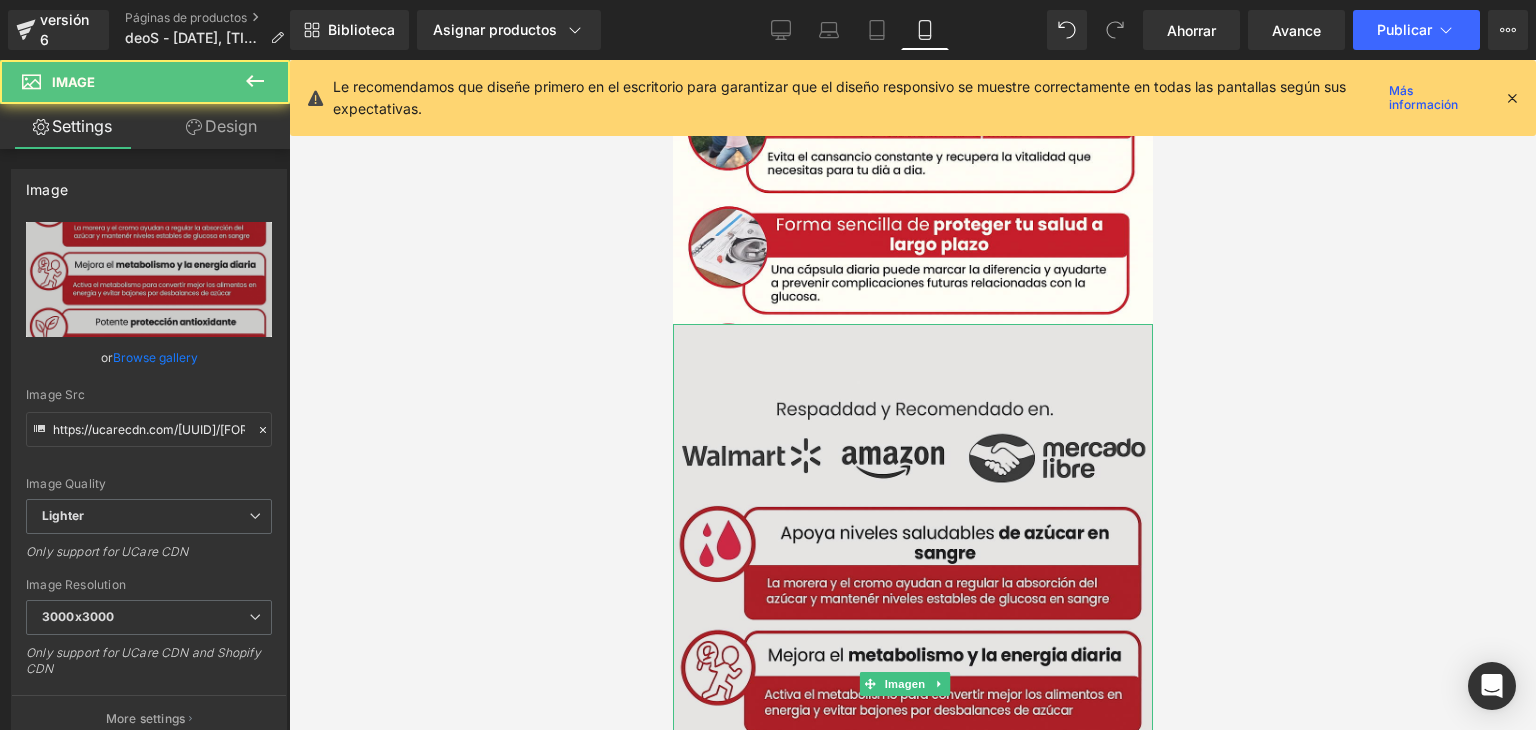 click at bounding box center [912, 684] 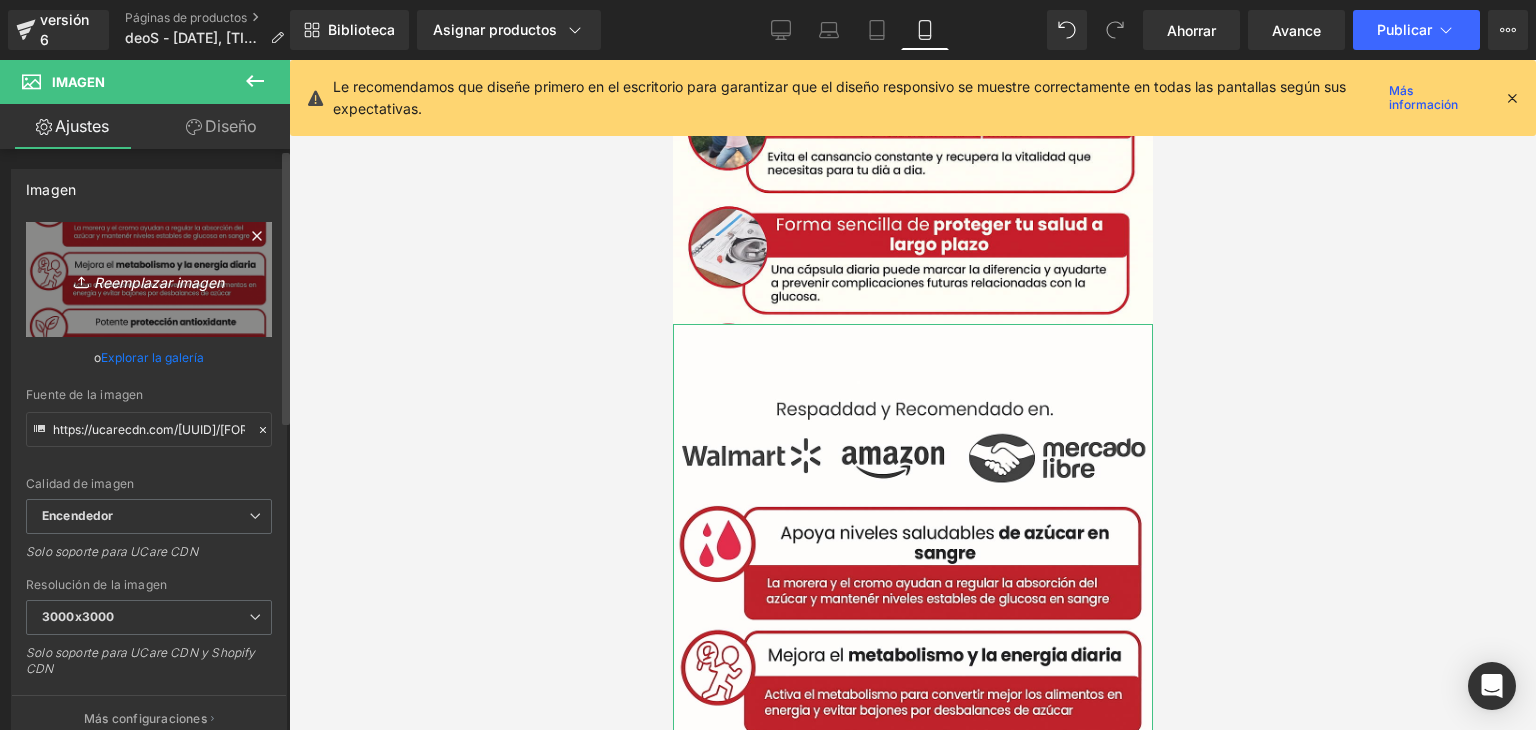 click on "Reemplazar imagen" at bounding box center (149, 279) 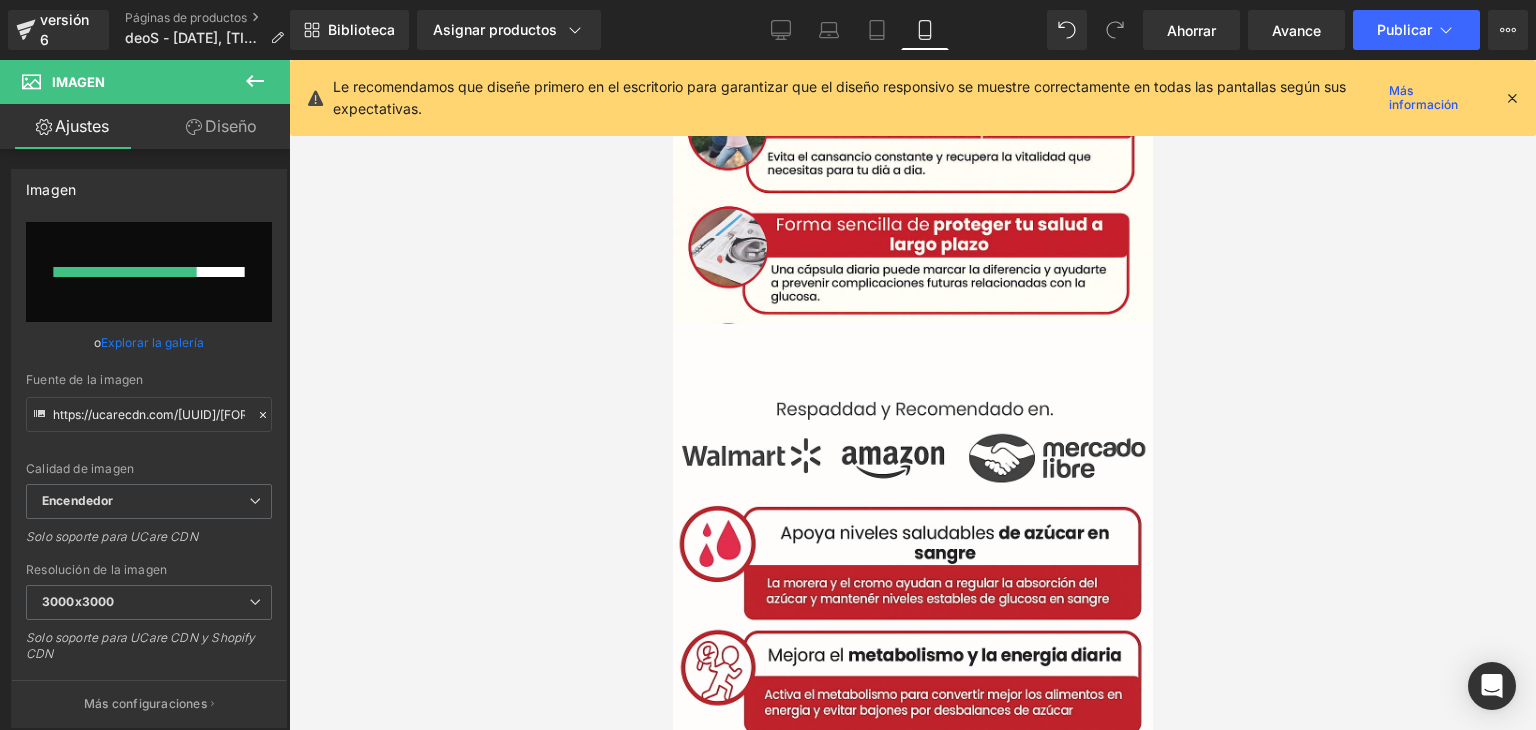 type 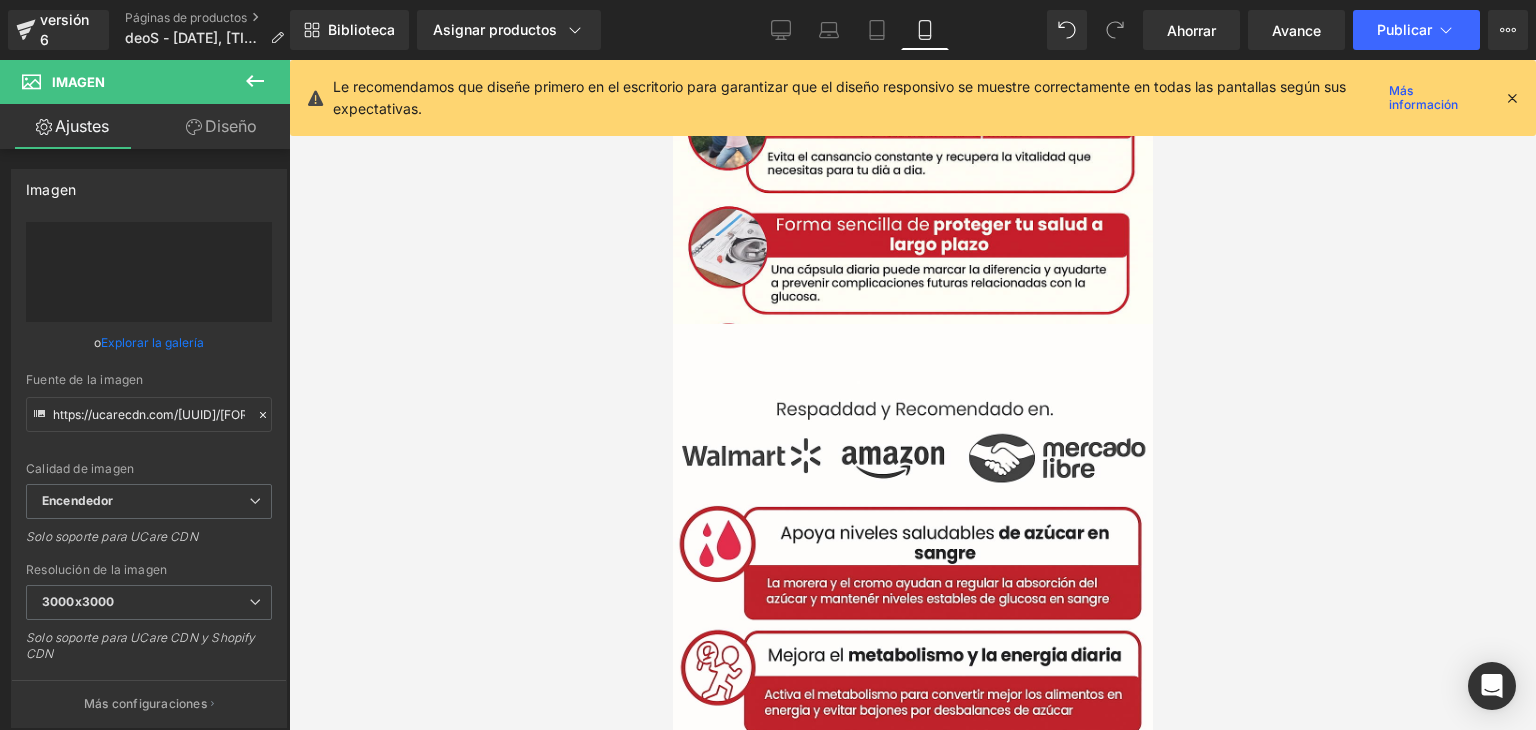 type on "https://ucarecdn.com/c36122aa-fd25-45d1-8990-1772a4e95365/-/format/auto/-/preview/3000x3000/-/quality/lighter/ChatGPT%20Image%2010%20jul%202025,%2007_08_08%20p.m..png" 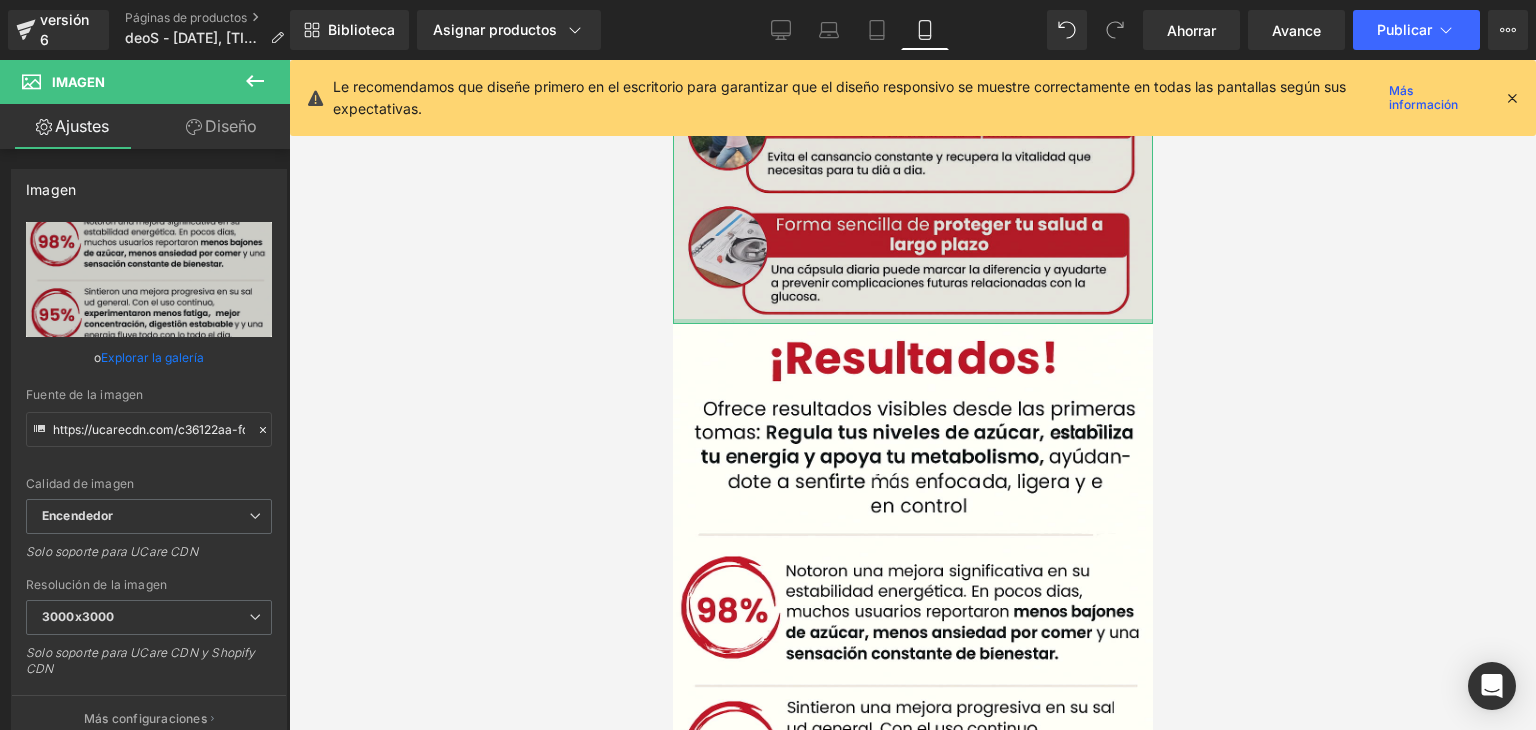 click on "Imagen         Imagen
COMPLEJO DE AZÚCAR EN SANGRE | SUPLEMENTO NATURAL
(P) Título
Venta de liquidación
(P) Imagen
S/. [PRICE]
S/. [PRICE]
57%
DSCTO
(P) Precio
Producto
S/. [PRICE]
(P) Precio
Producto         Imagen" at bounding box center (912, -817) 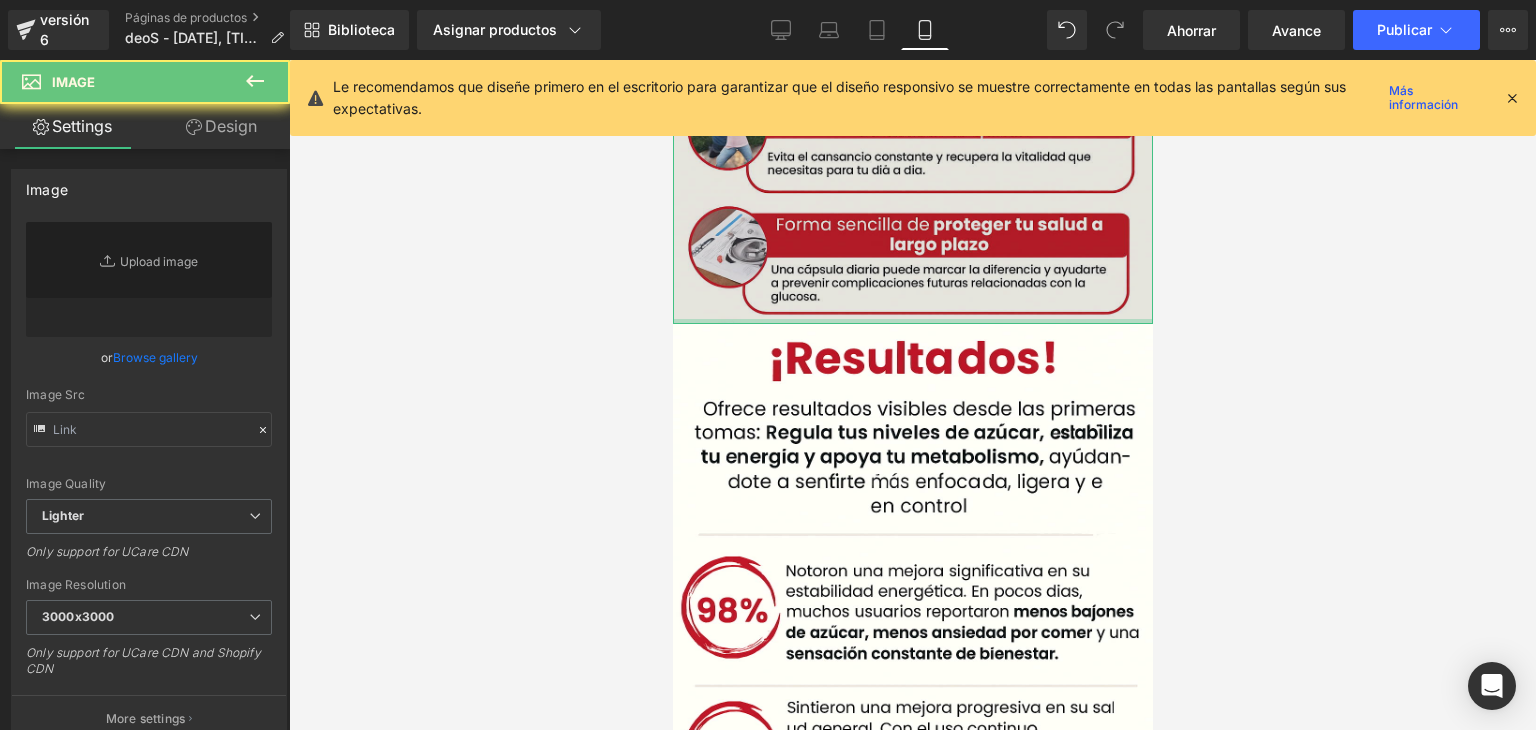 type on "https://ucarecdn.com/b3dd979c-03ec-44d6-8634-5fd6885ed665/-/format/auto/-/preview/3000x3000/-/quality/lighter/ChatGPT%20Image%2010%20jul%202025,%2007_04_55%20p.m.%20_1_.png" 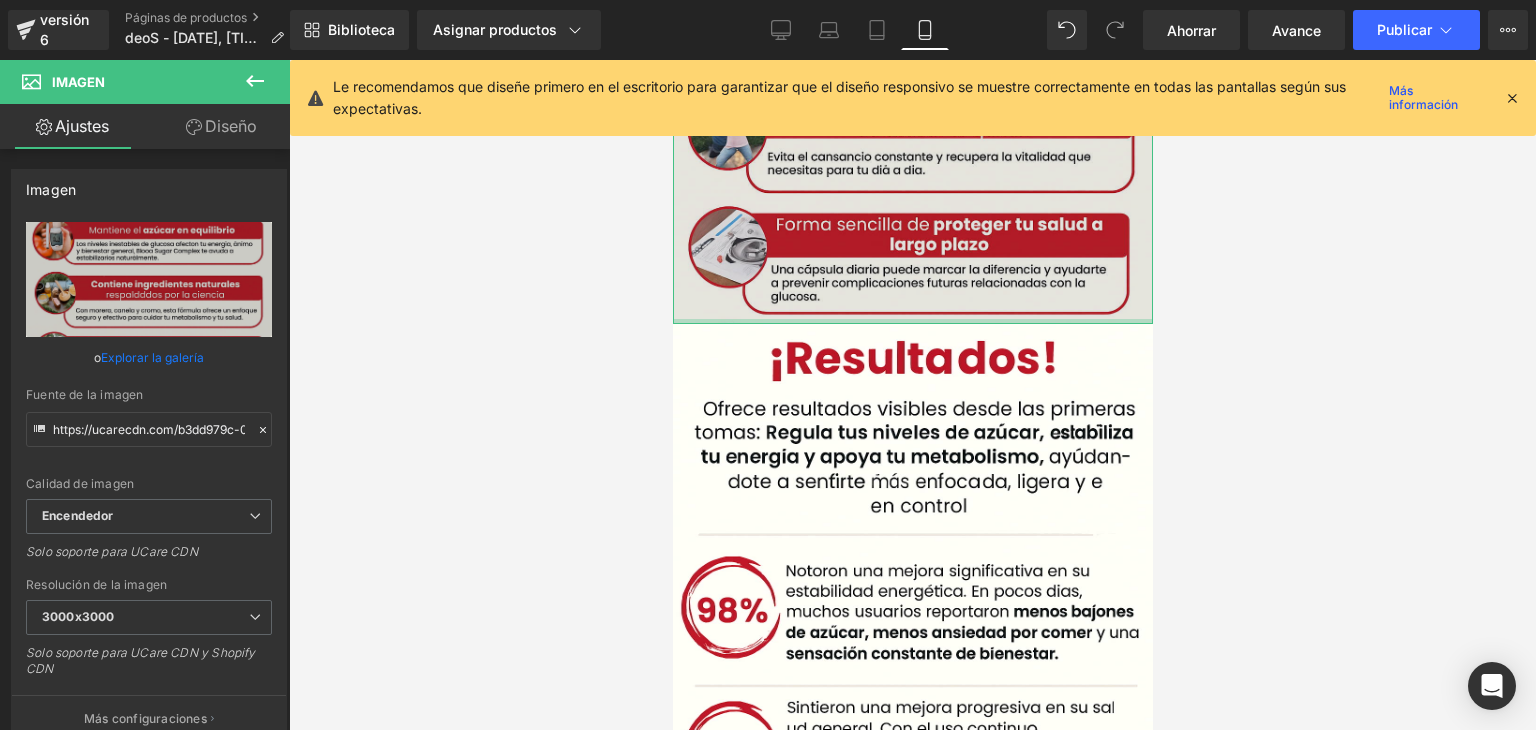 click on "Imagen" at bounding box center [912, -13] 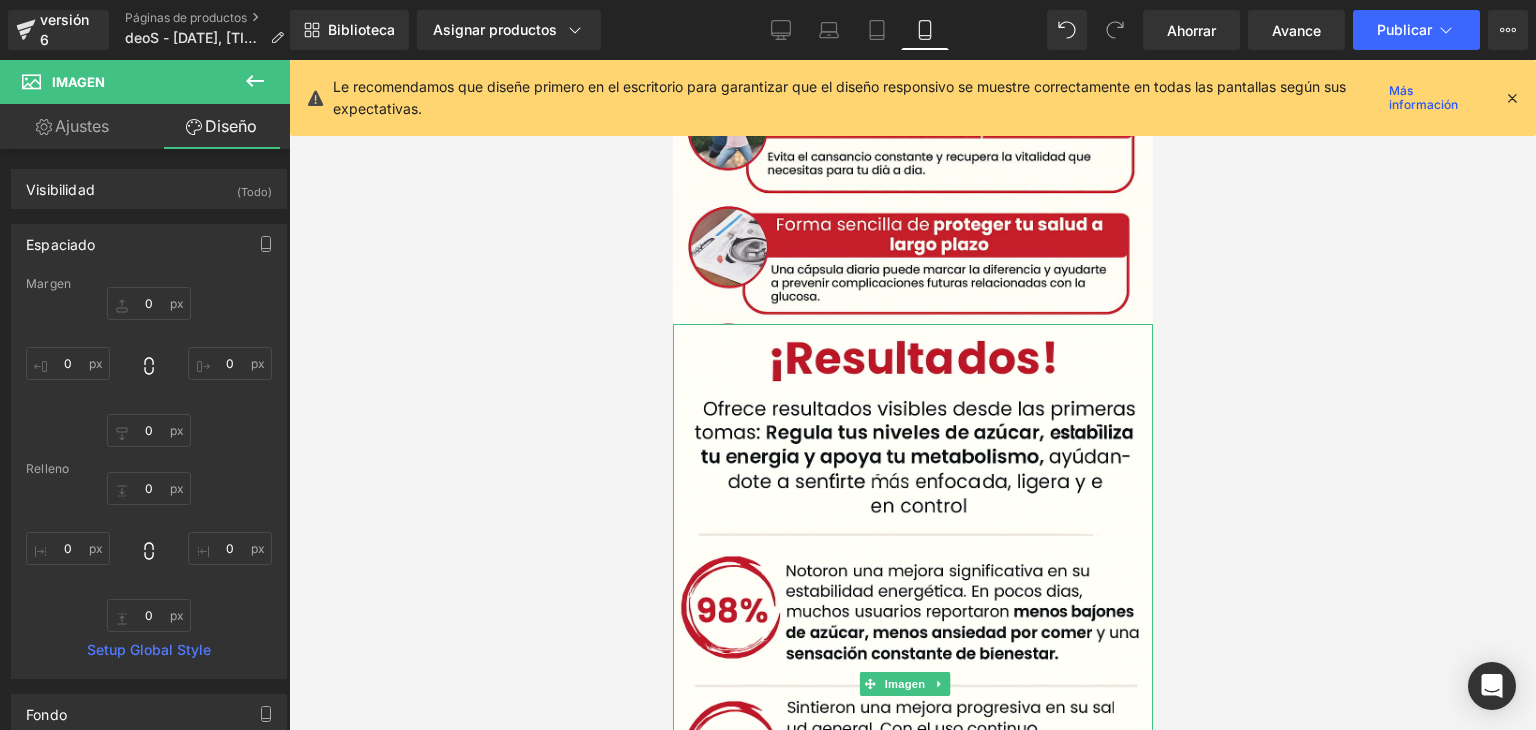 click at bounding box center (912, 326) 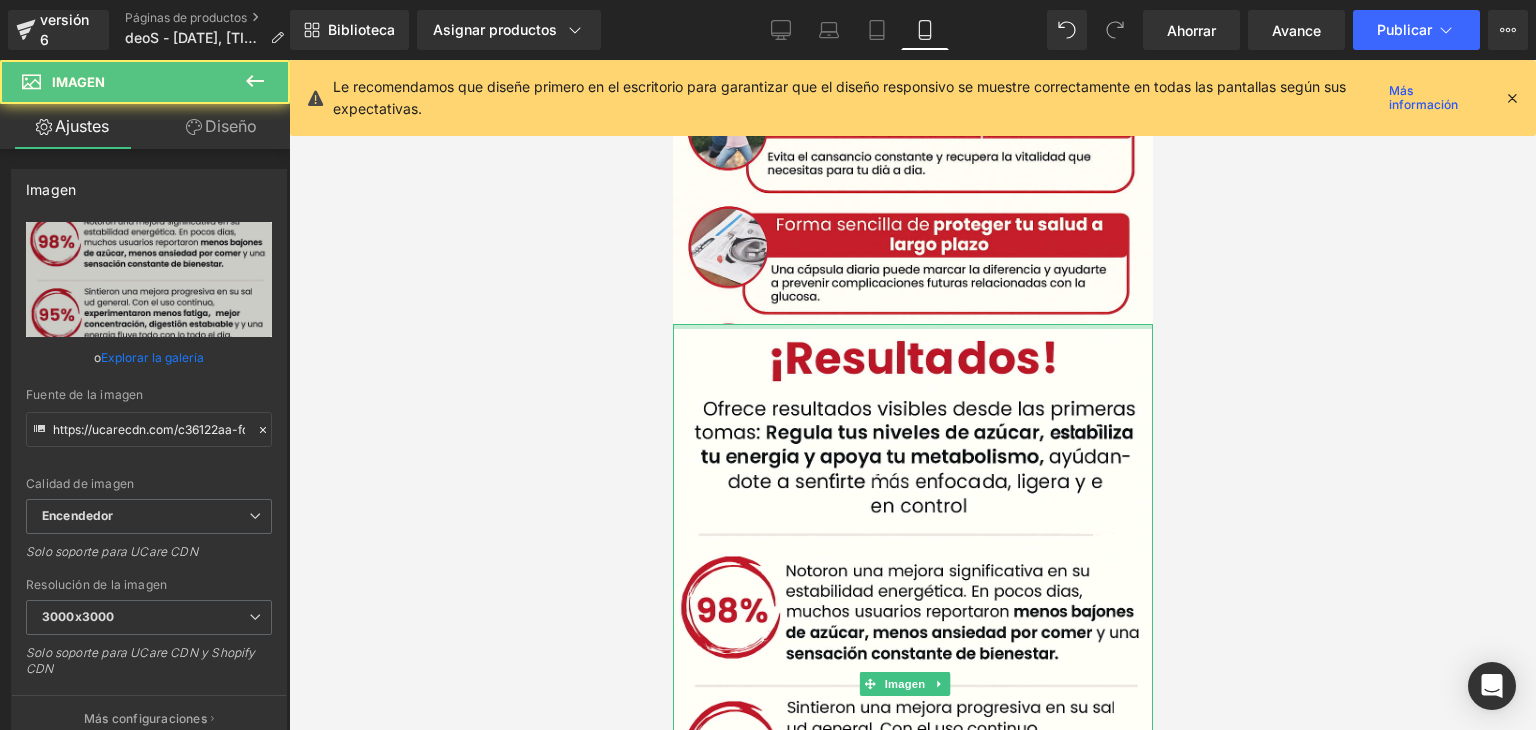 click on "Imagen         Imagen
COMPLEJO DE AZÚCAR EN SANGRE | SUPLEMENTO NATURAL
(P) Título
Venta de liquidación
(P) Imagen
S/. [PRICE]
S/. [PRICE]
57%
DSCTO
(P) Precio
Producto
S/. [PRICE]
(P) Precio
Producto         Imagen" at bounding box center (912, -817) 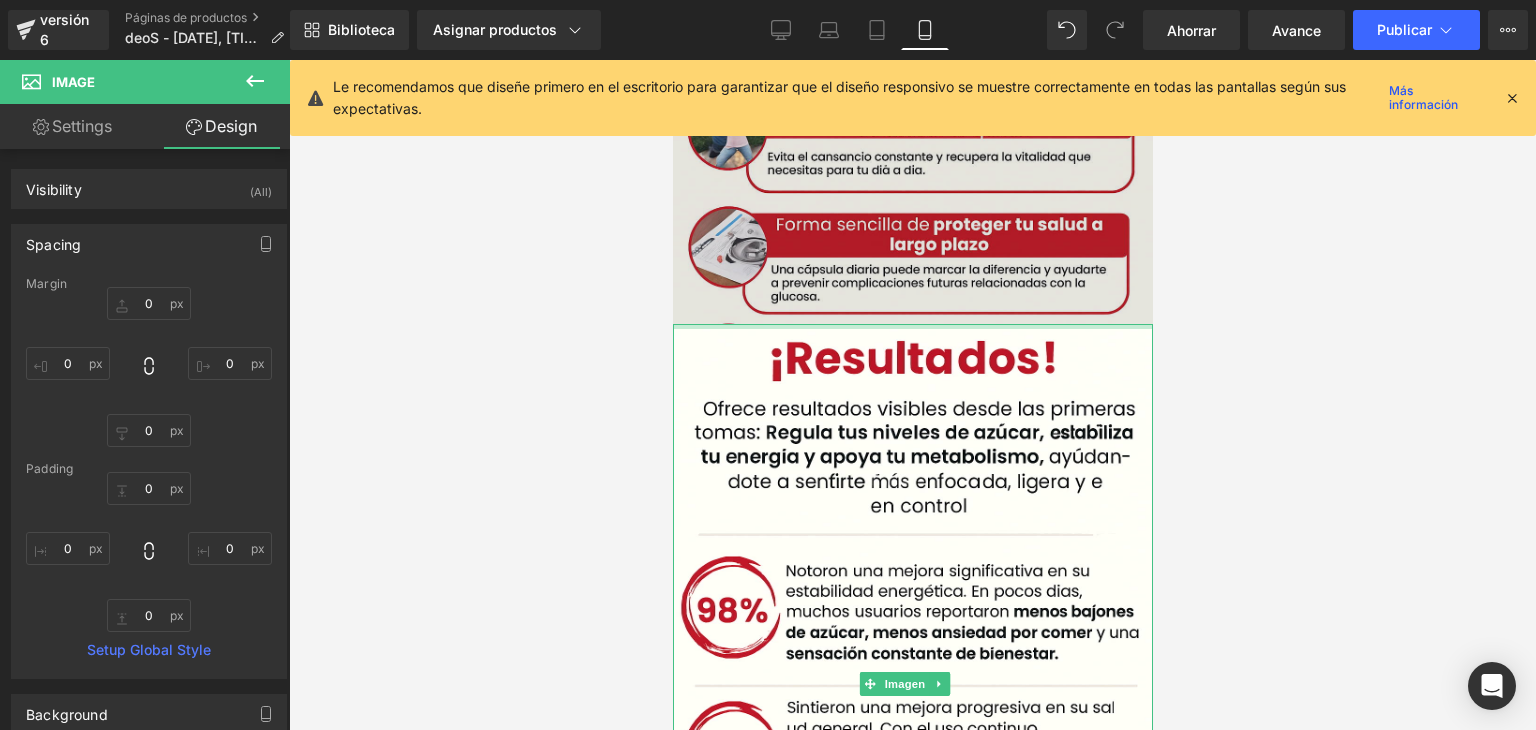 click on "Imagen         Imagen
COMPLEJO DE AZÚCAR EN SANGRE | SUPLEMENTO NATURAL
(P) Título
Venta de liquidación
(P) Imagen
S/. [PRICE]
S/. [PRICE]
57%
DSCTO
(P) Precio
Producto
S/. [PRICE]
(P) Precio
Producto         Imagen" at bounding box center (912, -817) 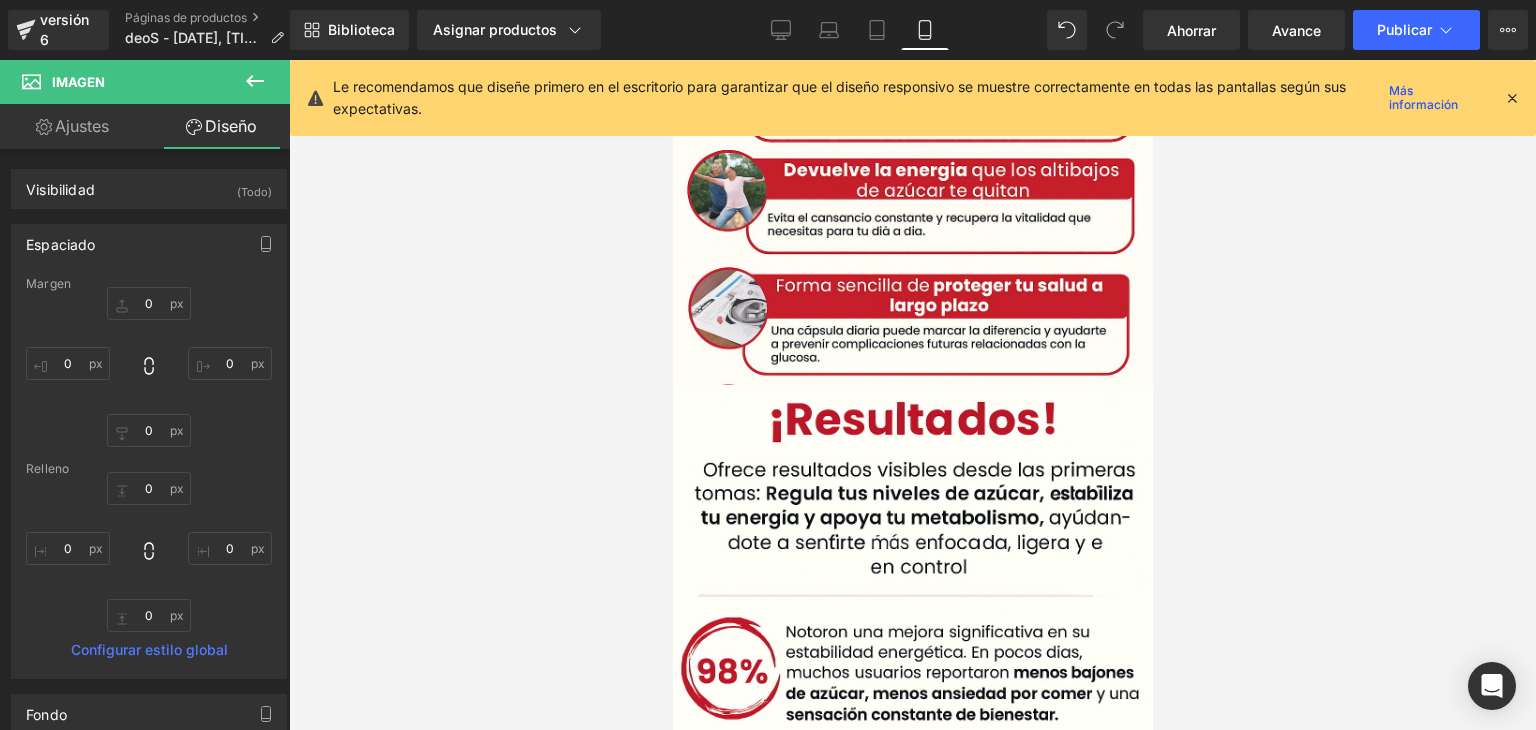 scroll, scrollTop: 3696, scrollLeft: 0, axis: vertical 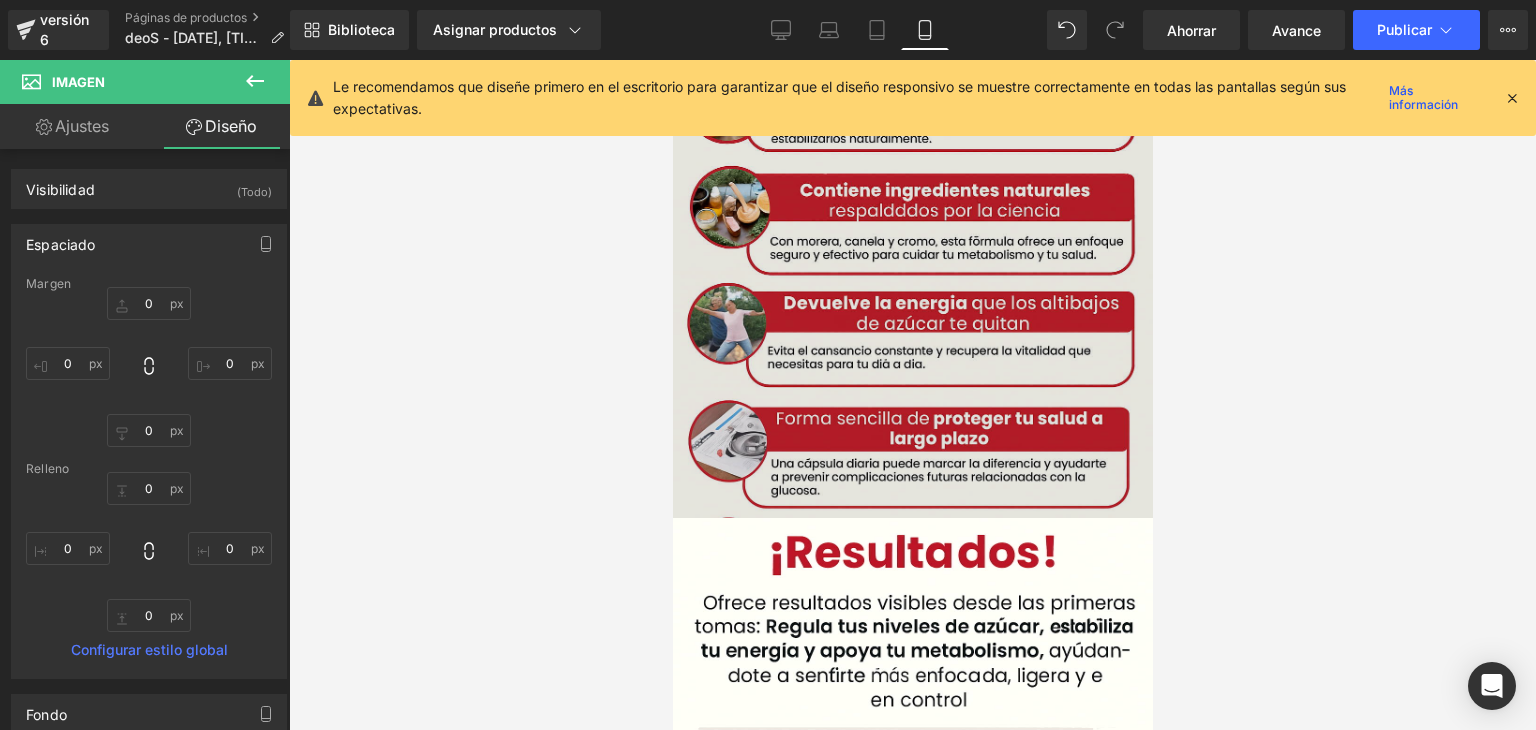 click at bounding box center (672, 60) 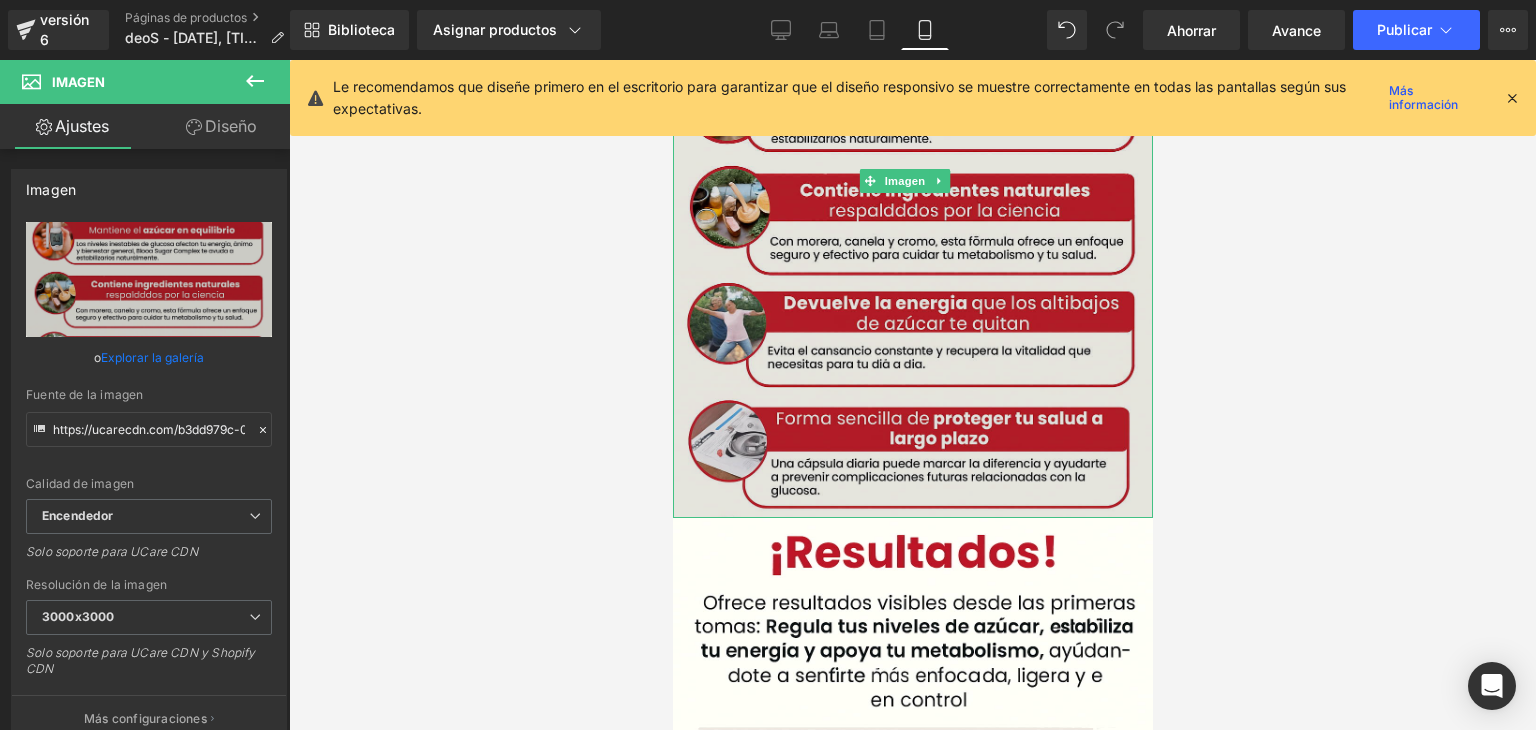 drag, startPoint x: 1124, startPoint y: 399, endPoint x: 1120, endPoint y: 389, distance: 10.770329 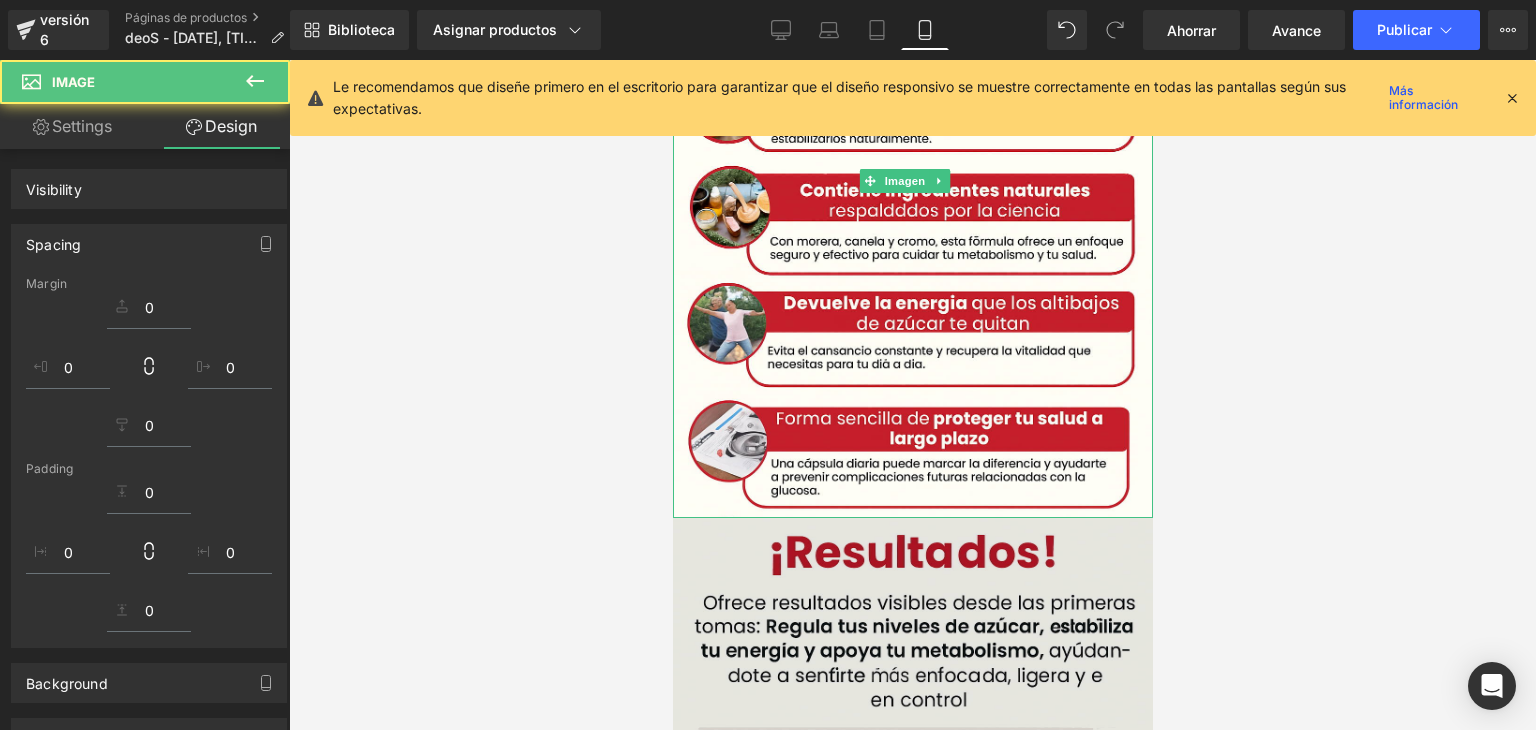 click at bounding box center [912, 878] 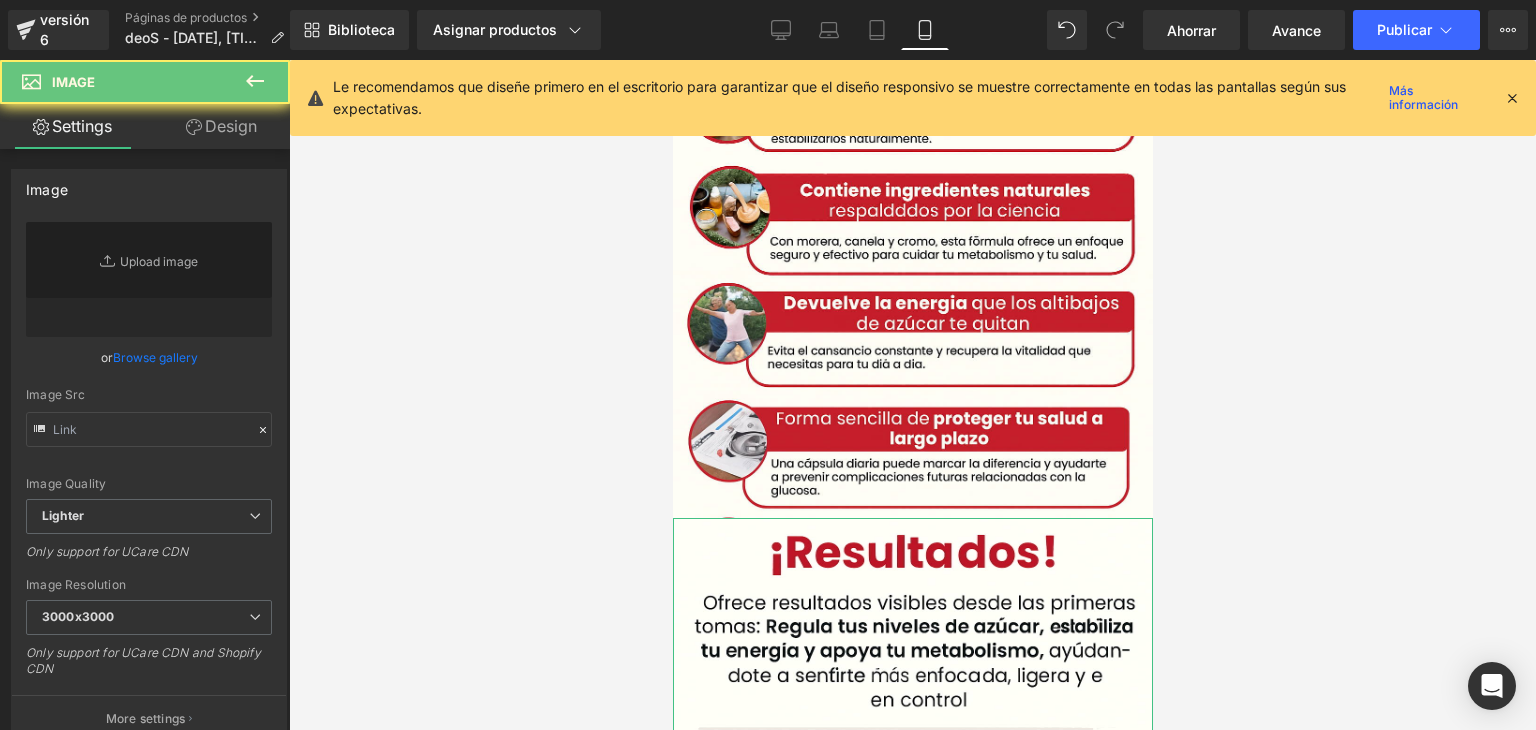 type on "https://ucarecdn.com/c36122aa-fd25-45d1-8990-1772a4e95365/-/format/auto/-/preview/3000x3000/-/quality/lighter/ChatGPT%20Image%2010%20jul%202025,%2007_08_08%20p.m..png" 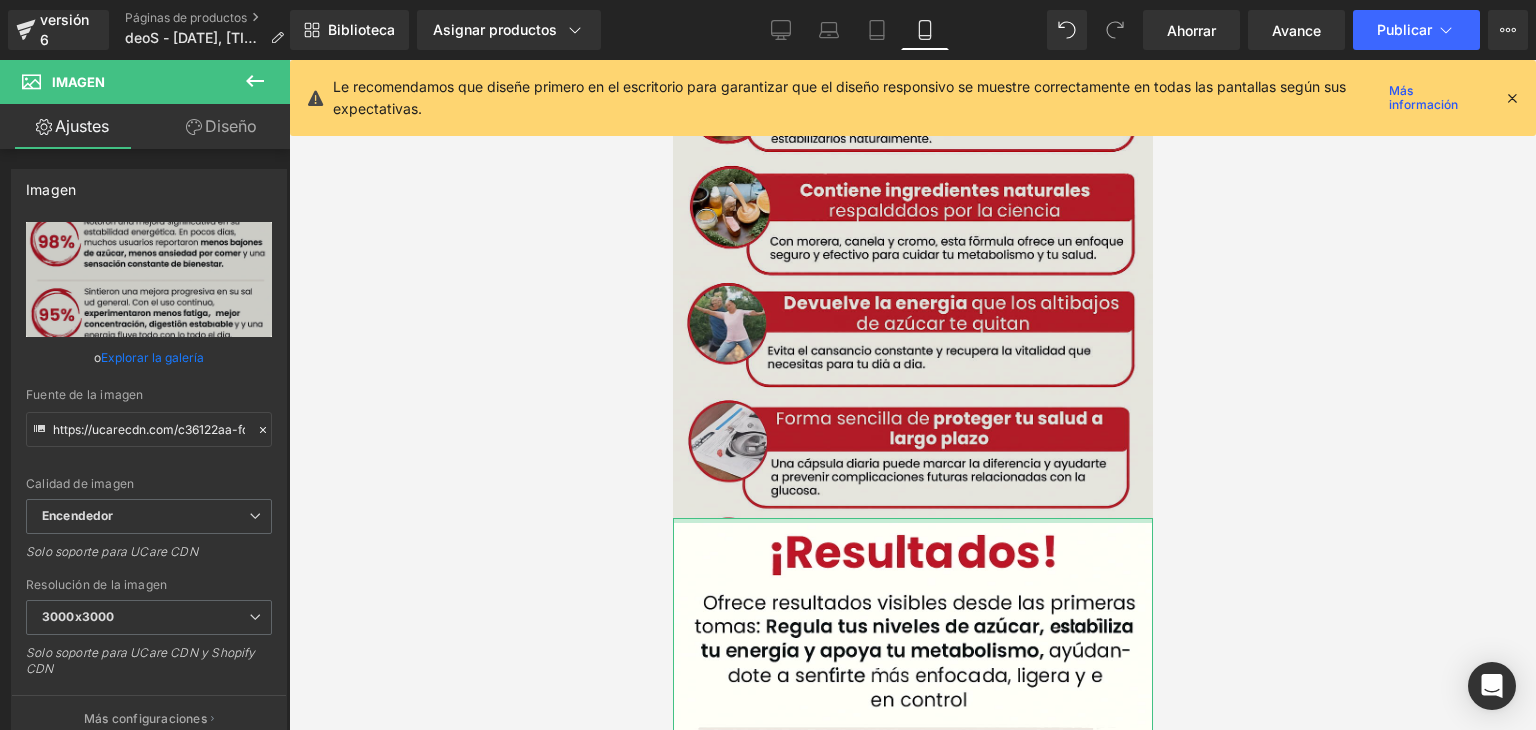drag, startPoint x: 1089, startPoint y: 401, endPoint x: 1840, endPoint y: 565, distance: 768.69824 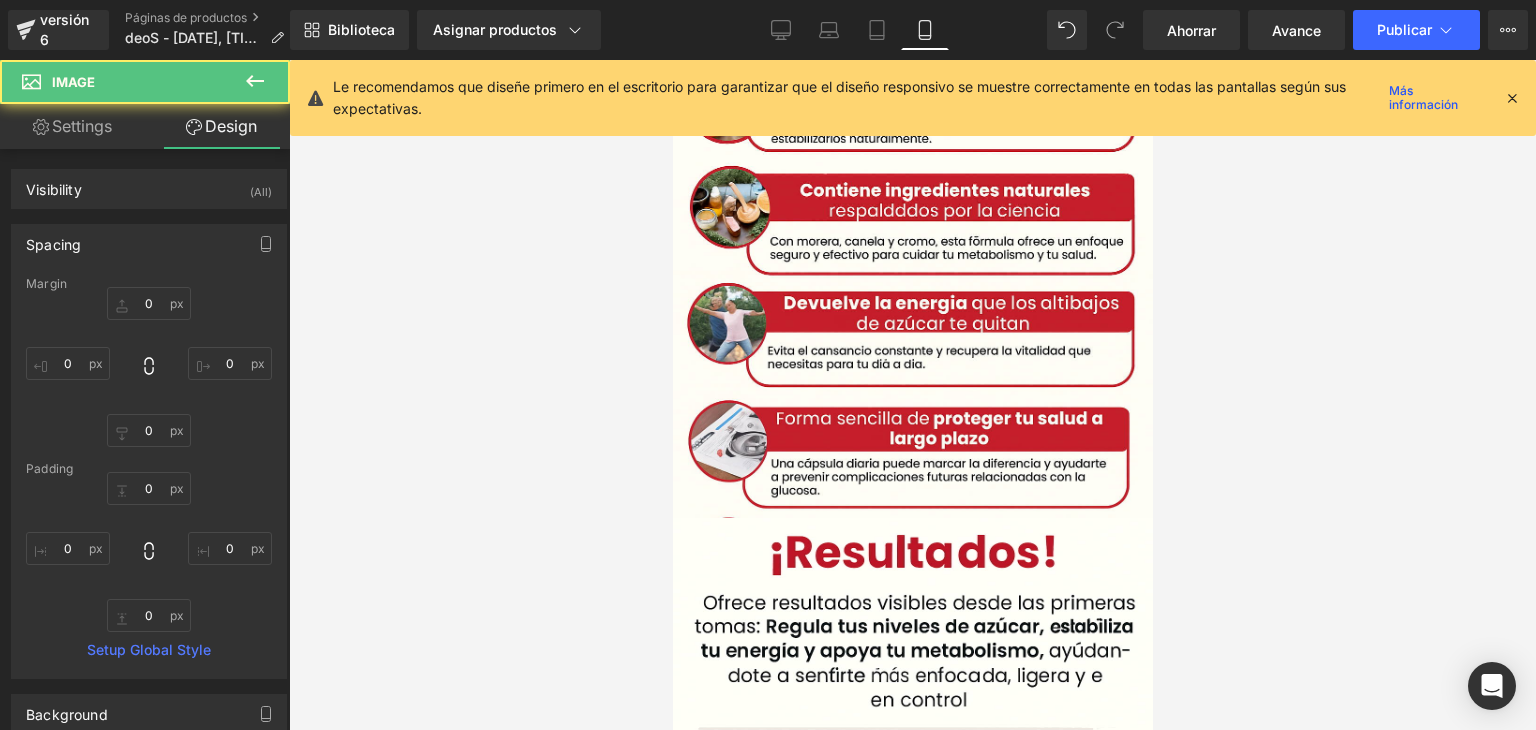 type on "0" 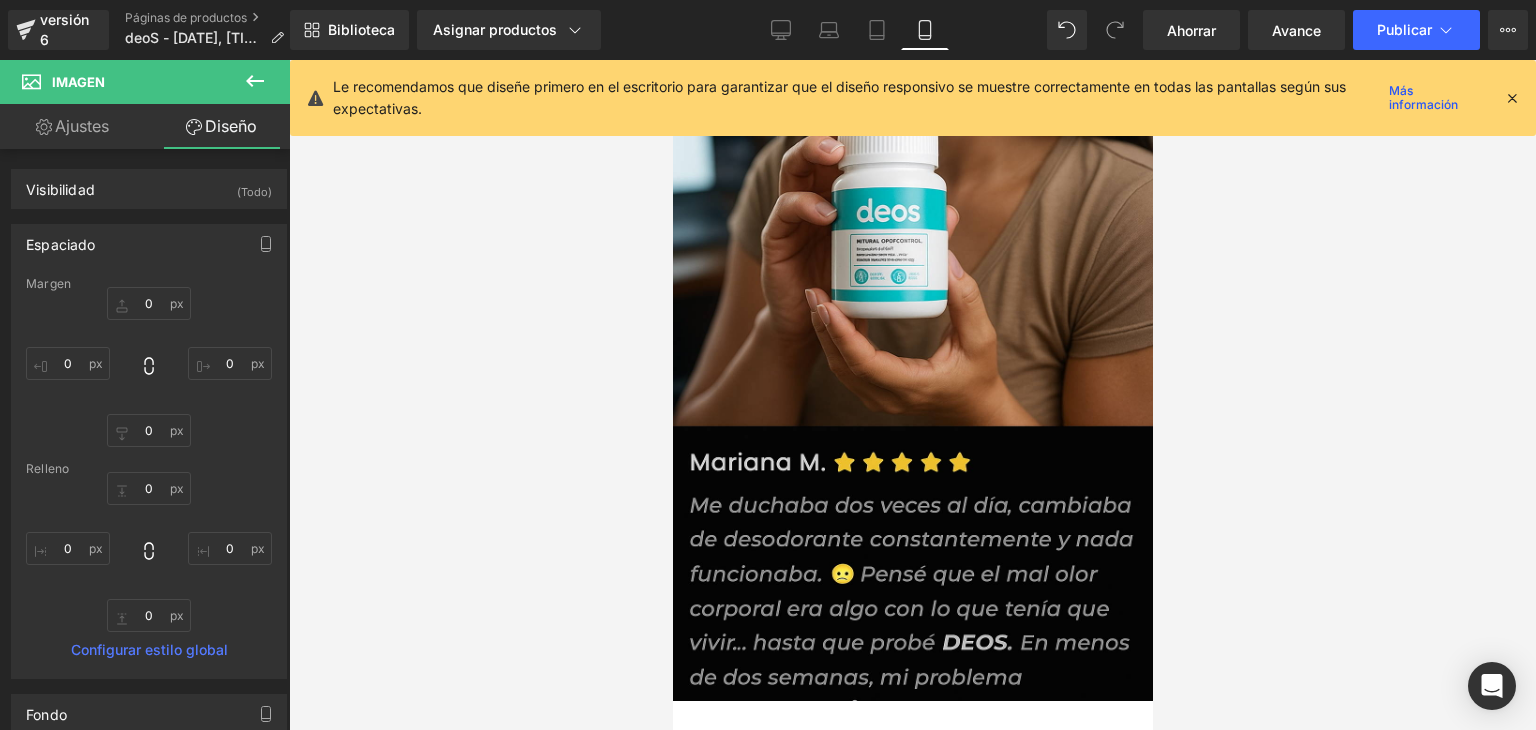 scroll, scrollTop: 4390, scrollLeft: 0, axis: vertical 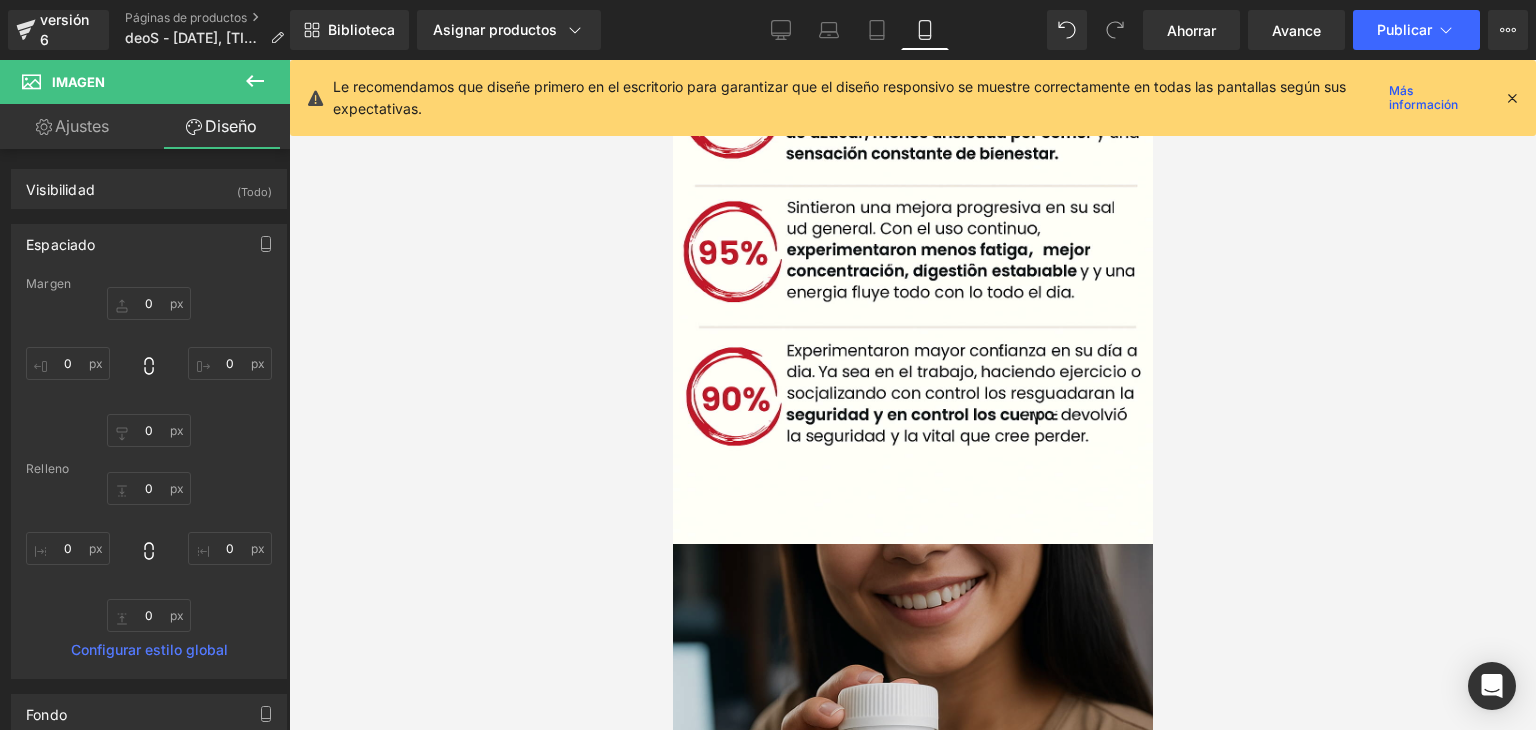 click at bounding box center (912, 904) 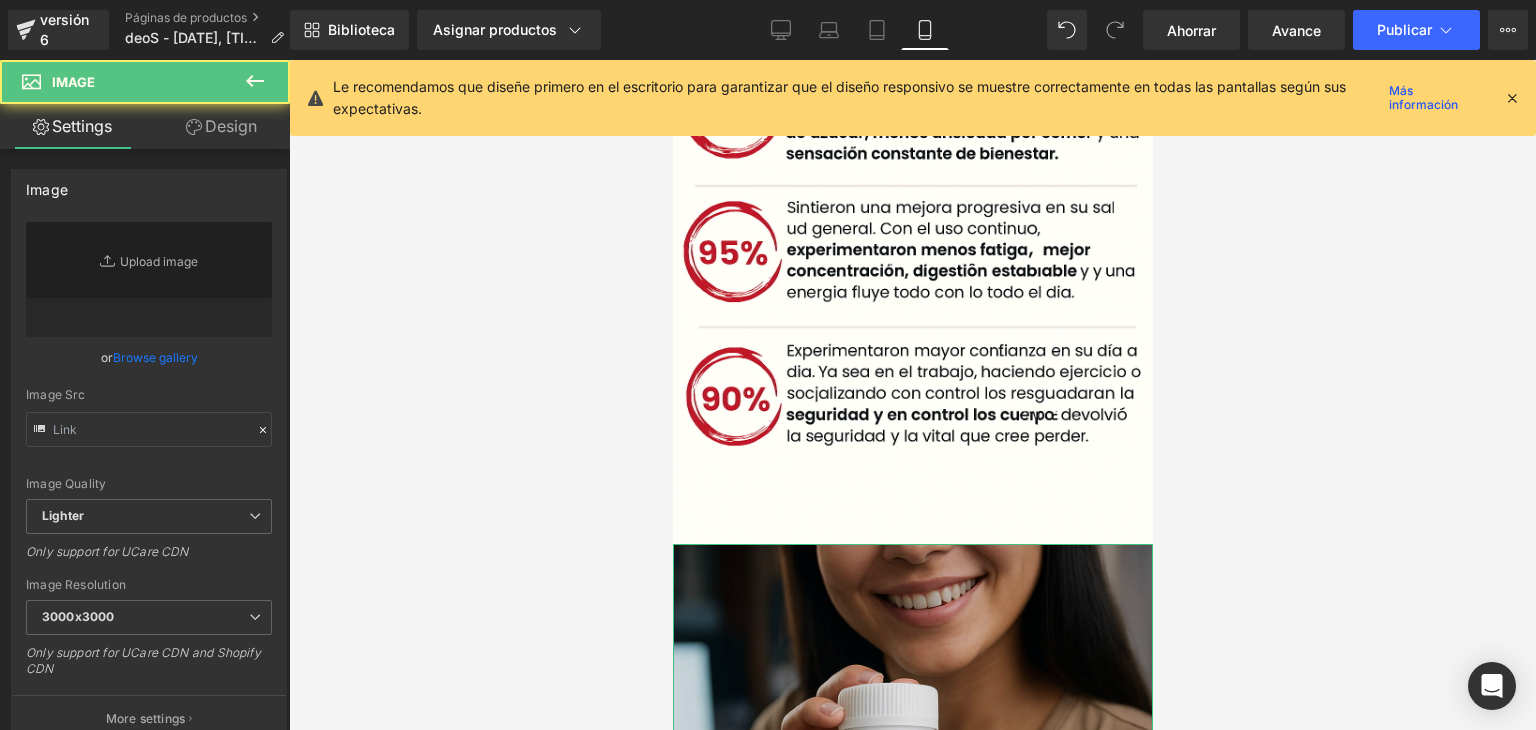 type on "https://ucarecdn.com/[UUID]/[FORMAT]/[PREVIEW]/[QUALITY]/ChatGPT%20Image%201%20jul%202025,%2005_11_03%20p.m..png" 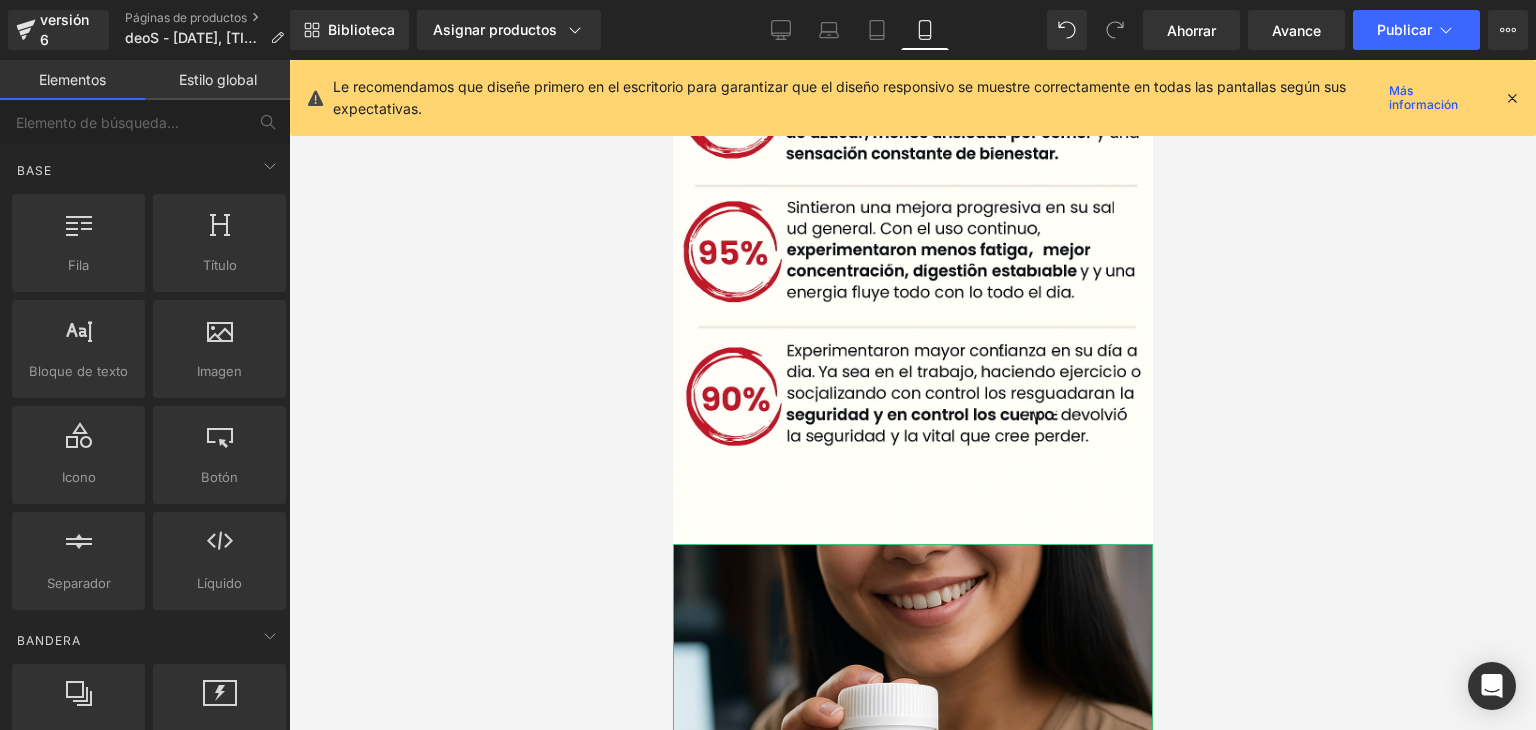 drag, startPoint x: 1532, startPoint y: 656, endPoint x: 858, endPoint y: 596, distance: 676.66534 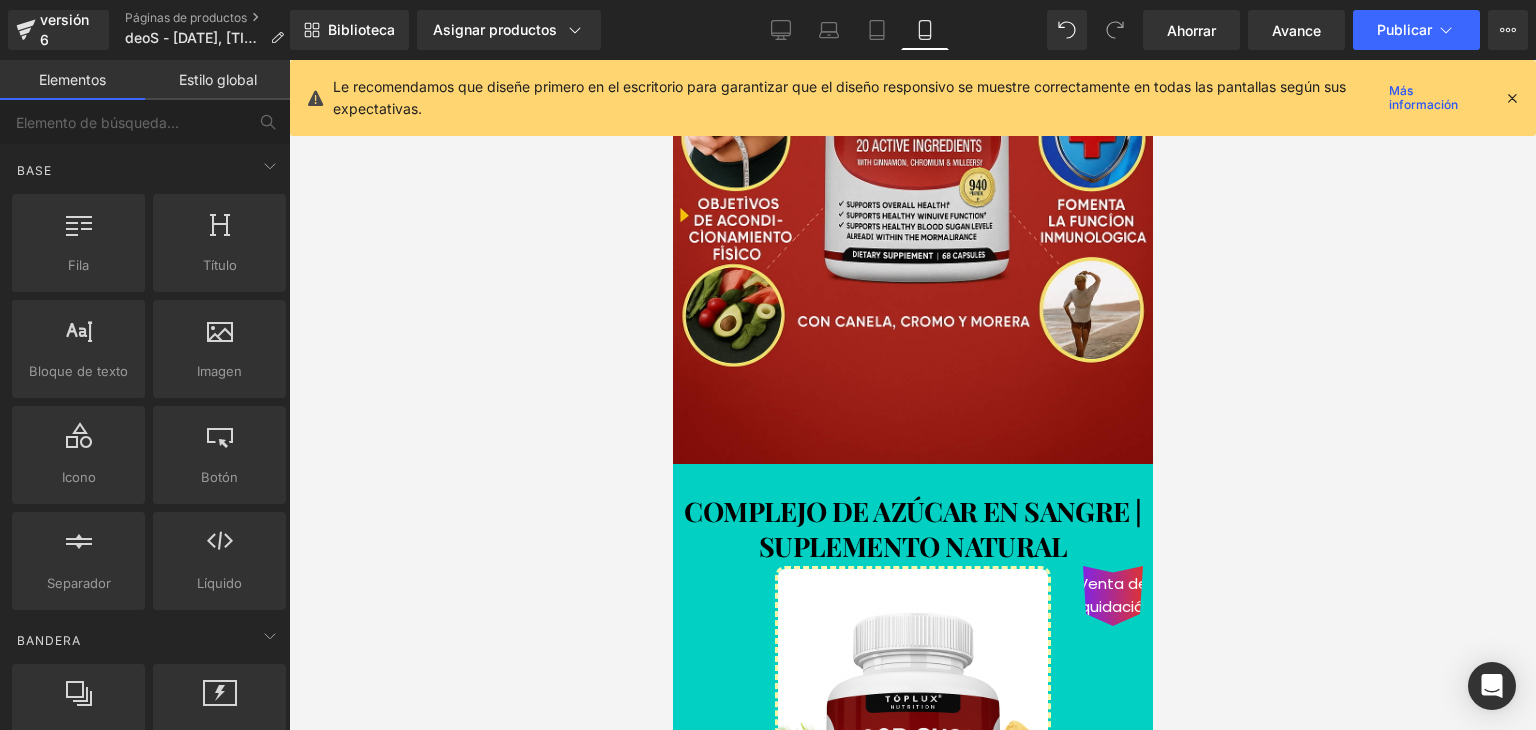 scroll, scrollTop: 0, scrollLeft: 0, axis: both 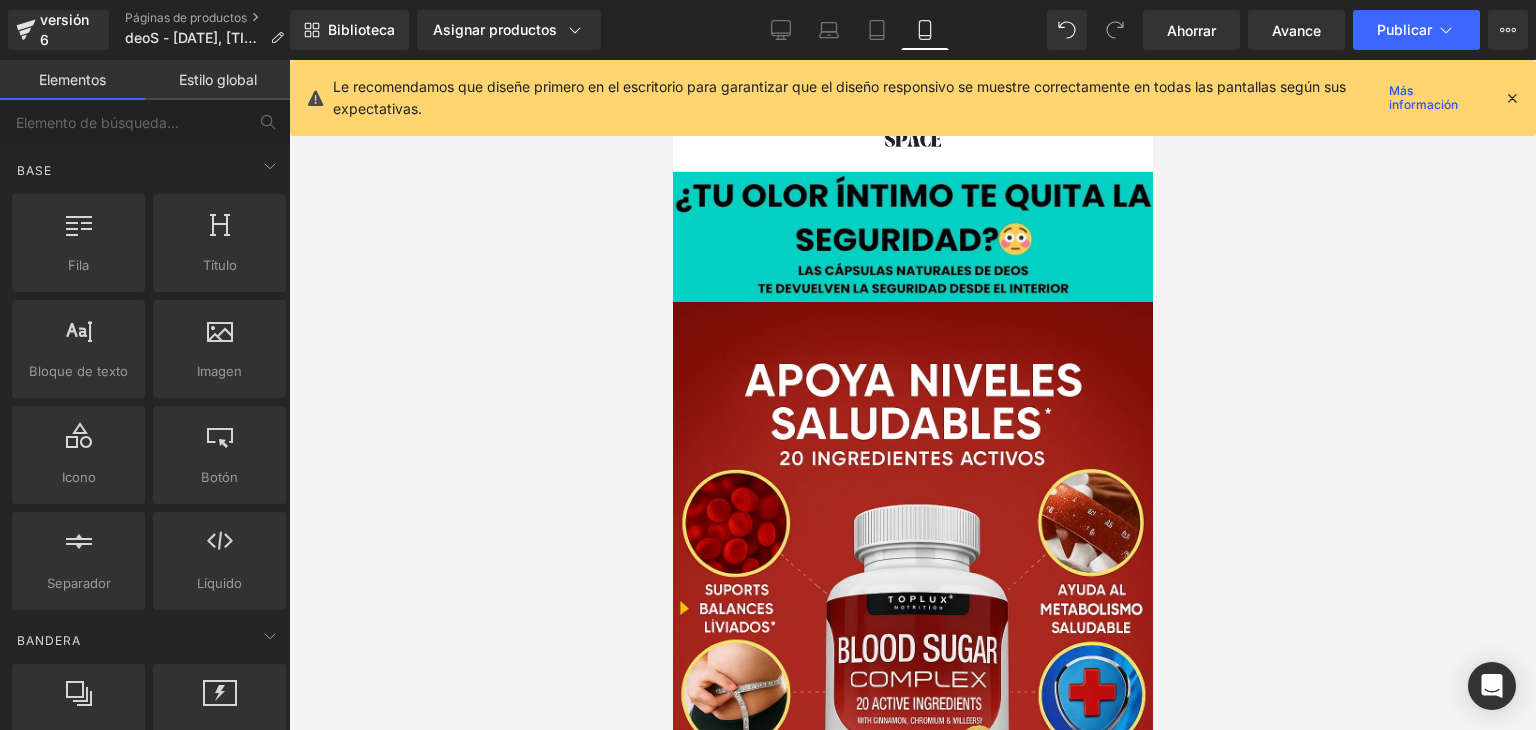 drag, startPoint x: 1145, startPoint y: 645, endPoint x: 1779, endPoint y: 121, distance: 822.5156 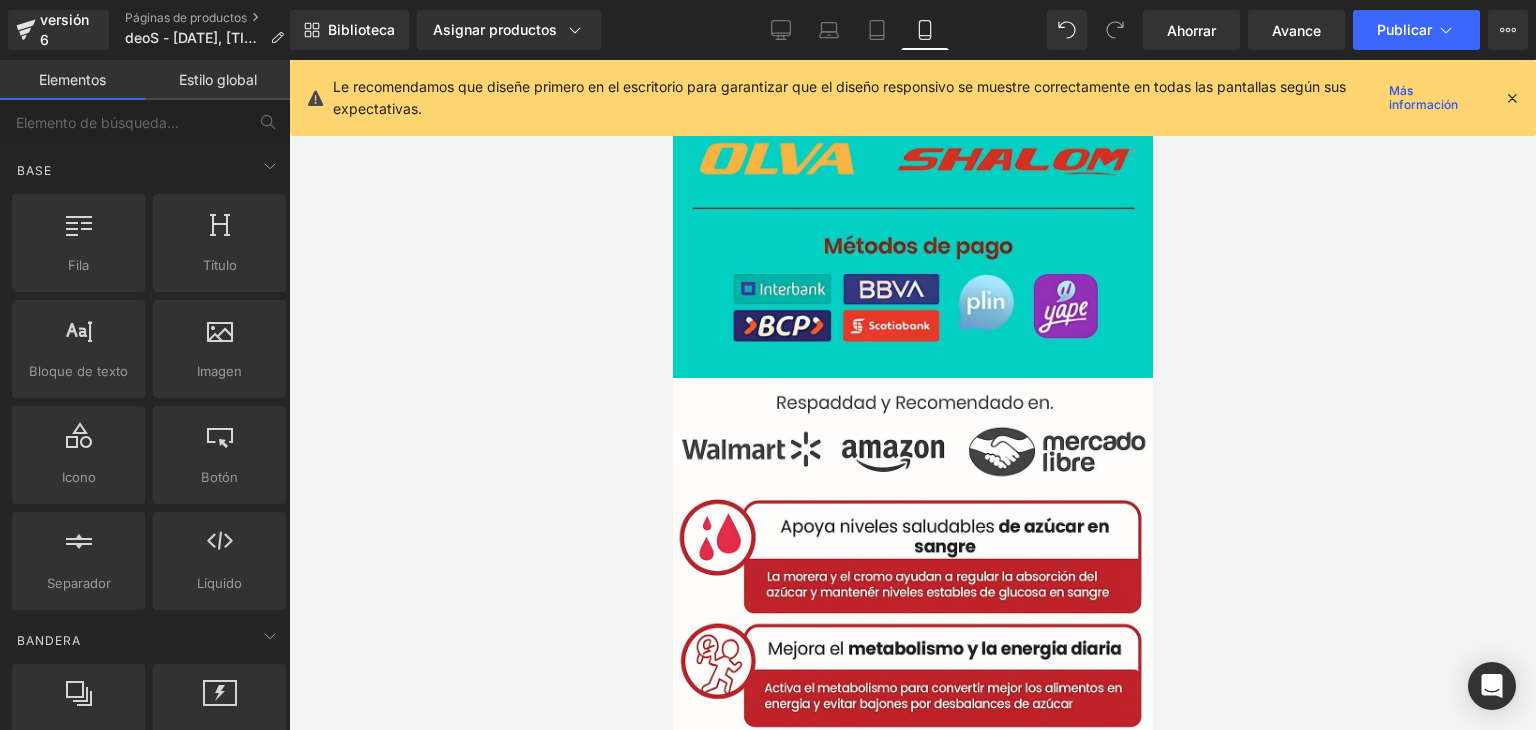 scroll, scrollTop: 1835, scrollLeft: 0, axis: vertical 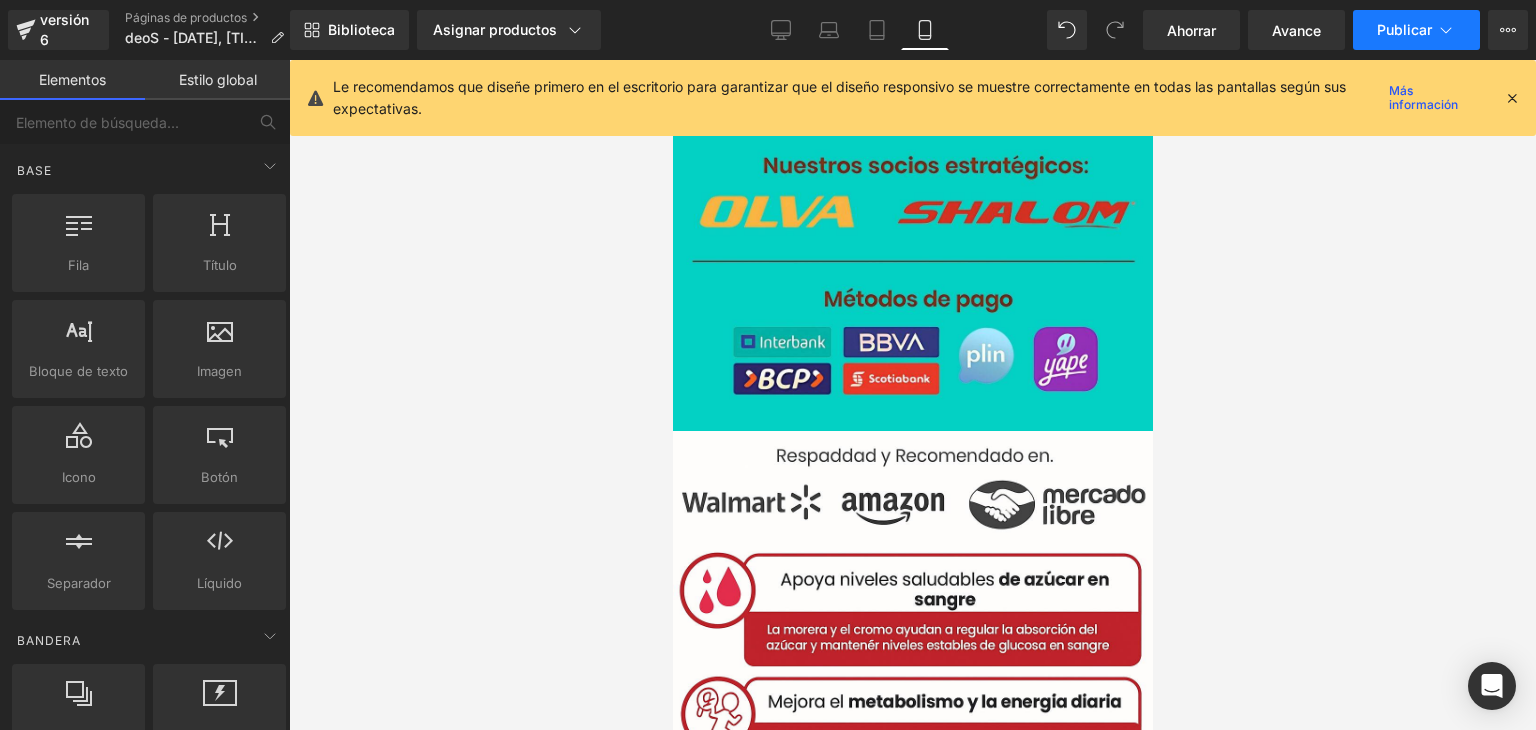 click on "Publicar" at bounding box center [1404, 29] 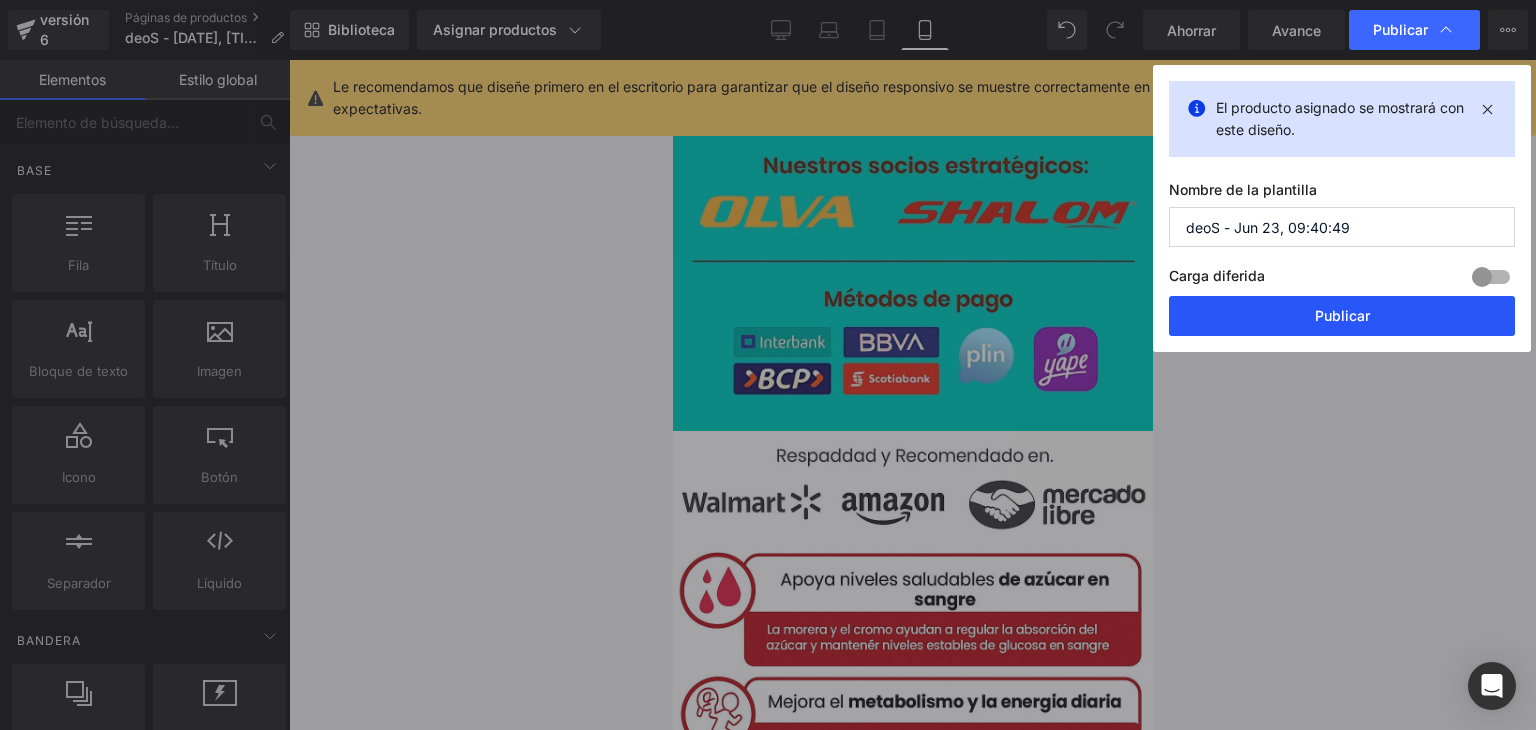 click on "Publicar" at bounding box center (1342, 316) 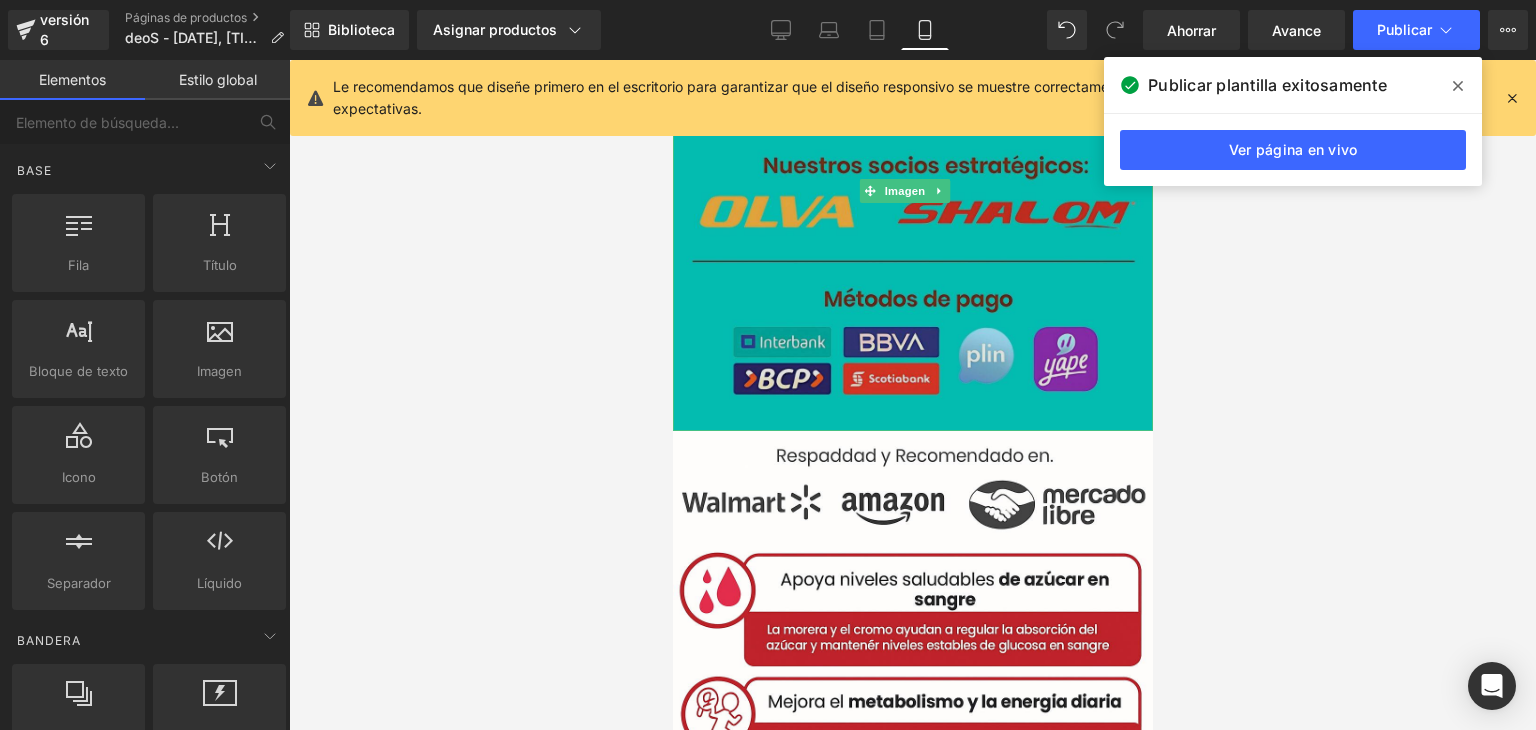 scroll, scrollTop: 1735, scrollLeft: 0, axis: vertical 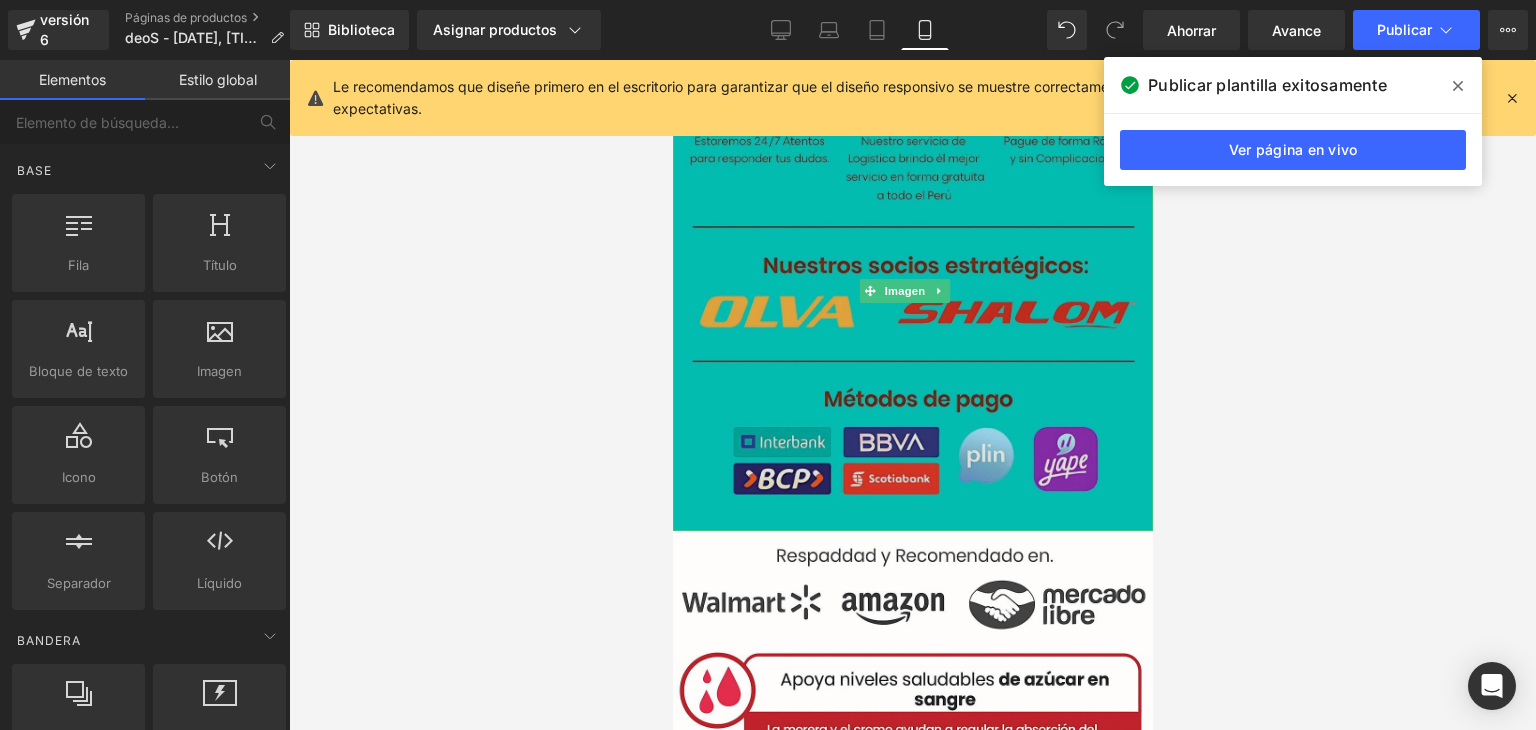 click at bounding box center [912, 291] 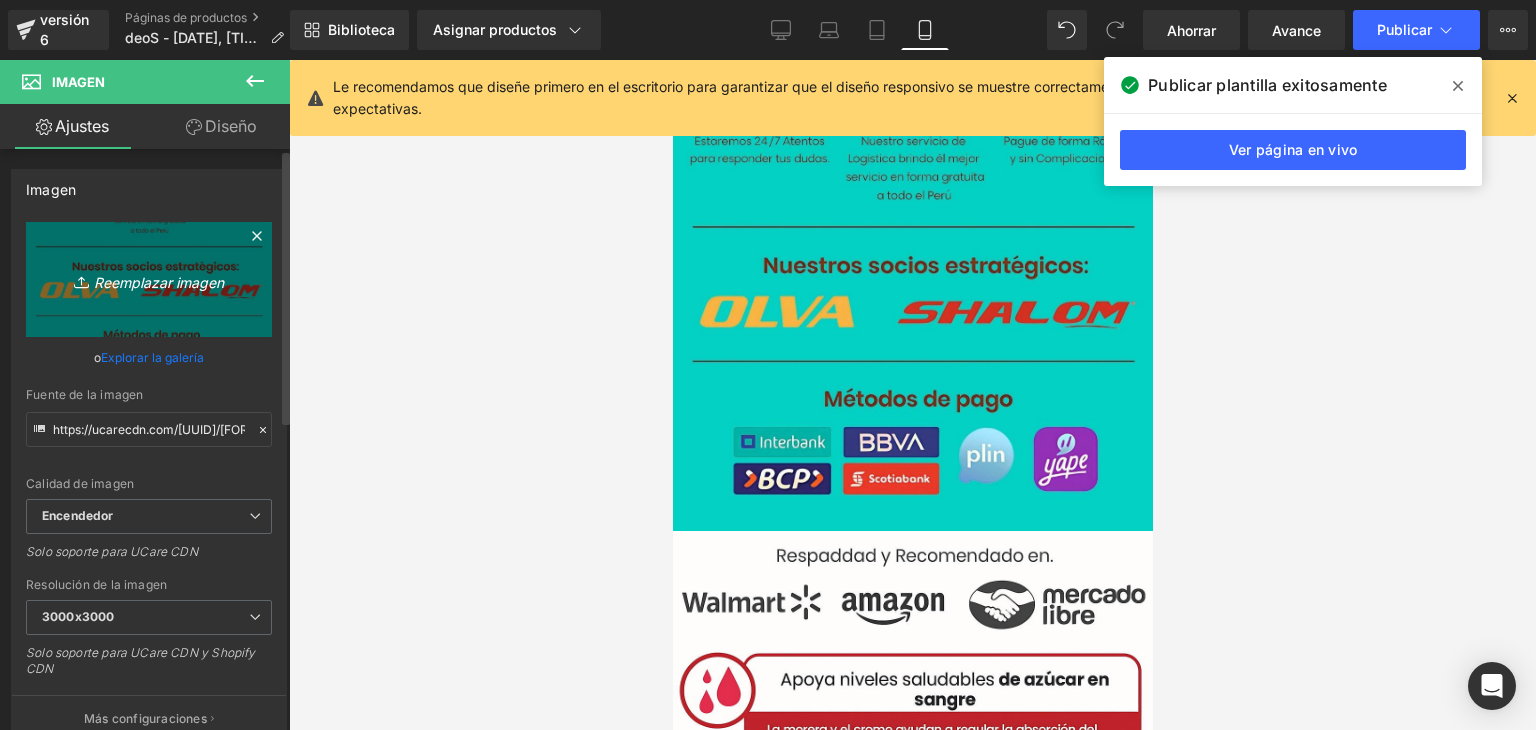 click on "Reemplazar imagen" at bounding box center (159, 281) 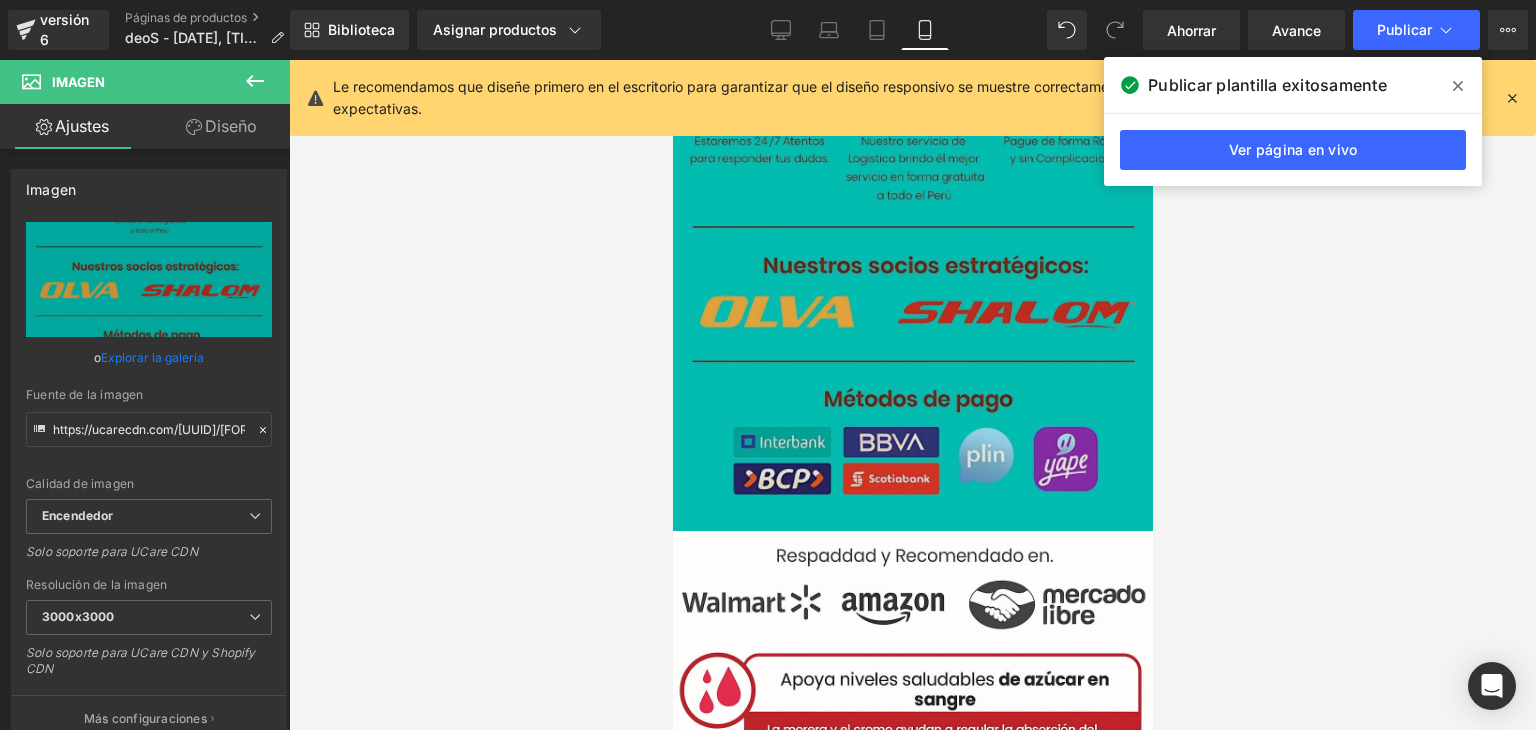 click at bounding box center [912, 291] 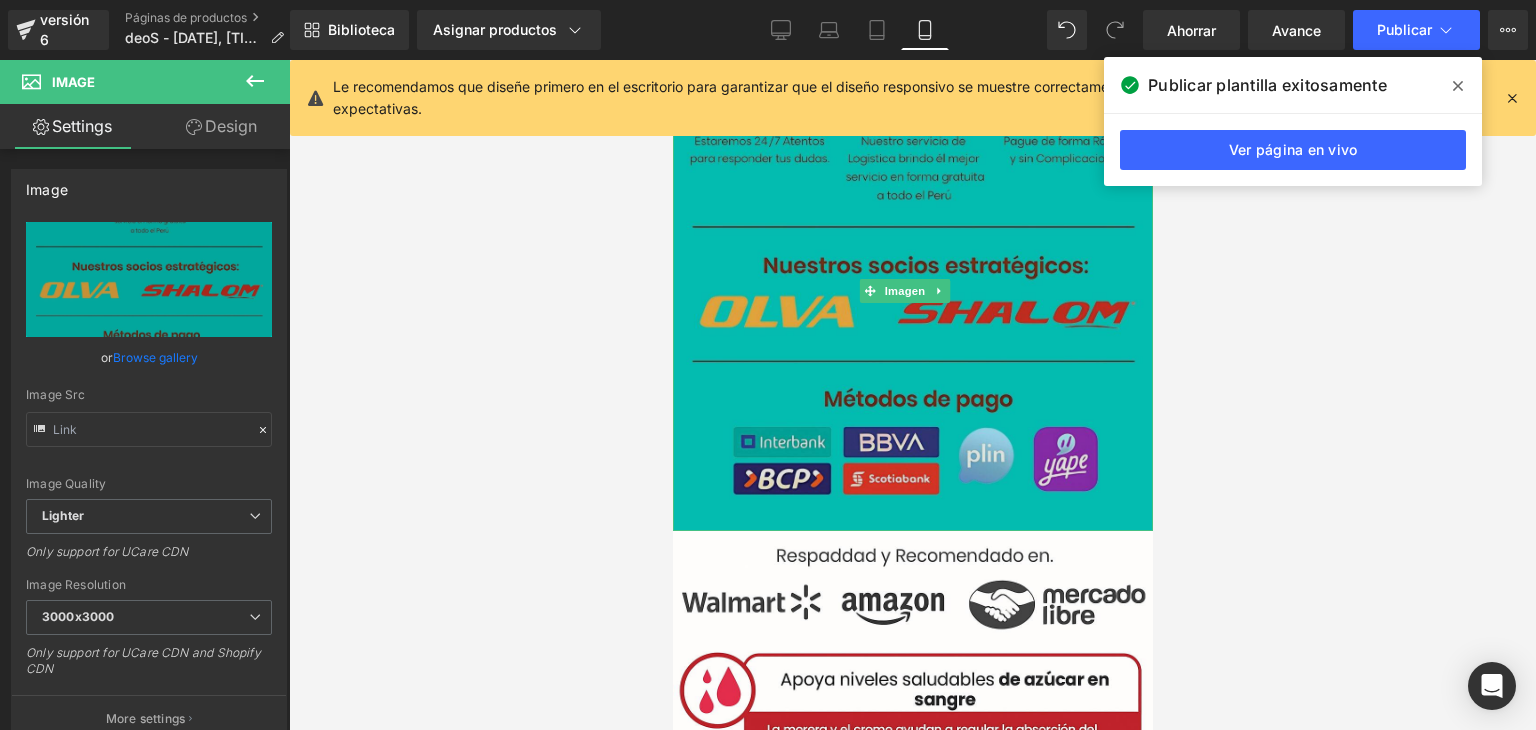 type on "https://ucarecdn.com/[UUID]/[FORMAT]/[PREVIEW]/[QUALITY]/Dise%C3%B1o%20sin%20t%C3%ADtulo%20_4_.jpg" 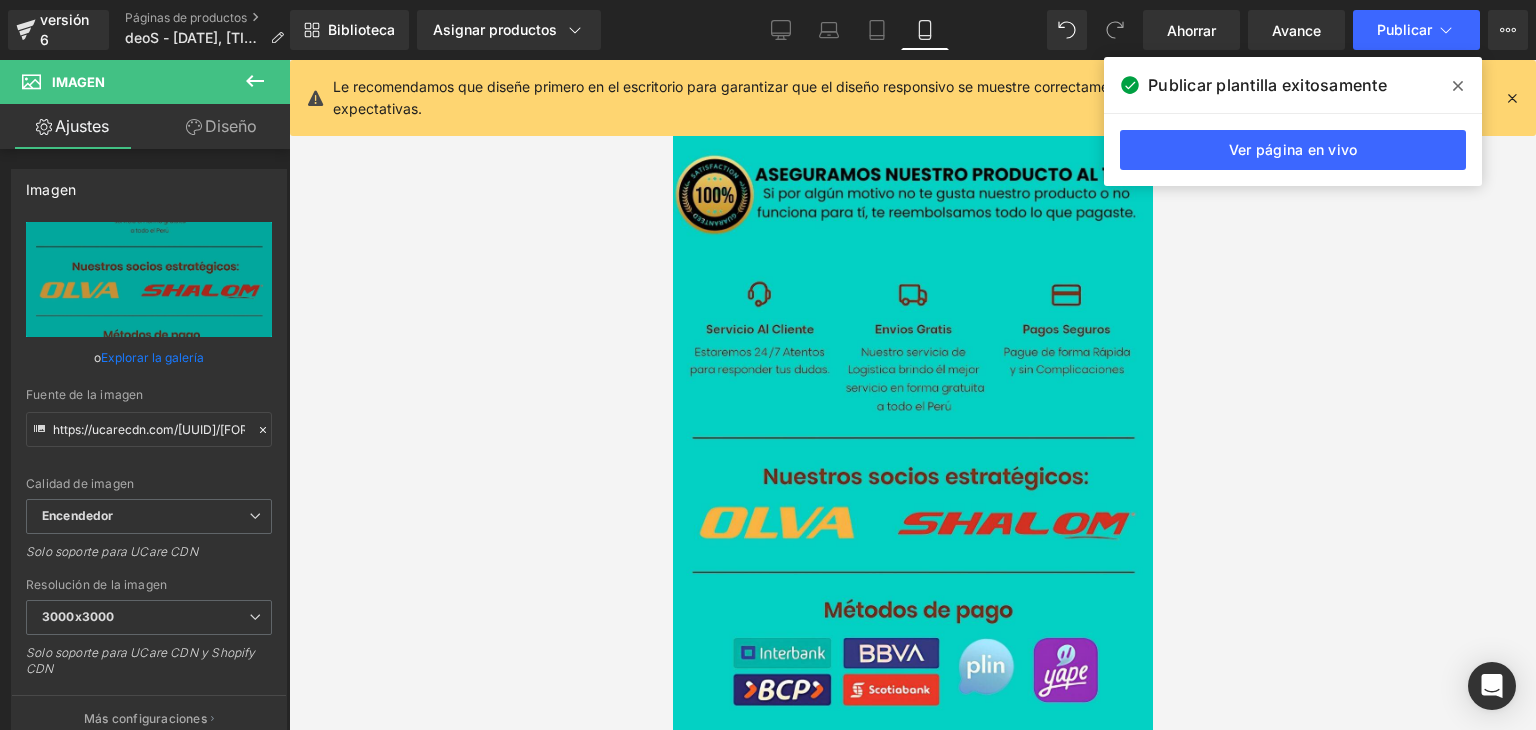 scroll, scrollTop: 1446, scrollLeft: 0, axis: vertical 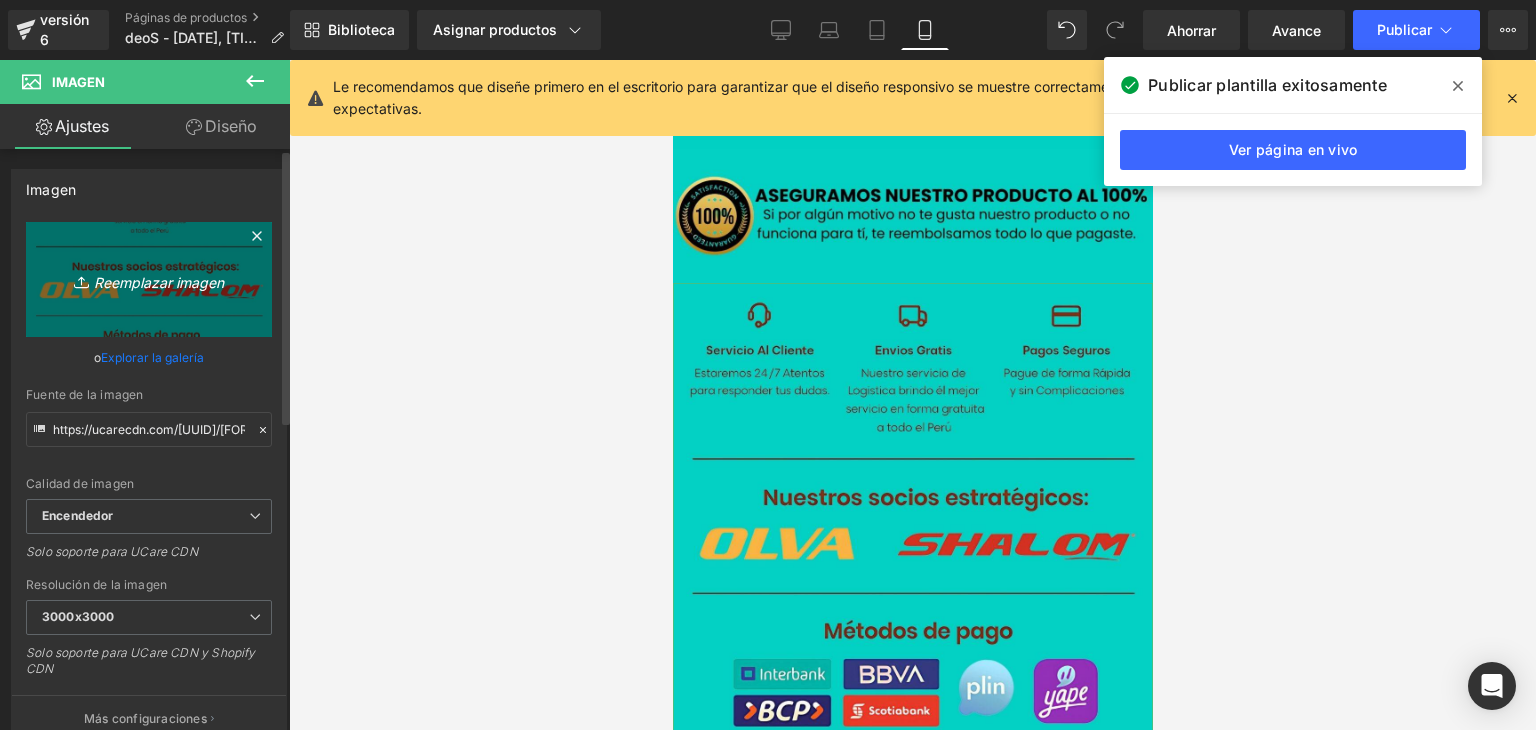 click on "Reemplazar imagen" at bounding box center [159, 281] 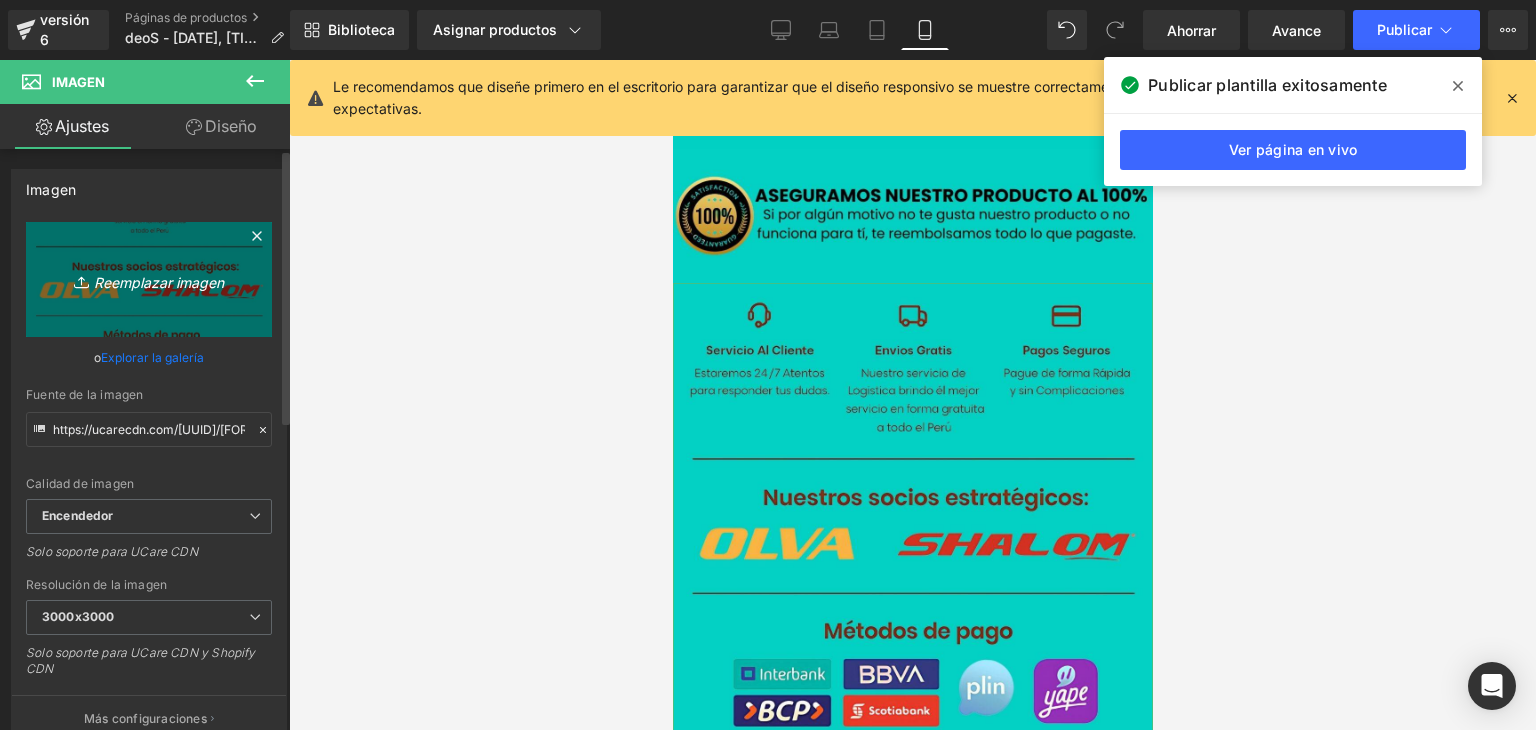 type on "C:\fakepath\[FILENAME].jpg" 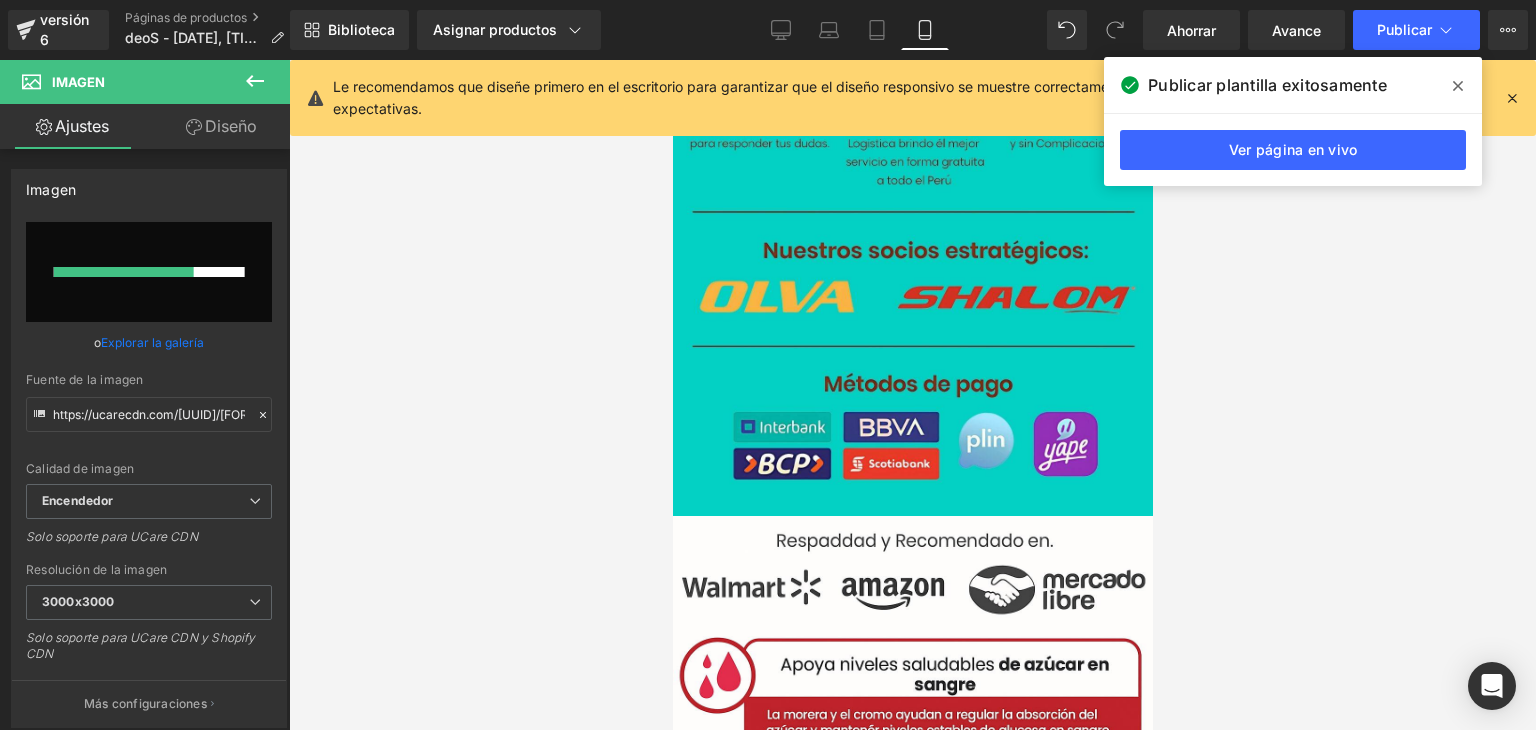 type 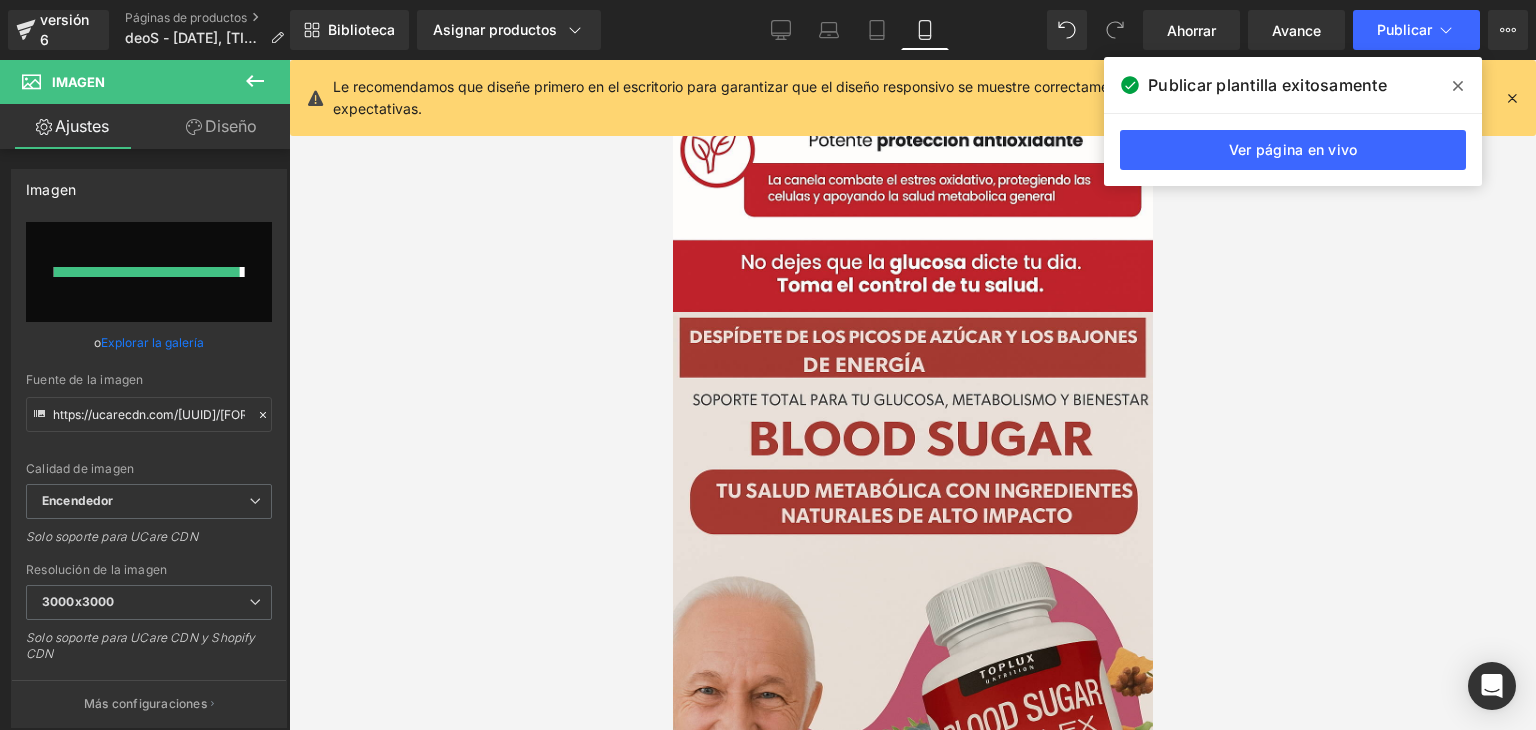 type on "https://ucarecdn.com/19461e66-087d-4cb5-95fc-27d504bc3be0/-/format/auto/-/preview/3000x3000/-/quality/lighter/Dise%C3%B1o%20sin%20t%C3%ADtulo%20_5_.jpg" 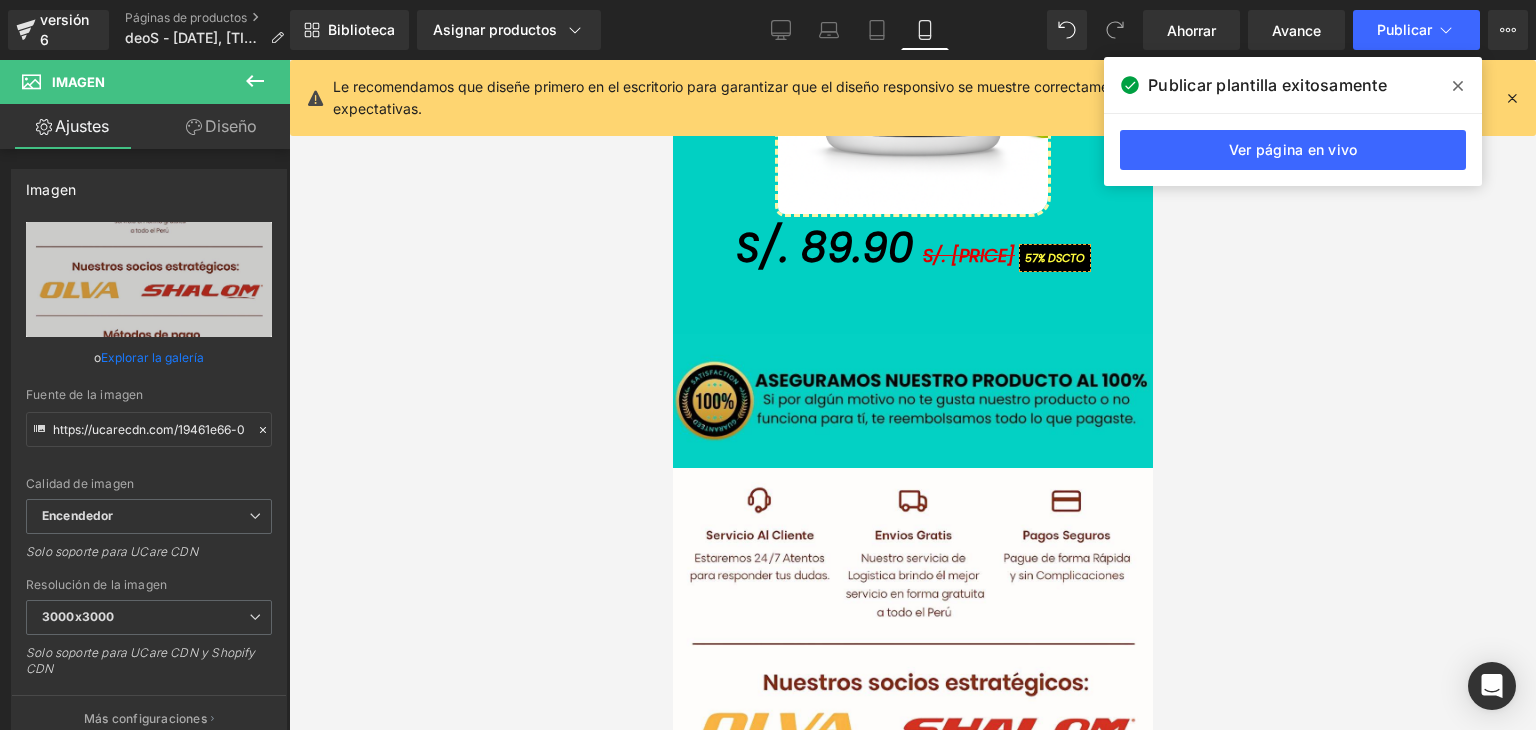 scroll, scrollTop: 1213, scrollLeft: 0, axis: vertical 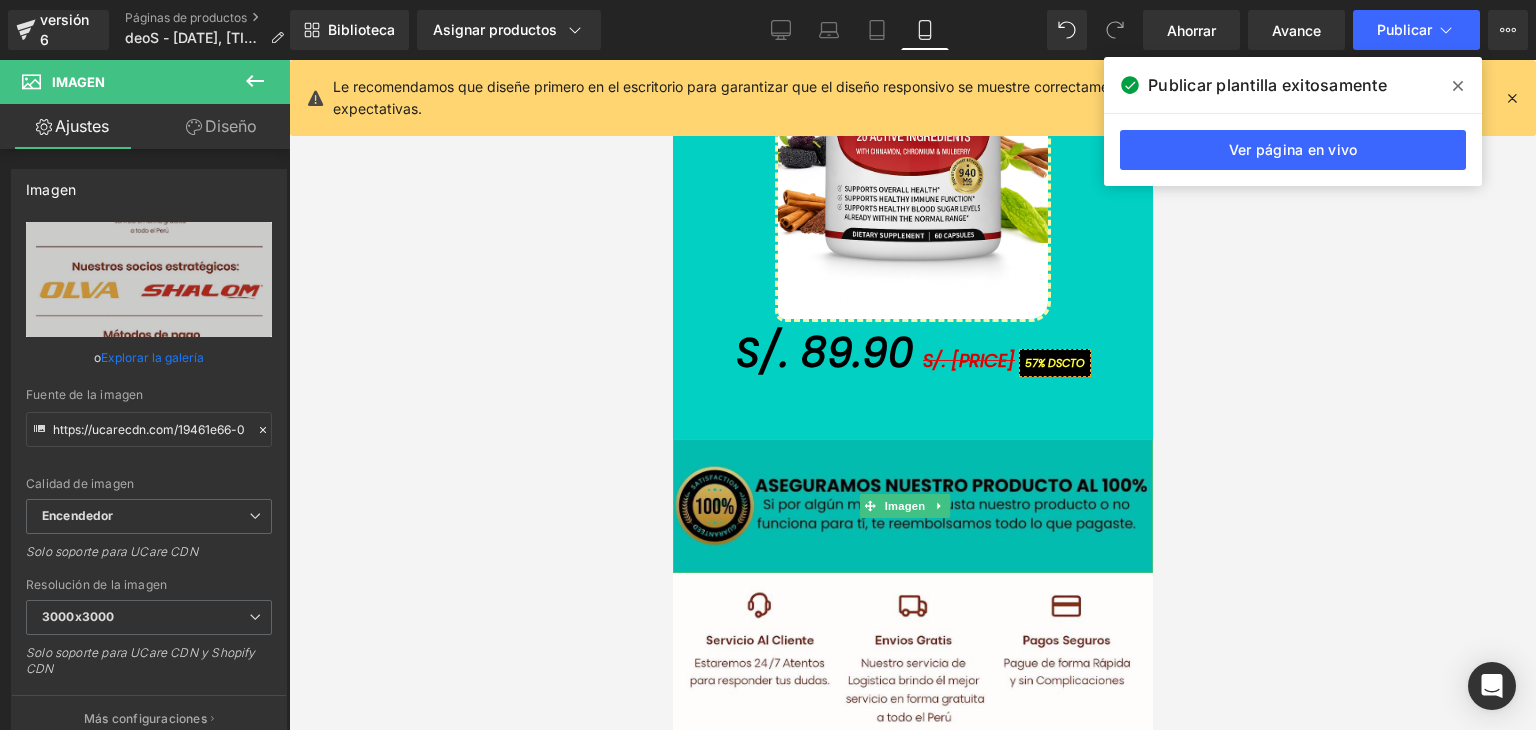 click at bounding box center (912, 505) 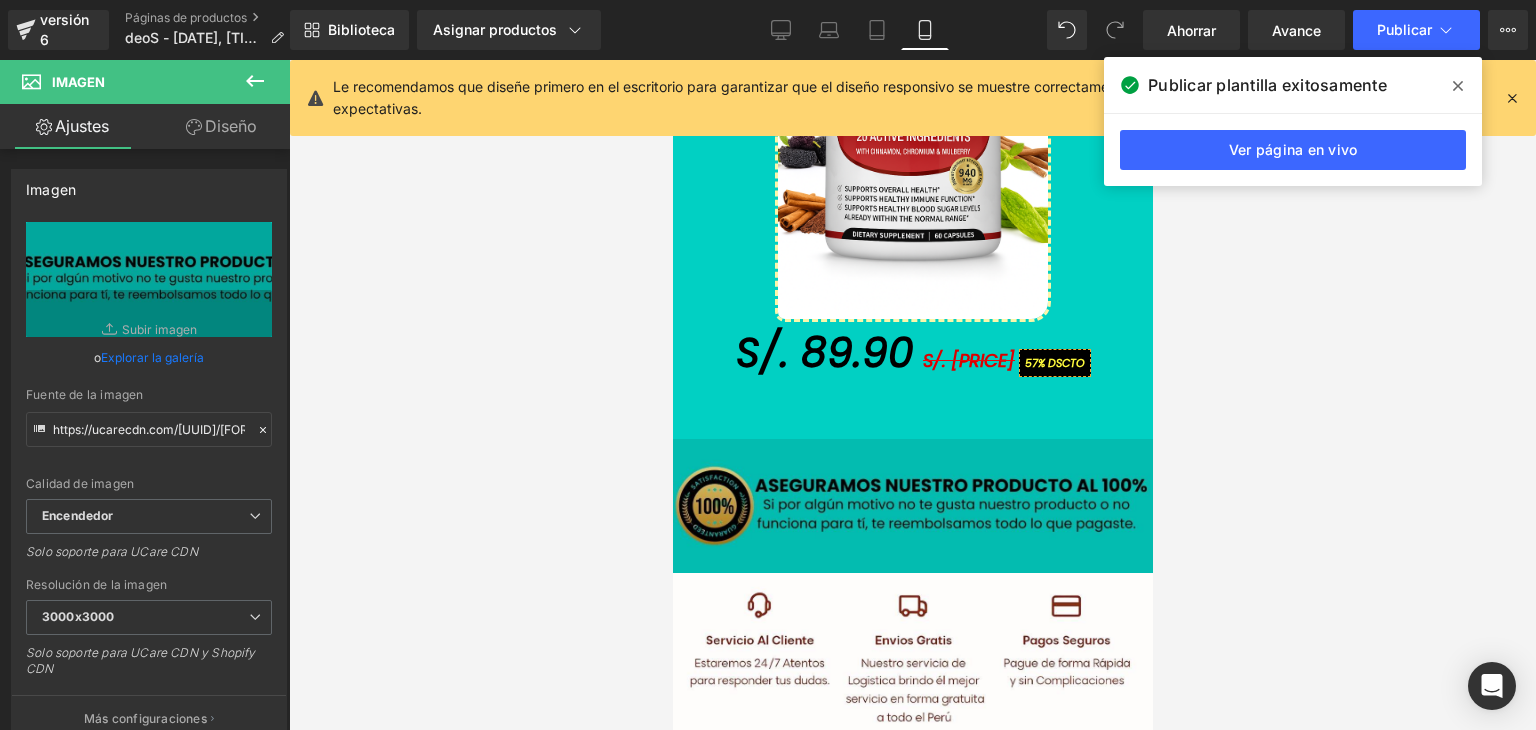 click at bounding box center (912, 505) 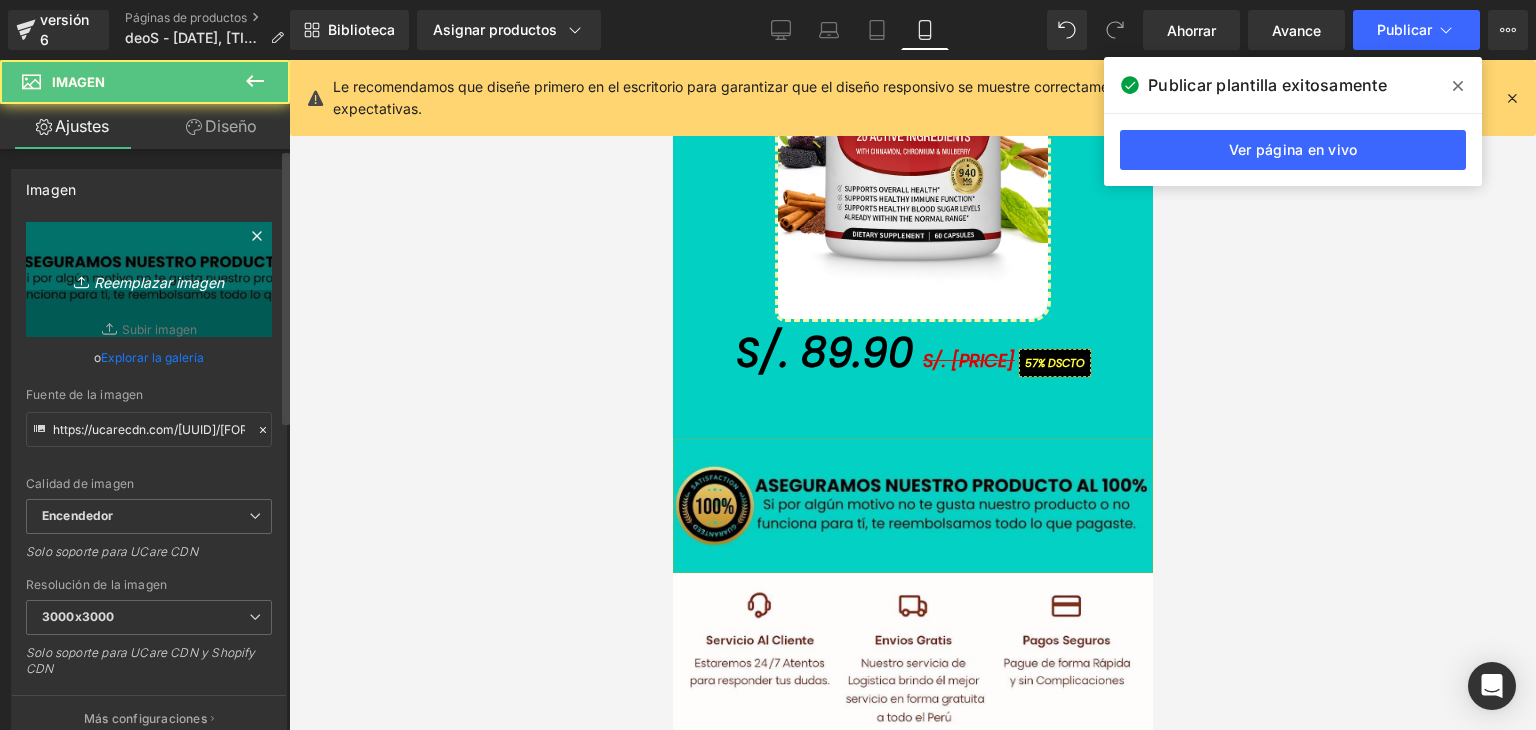 click on "Reemplazar imagen" at bounding box center (149, 279) 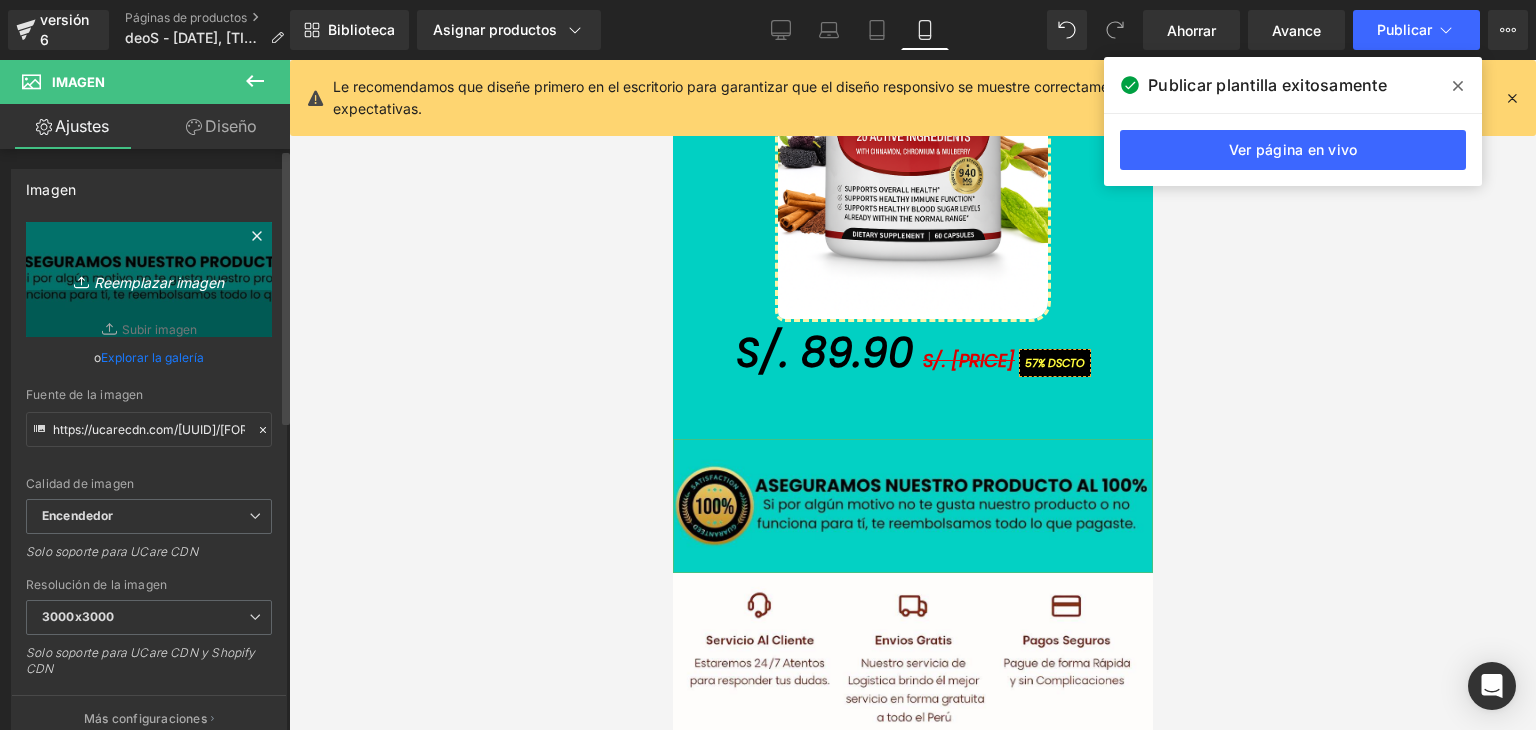type on "C:\fakepath\[FILENAME].jpg" 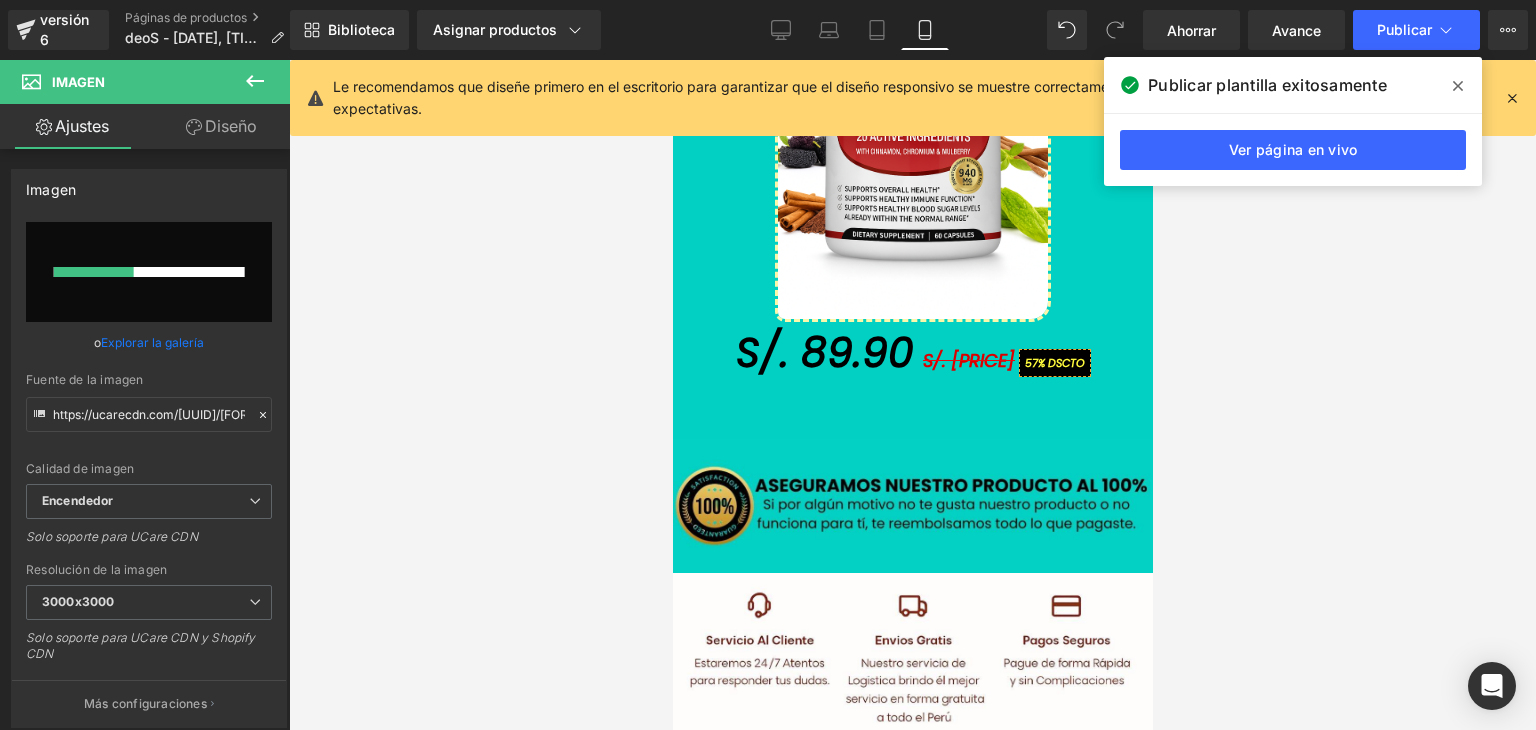 type 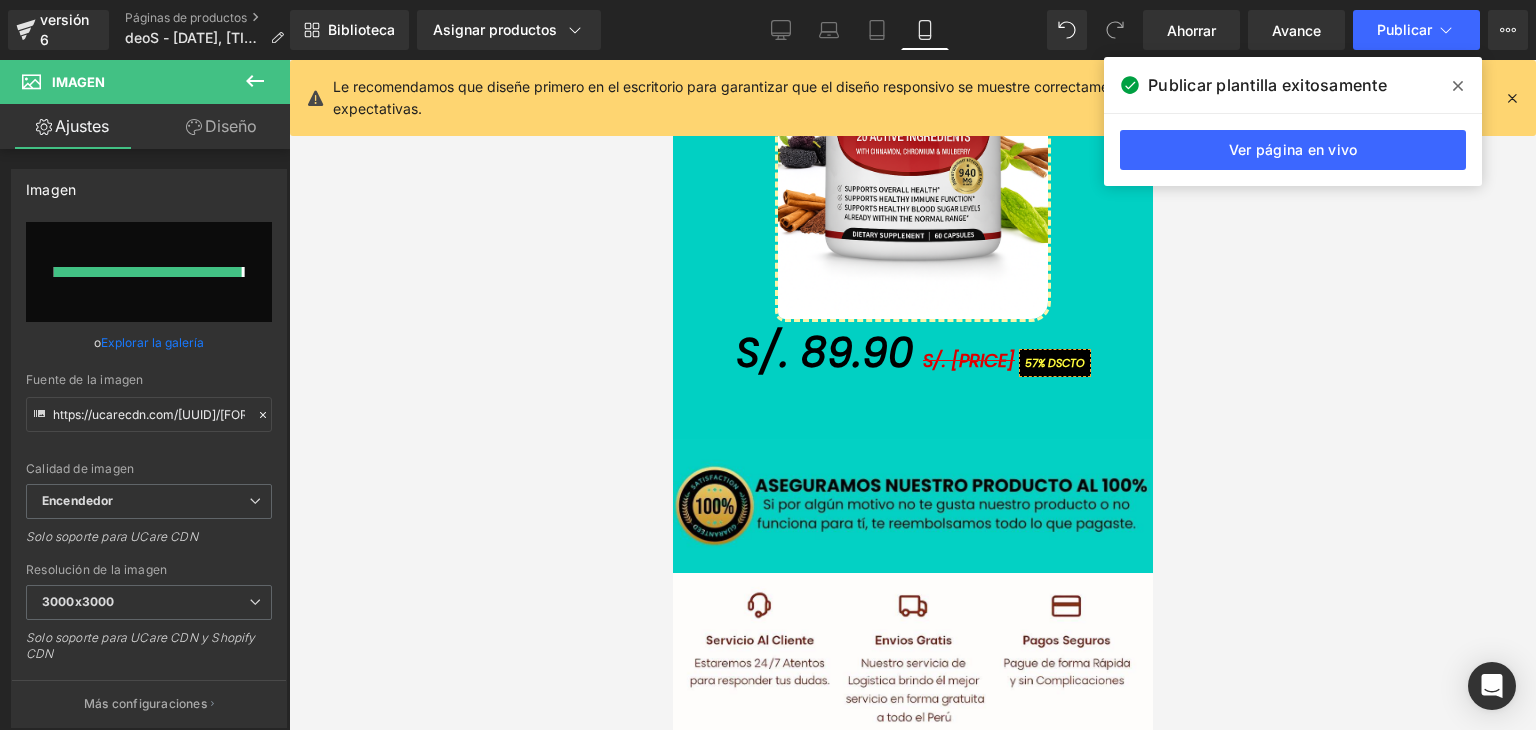 type on "https://ucarecdn.com/93a429fe-e77d-4e79-9600-e447a58cb89d/-/format/auto/-/preview/3000x3000/-/quality/lighter/Poppins%20_1080%20x%20200%20px_%20_5_.jpg" 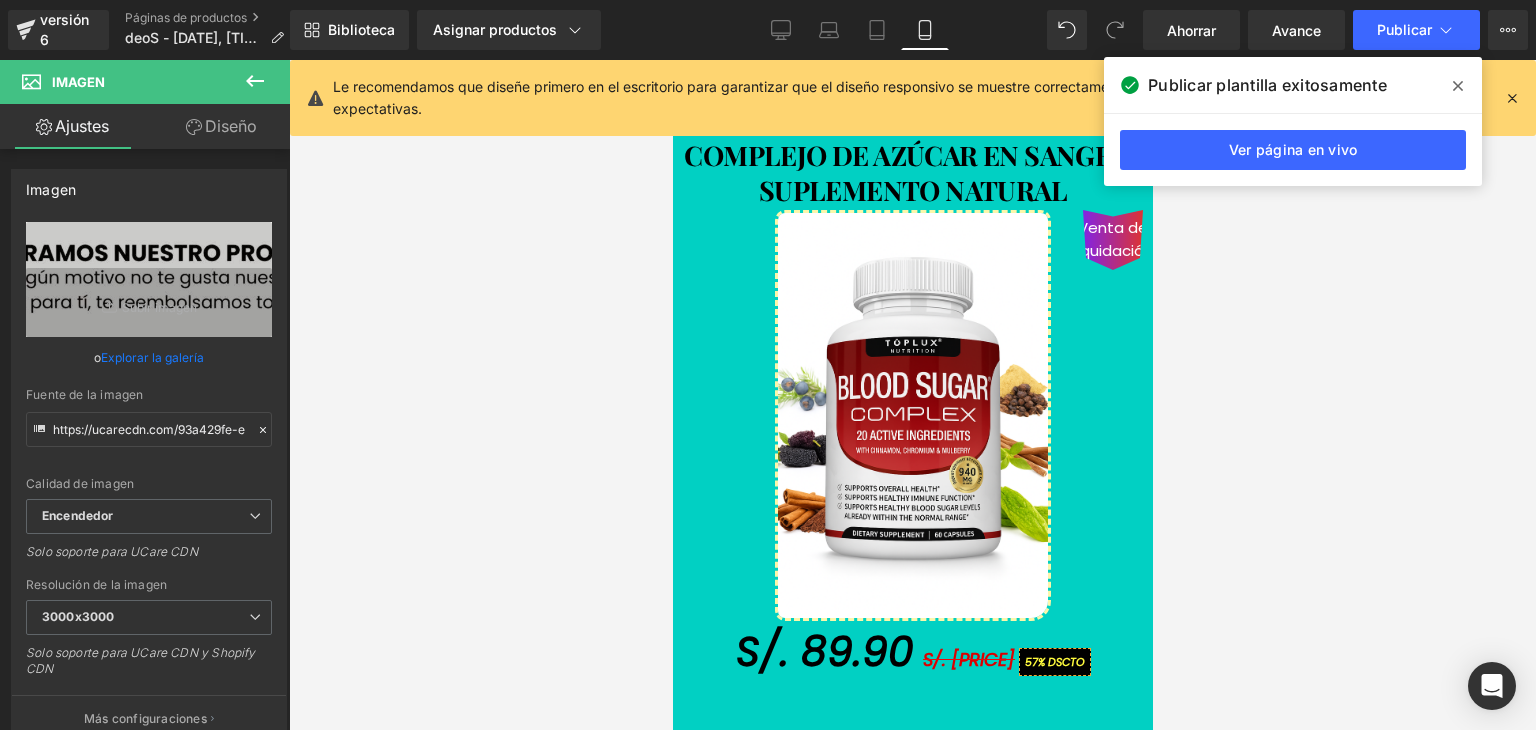 scroll, scrollTop: 901, scrollLeft: 0, axis: vertical 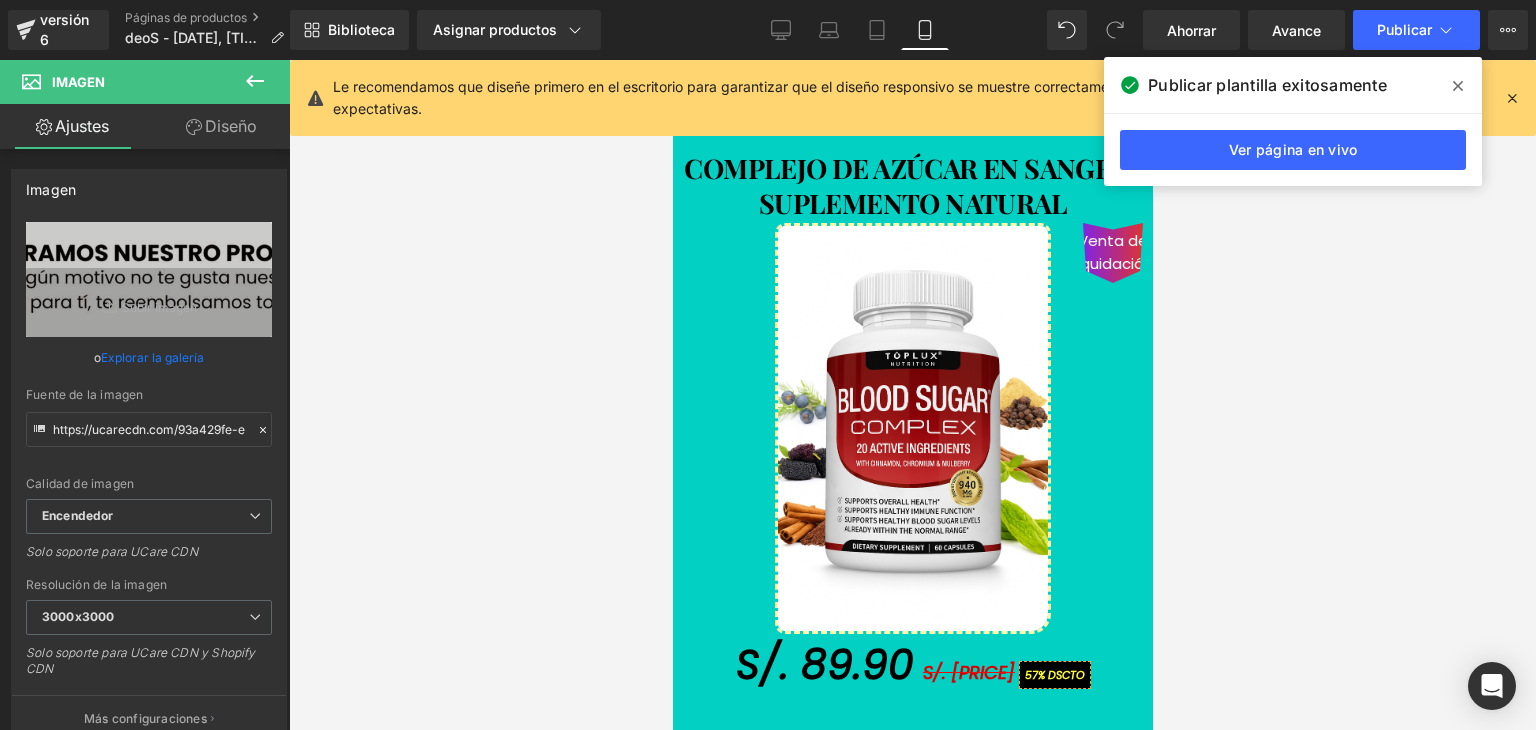 click on "Venta de liquidación" at bounding box center [912, 428] 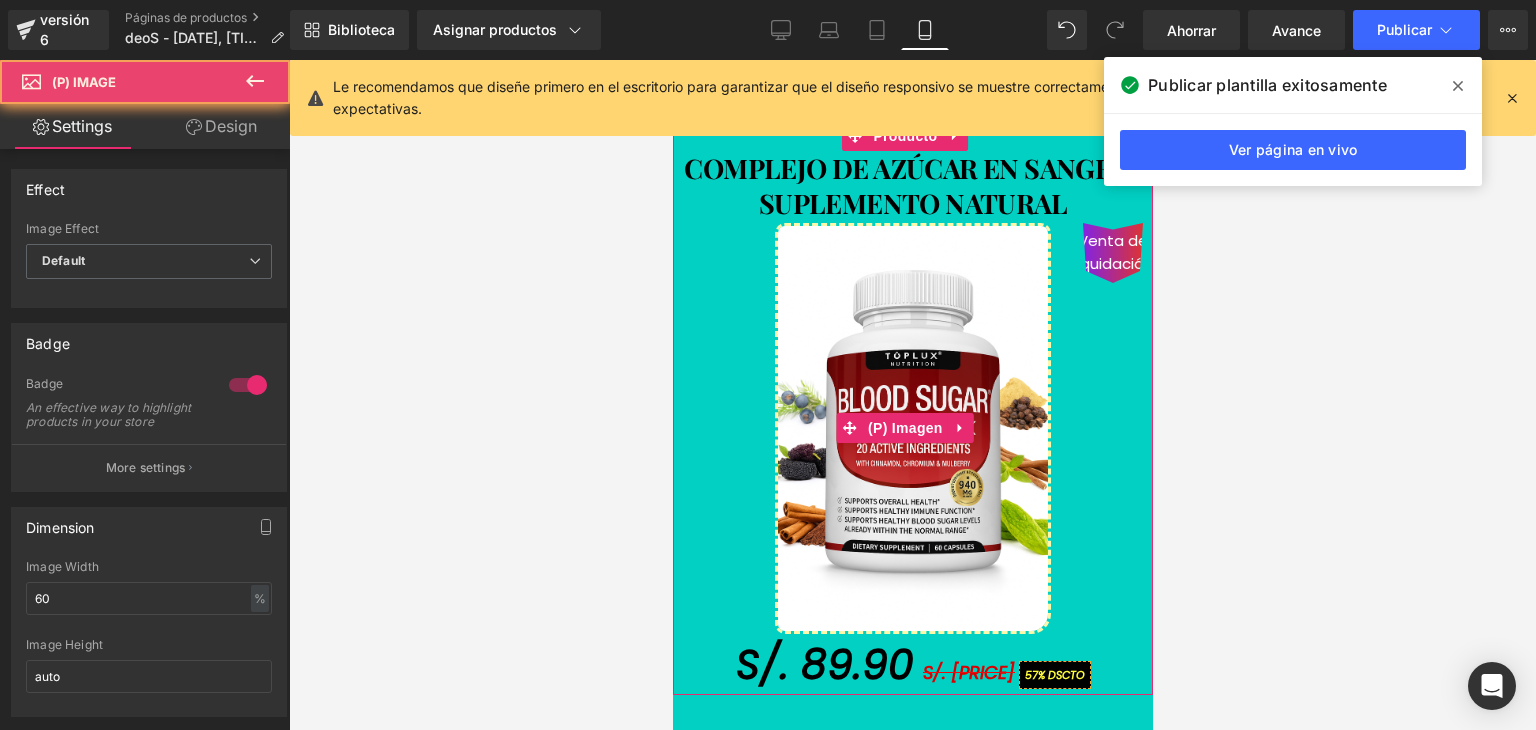 click on "Venta de liquidación" at bounding box center (912, 428) 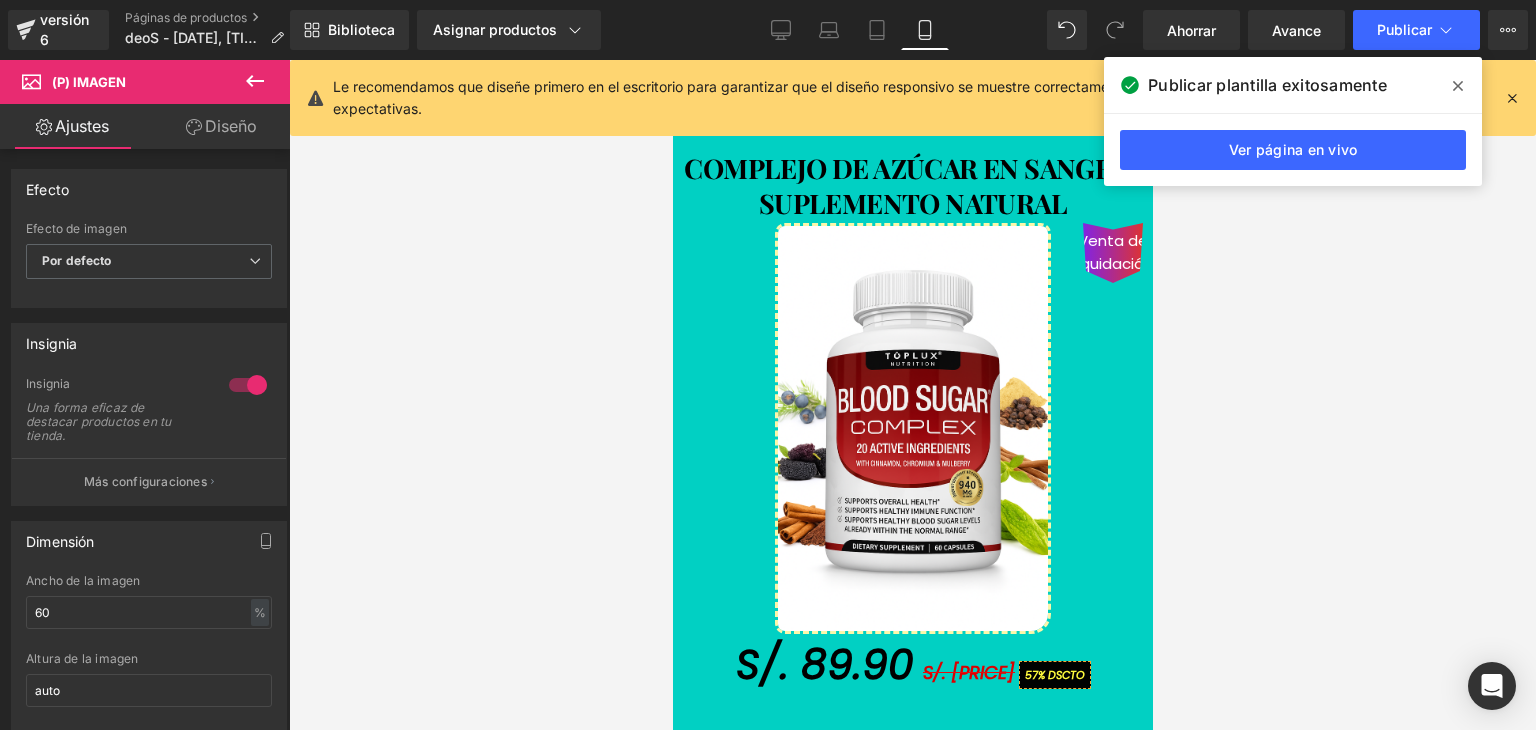 click on "Diseño" at bounding box center [221, 126] 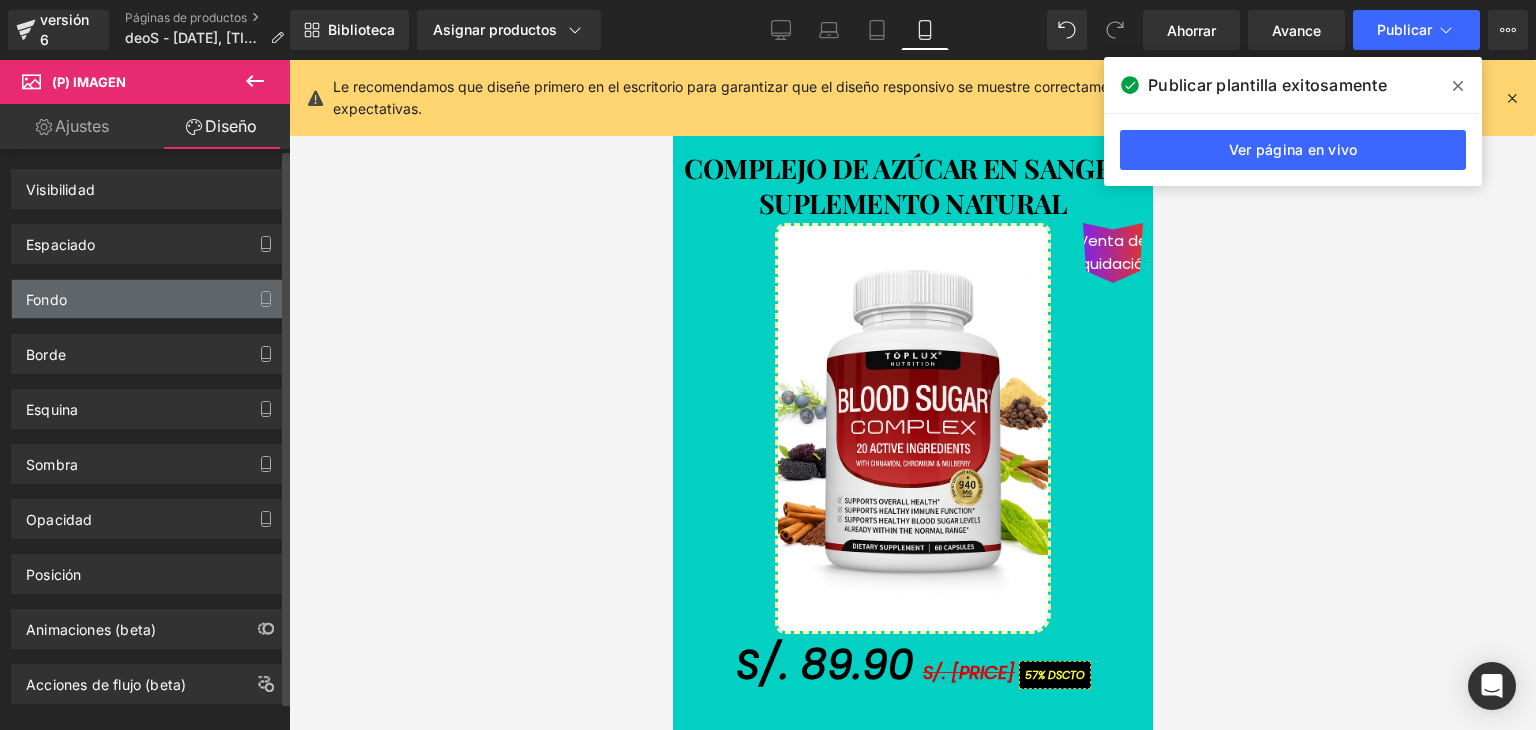 click on "Fondo" at bounding box center (149, 299) 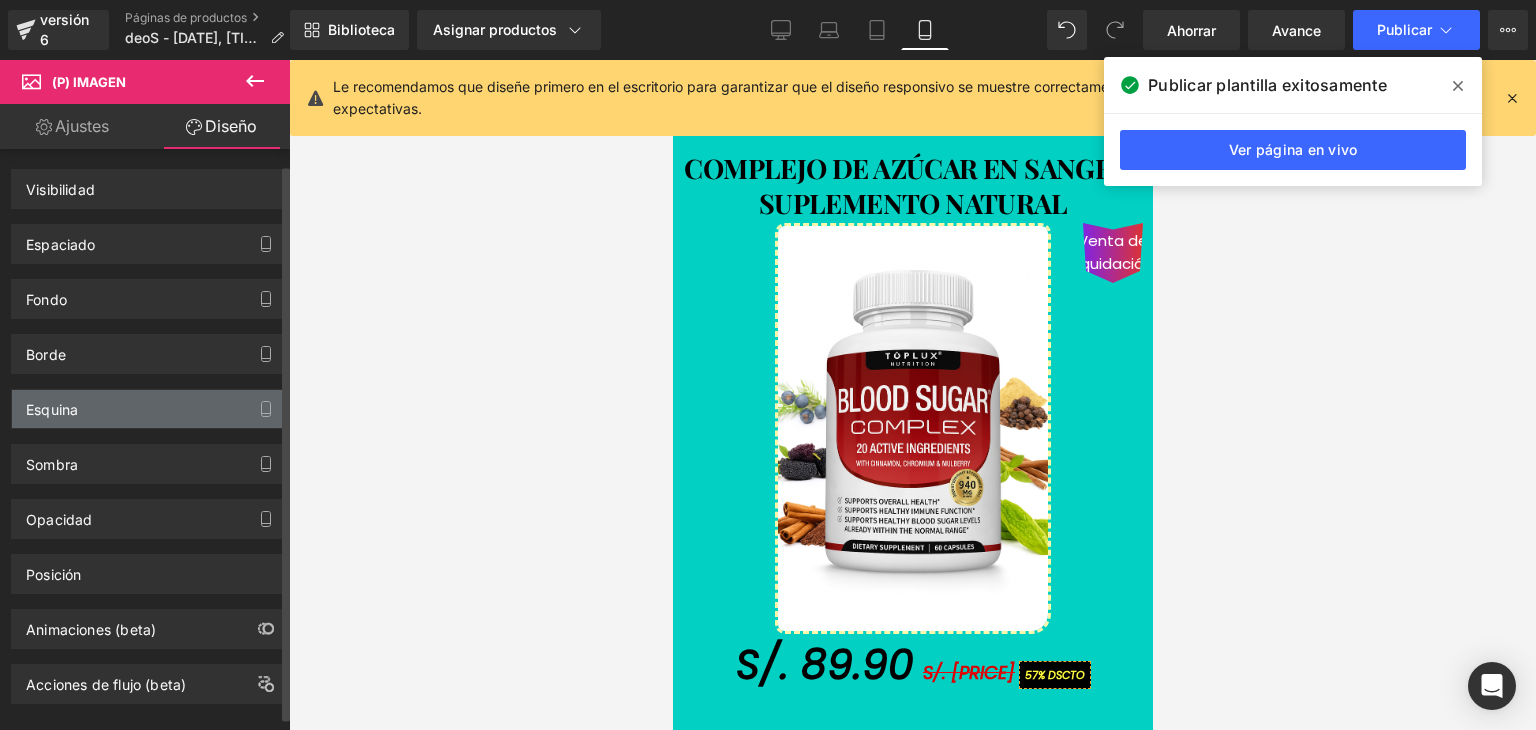 scroll, scrollTop: 26, scrollLeft: 0, axis: vertical 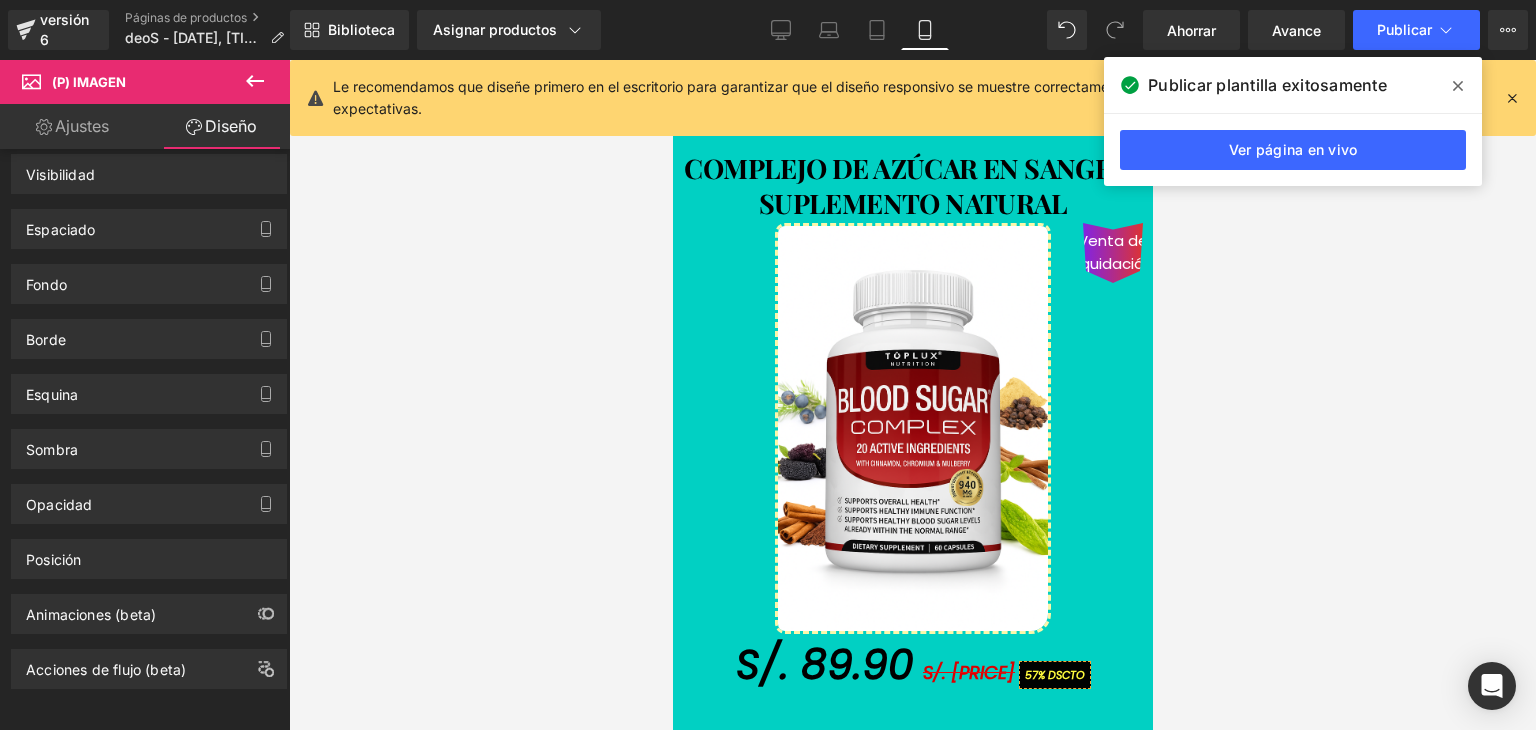 click 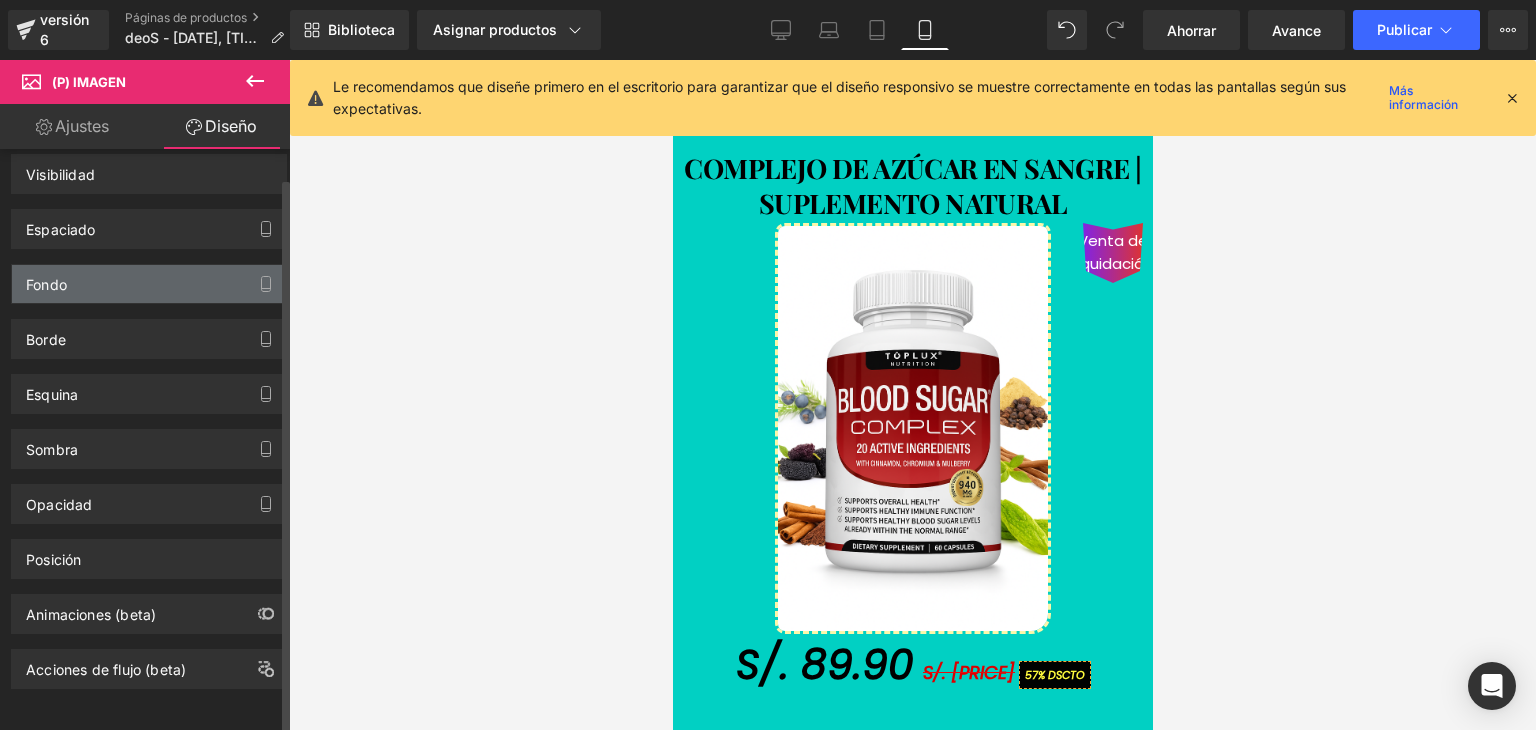 click on "Fondo" at bounding box center (149, 284) 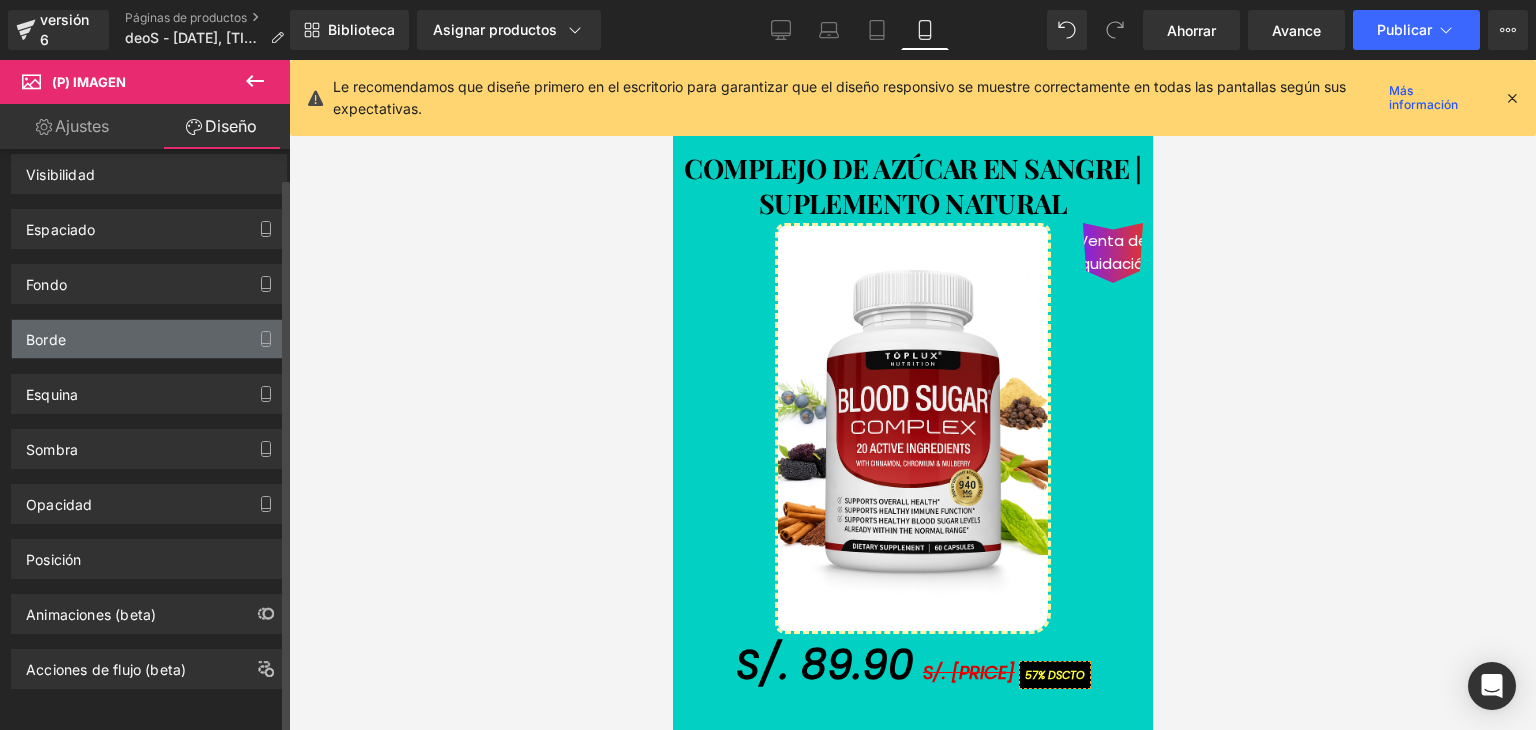drag, startPoint x: 167, startPoint y: 291, endPoint x: 168, endPoint y: 315, distance: 24.020824 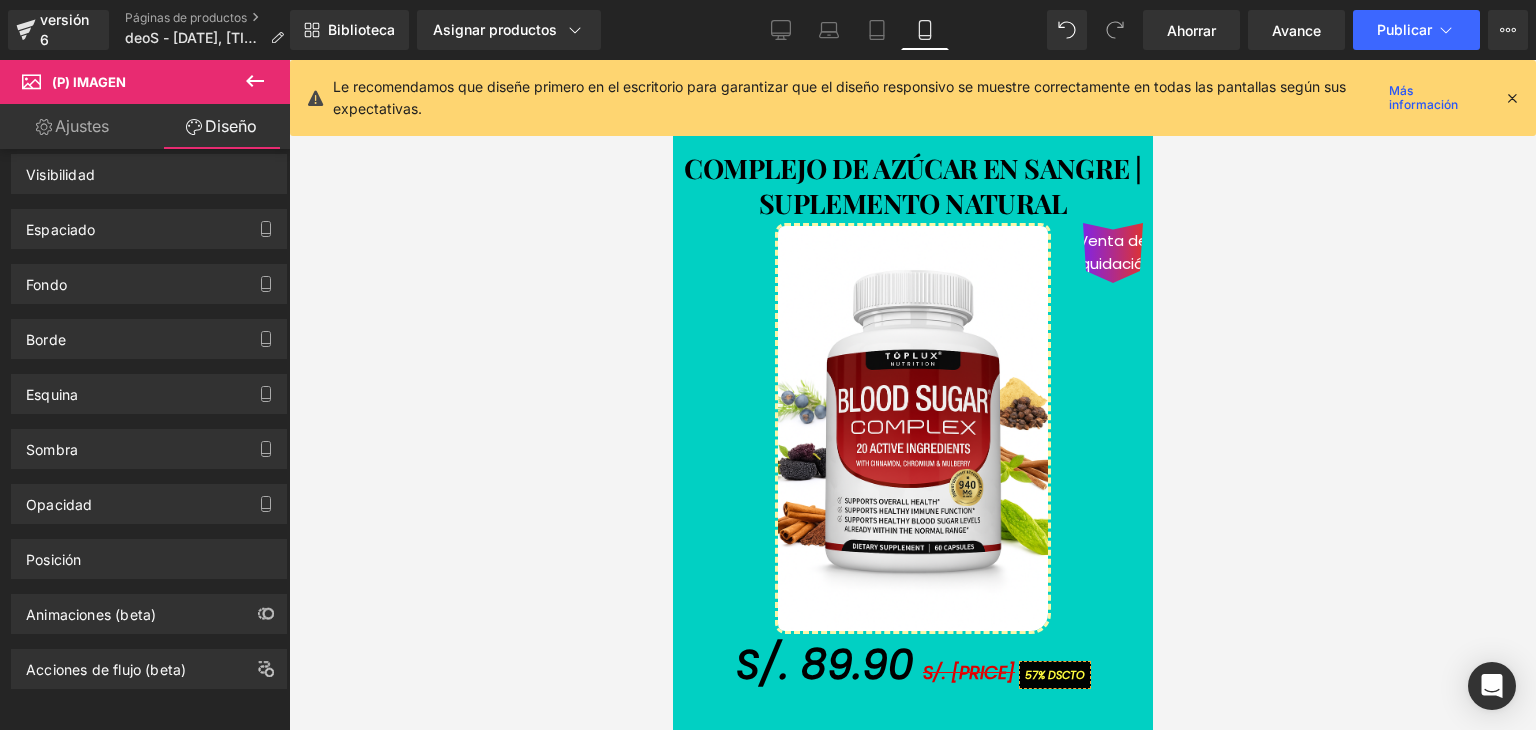 click on "Ajustes" at bounding box center [82, 126] 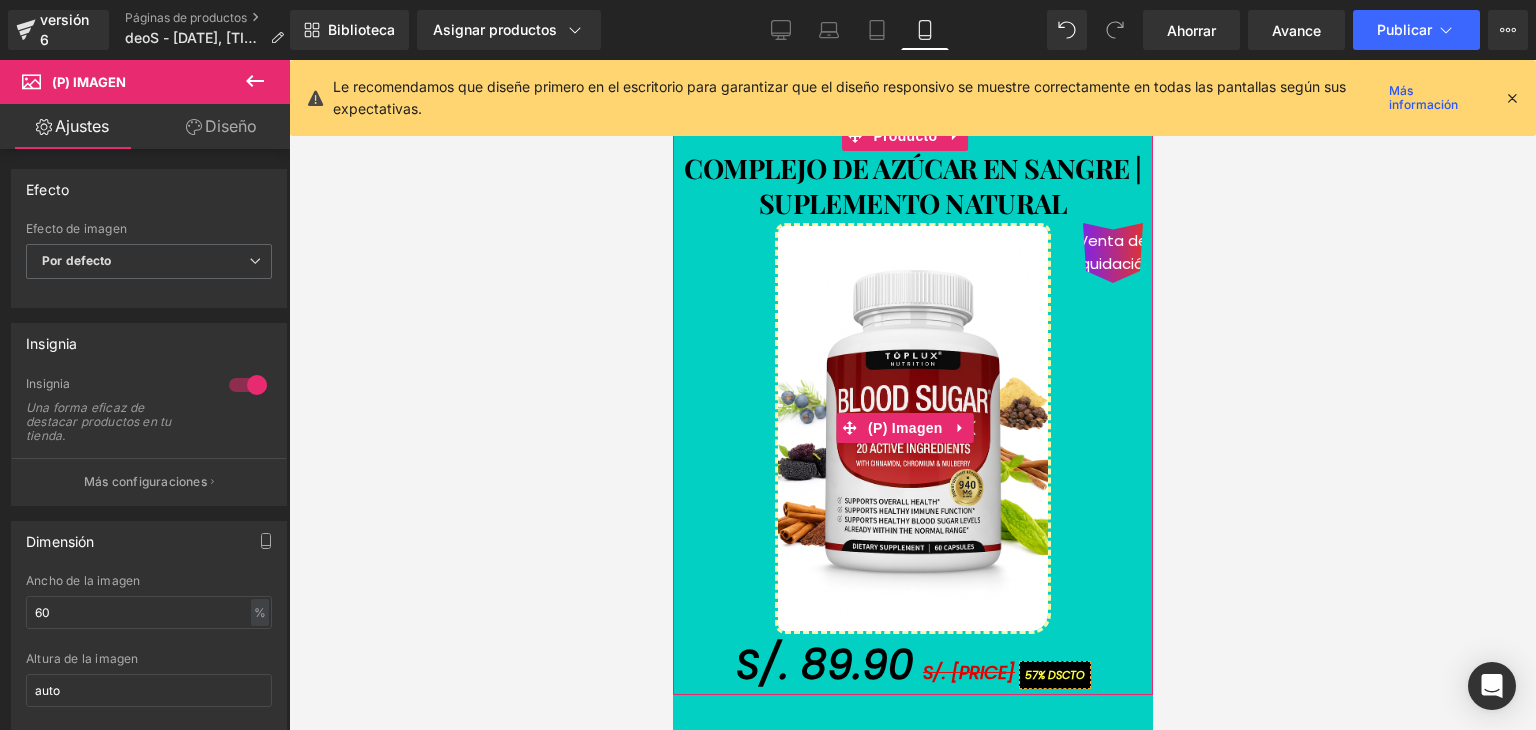 click at bounding box center (912, 428) 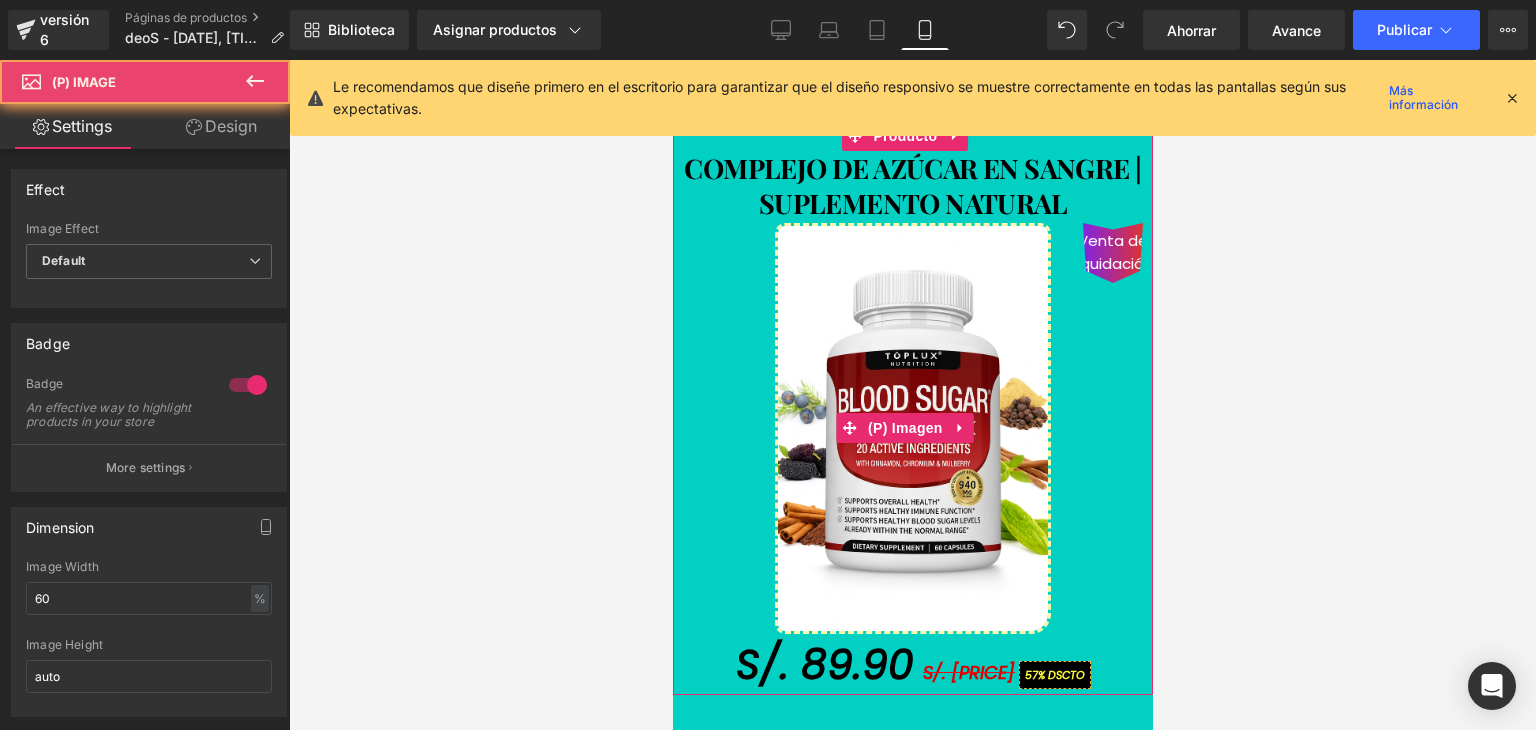 click on "Venta de liquidación" at bounding box center (912, 428) 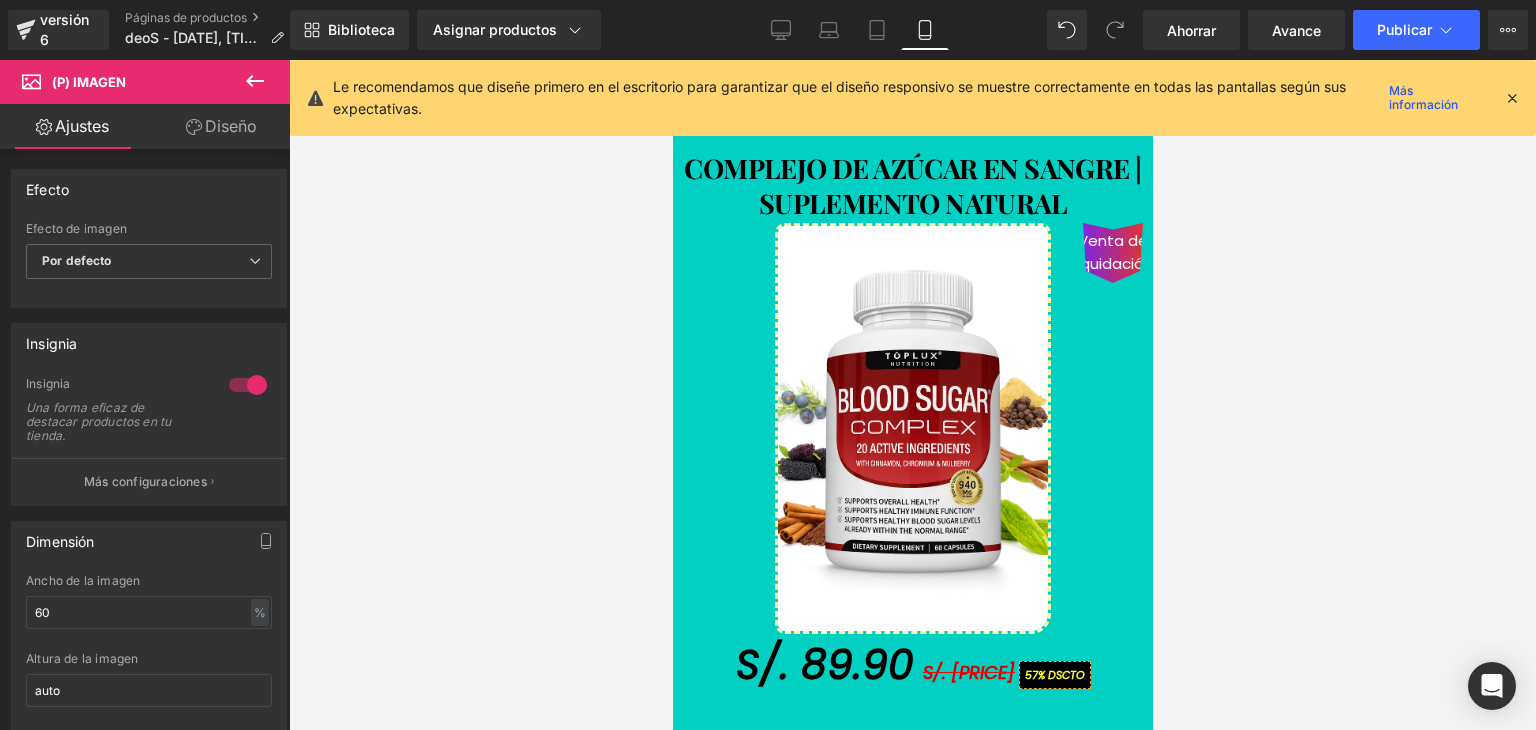 click 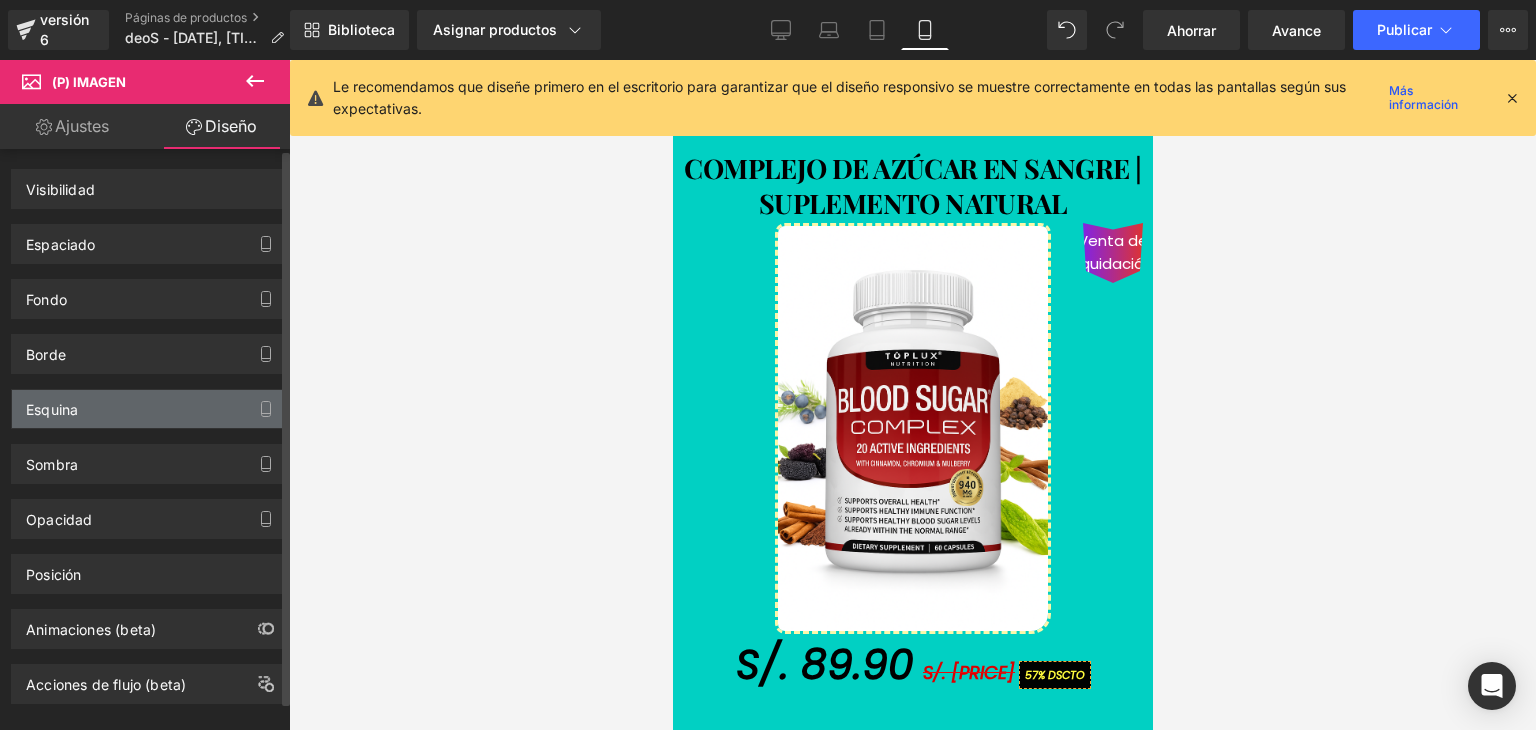 click on "Esquina" at bounding box center [149, 409] 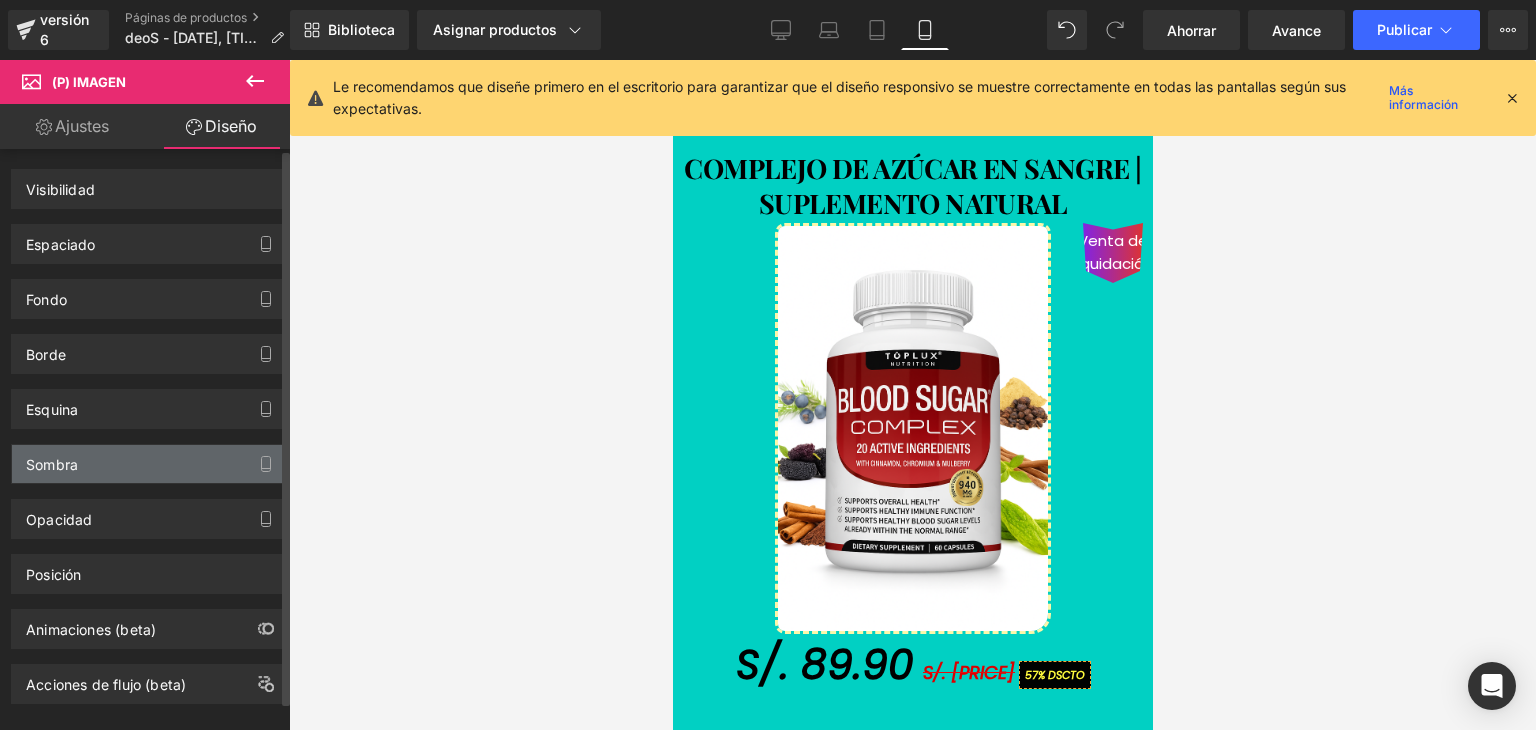 click on "Sombra" at bounding box center [149, 464] 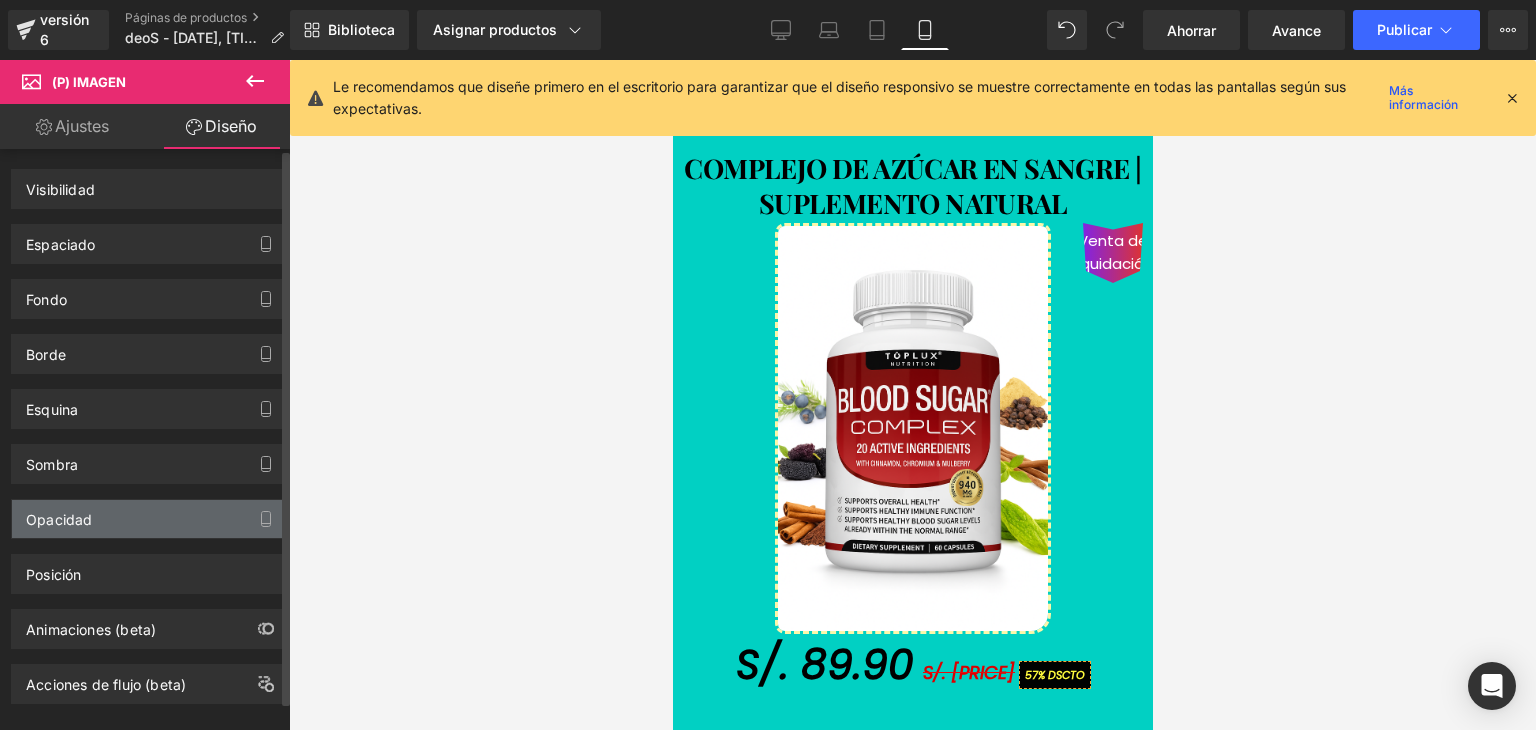 click on "Opacidad" at bounding box center [149, 519] 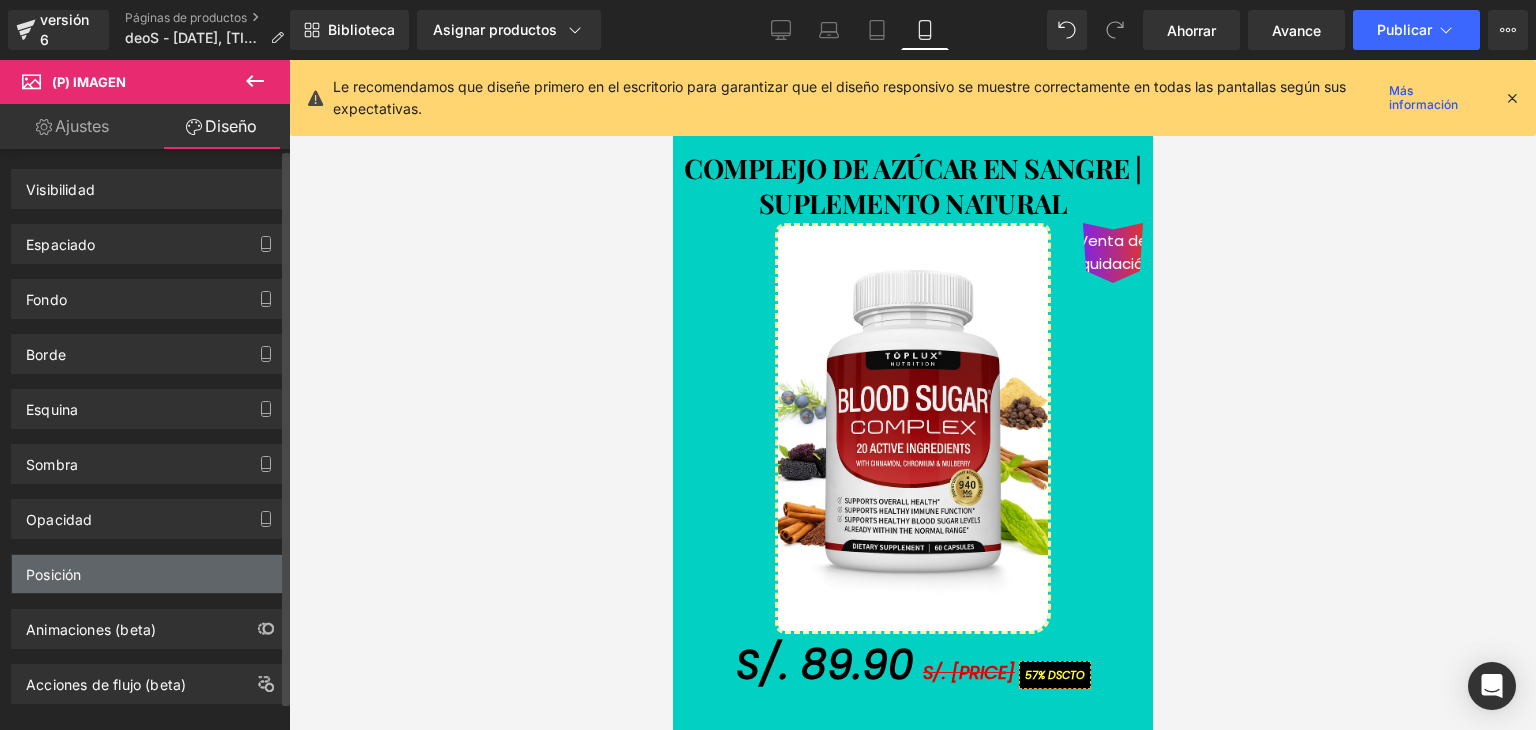 click on "Posición" at bounding box center (149, 574) 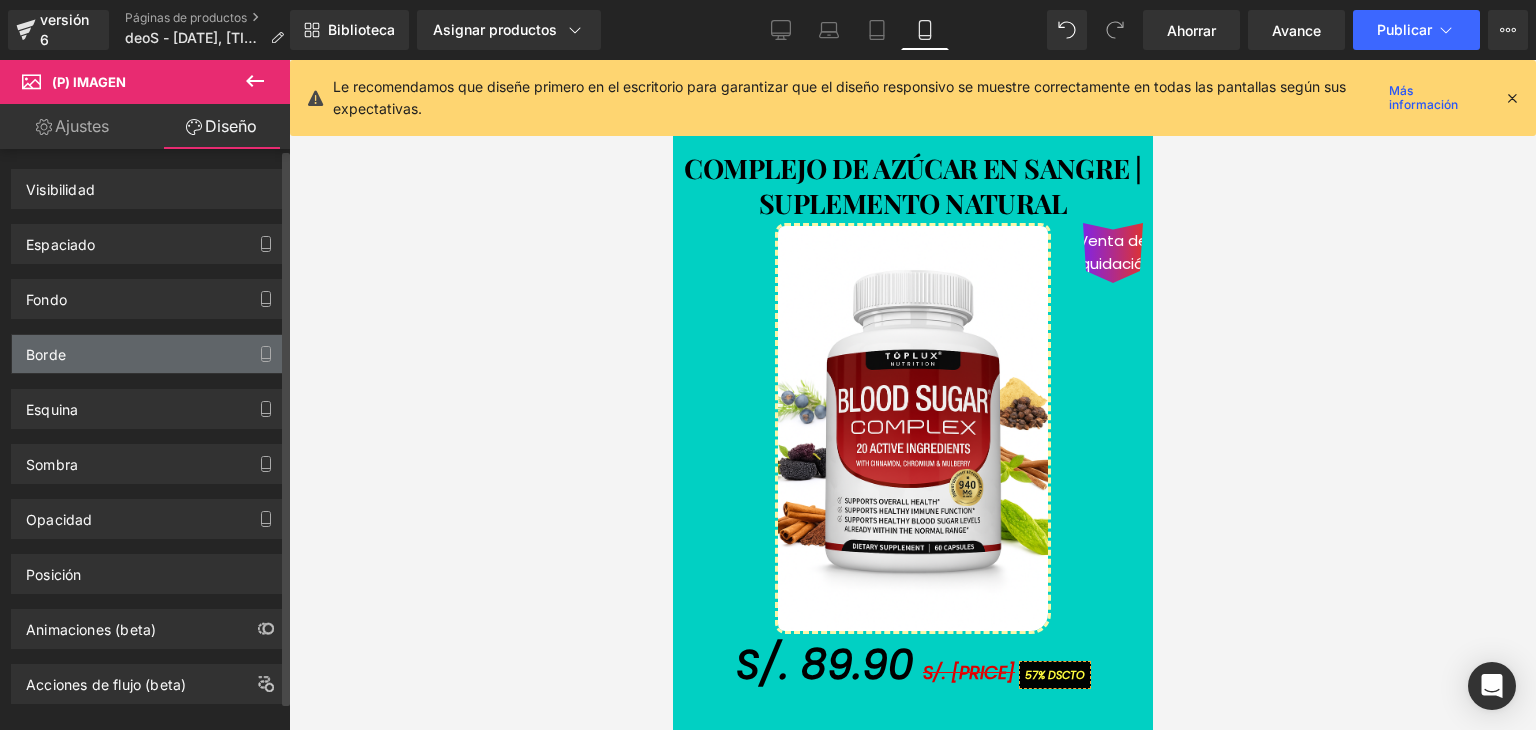 click on "Borde" at bounding box center (149, 354) 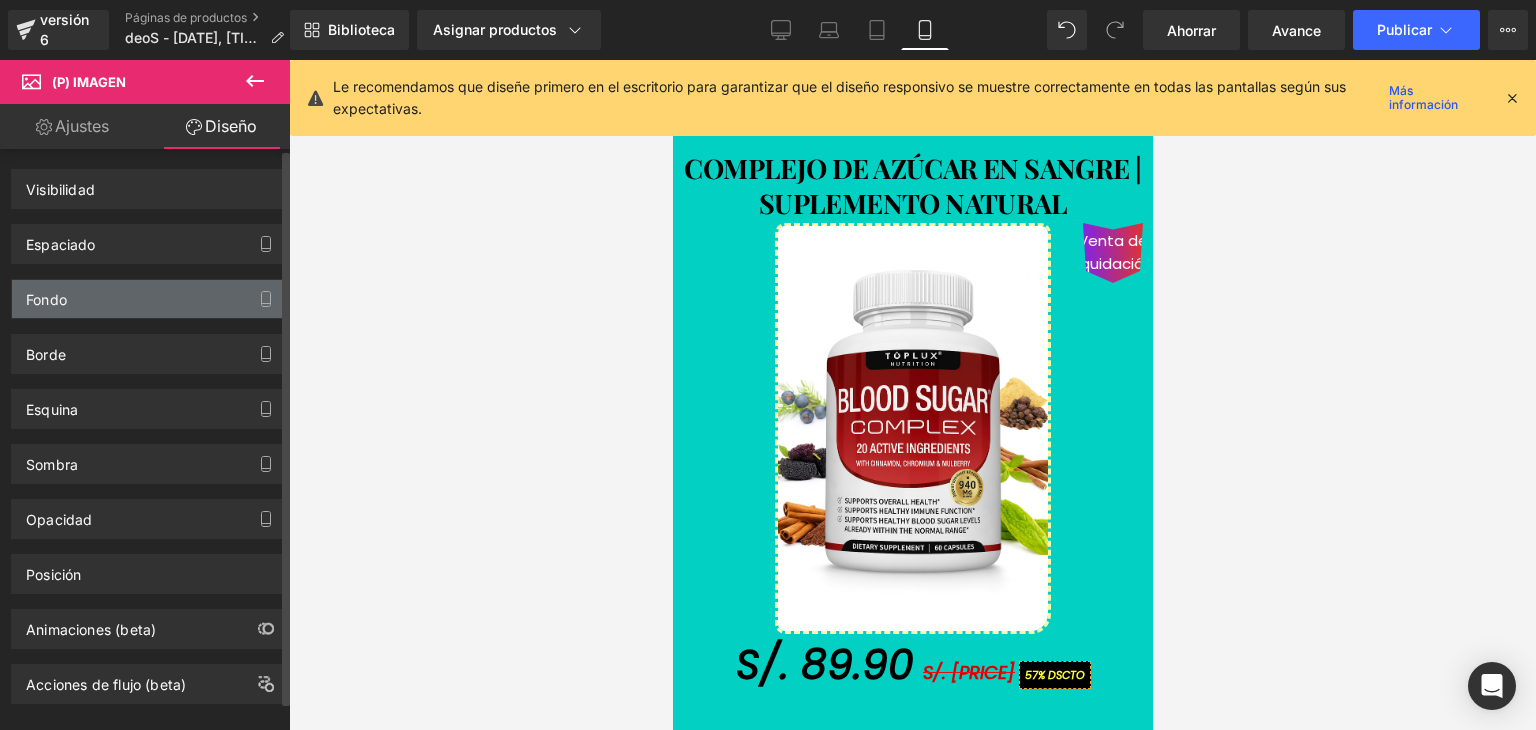 click on "Fondo" at bounding box center [149, 299] 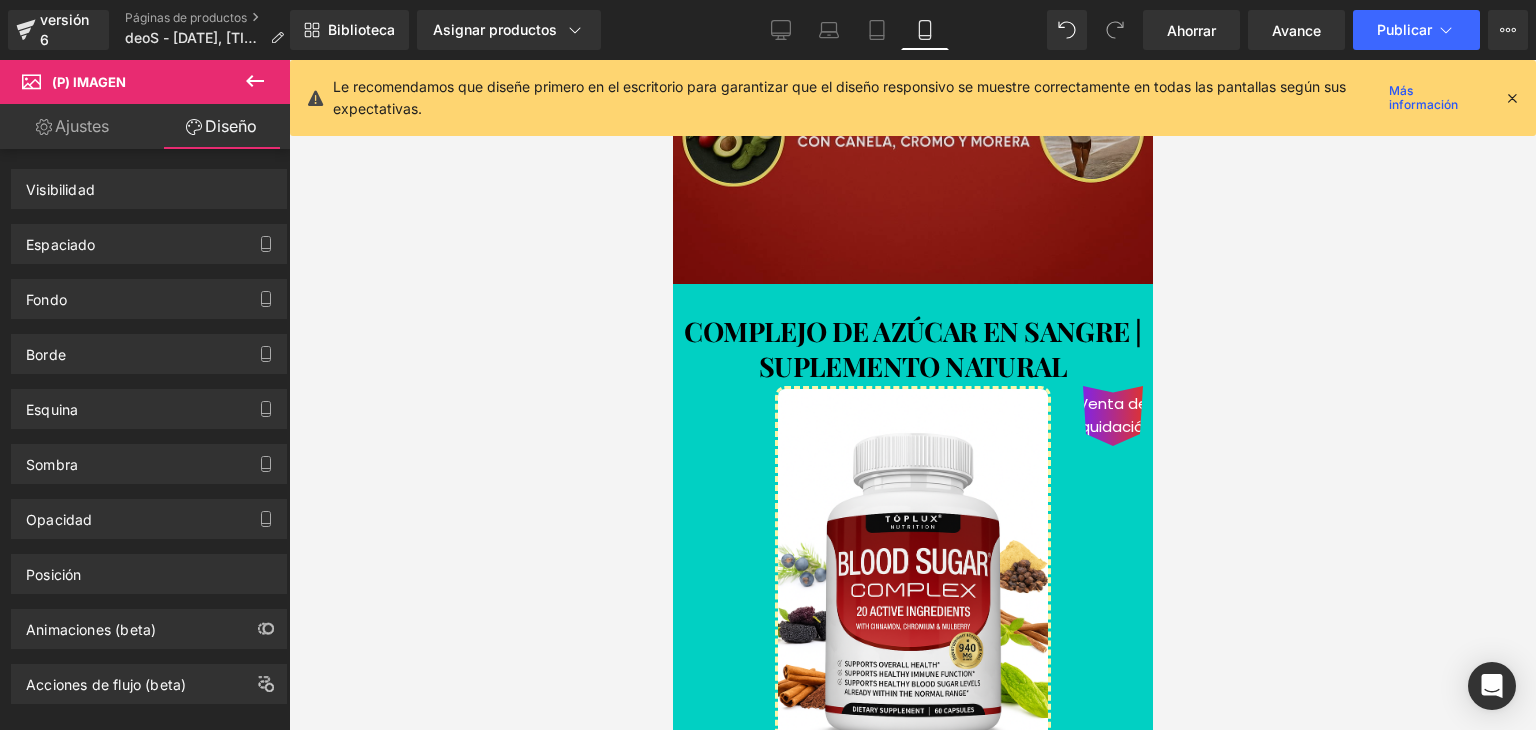 scroll, scrollTop: 701, scrollLeft: 0, axis: vertical 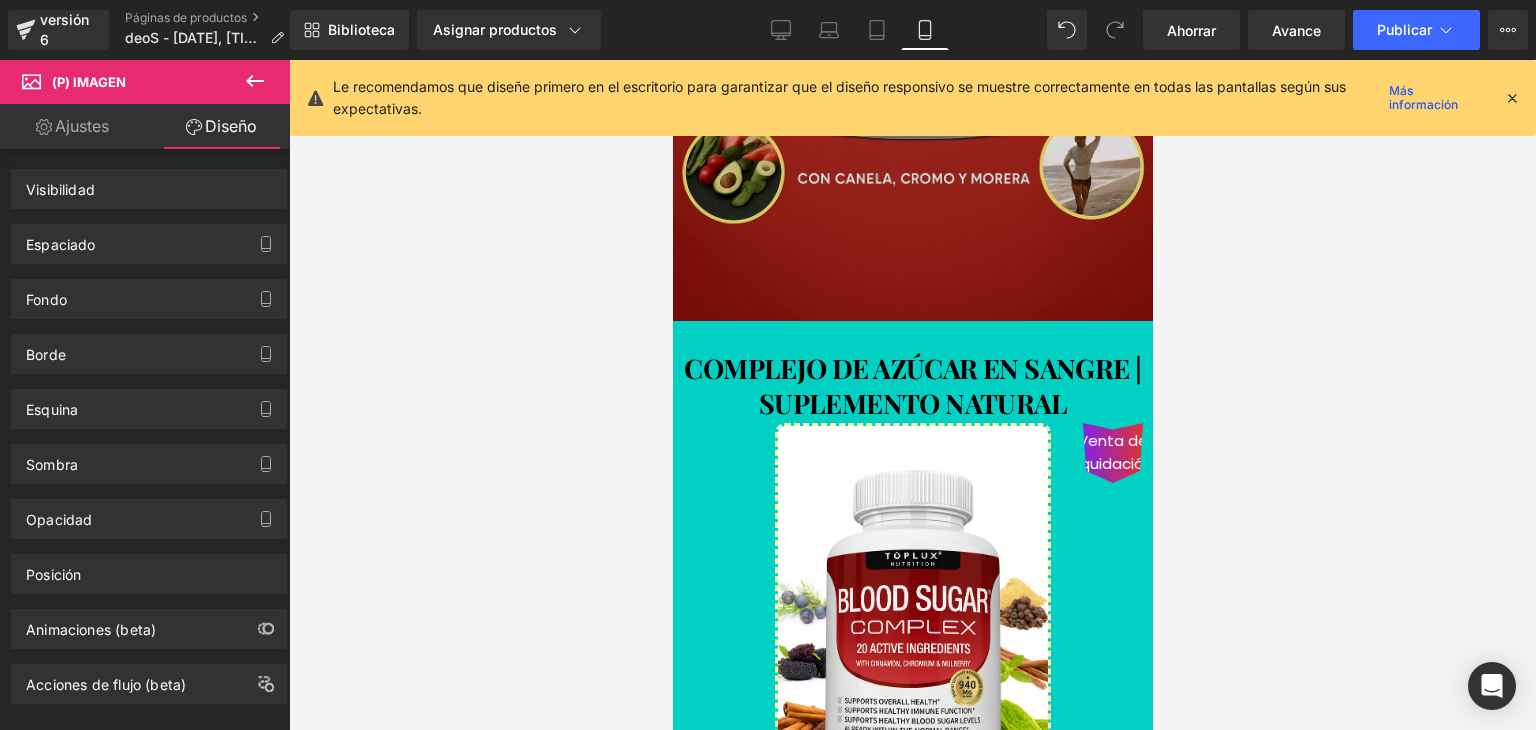 drag, startPoint x: 769, startPoint y: 276, endPoint x: 756, endPoint y: 284, distance: 15.264338 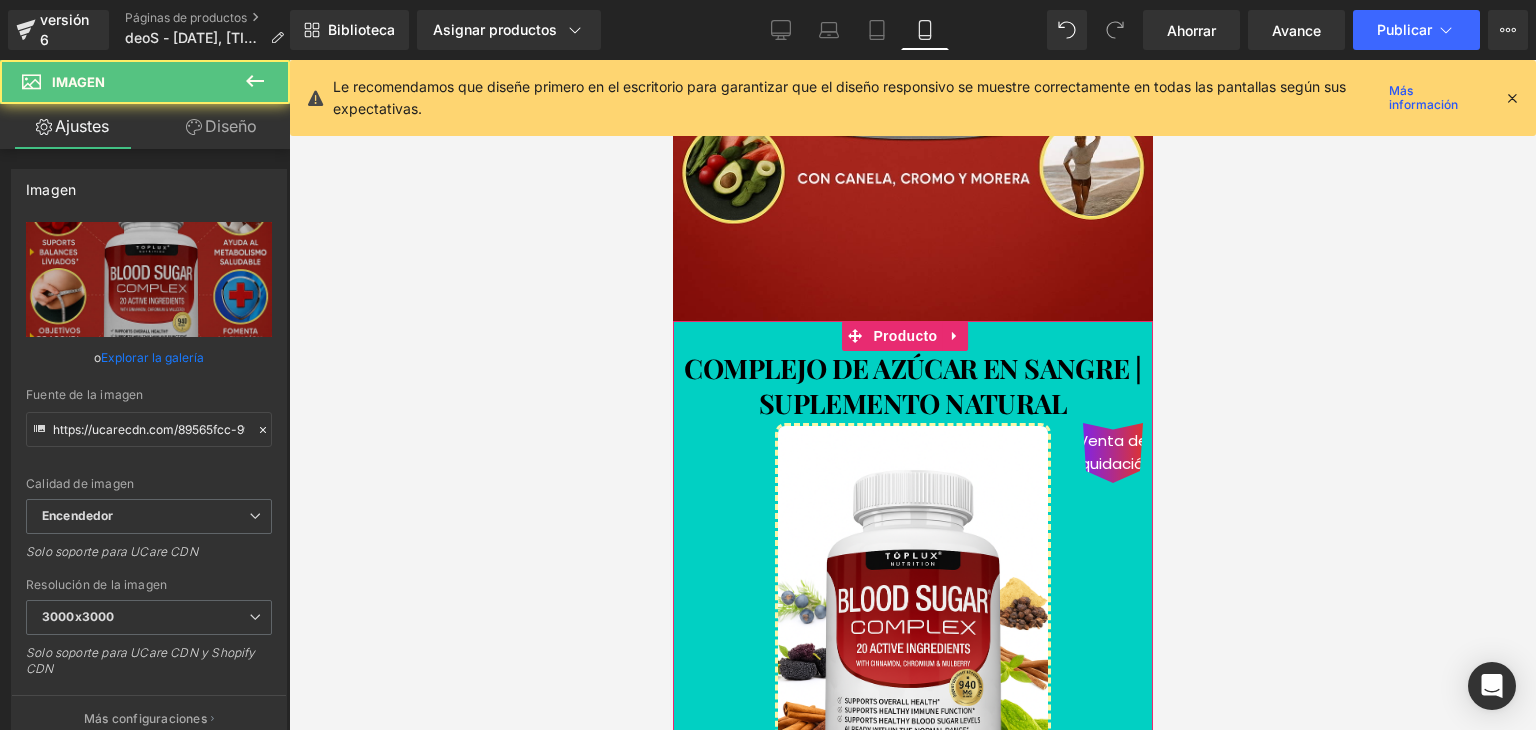 click on "COMPLEJO DE AZÚCAR EN SANGRE | SUPLEMENTO NATURAL
(P) Título
Venta de liquidación
(P) Imagen
S/. [PRICE]
S/. [PRICE]
57%
DSCTO
(P) Precio
Producto" at bounding box center [912, 608] 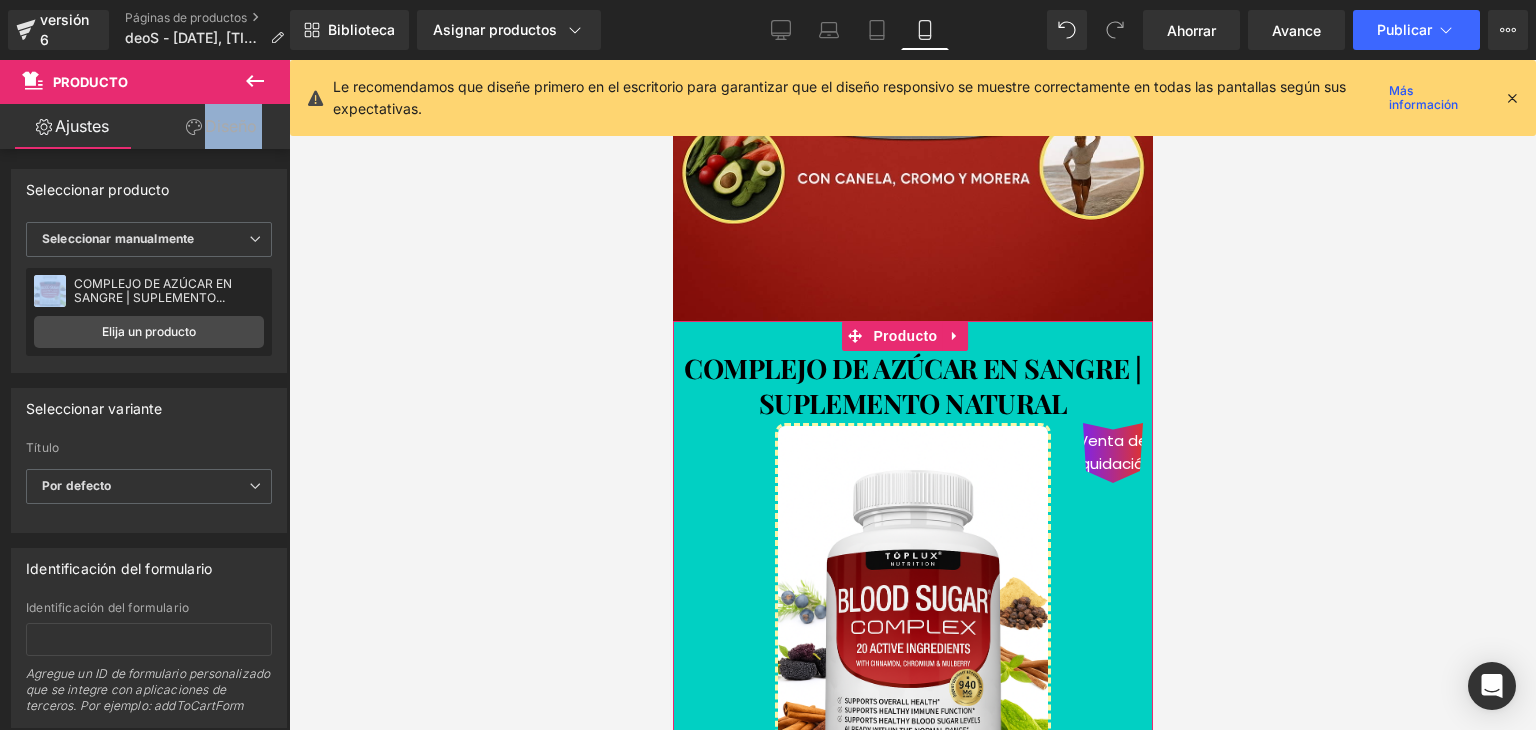 click on "Ajustes       Diseño       Atención  : si desea mostrar el producto vinculado a la página del producto que está viendo, asegúrese de habilitar la opción Dinámica. Seleccionar producto Mostrar por producto asignado Seleccionar manualmente
Seleccionar manualmente
Mostrar por producto asignado Seleccionar manualmente BLOOD SUGAR COMPLEX | SUPLEMENTO NATURAL No hay ningún producto asignado BLOOD SUGAR COMPLEX | SUPLEMENTO NATURAL Cambiar la vista previa BLOOD SUGAR COMPLEX | SUPLEMENTO NATURAL COMPLEJO DE AZÚCAR EN SANGRE | SUPLEMENTO NATURAL BLOOD SUGAR COMPLEX | SUPLEMENTO NATURAL Elija un producto Seleccionar variante auto Título Por defecto Título predeterminado
Por defecto
Por defecto Título predeterminado Identificación del producto [PHONE_NUMBER] Identificador del producto [PRODUCT_ID] 0 aquí." at bounding box center [145, 444] 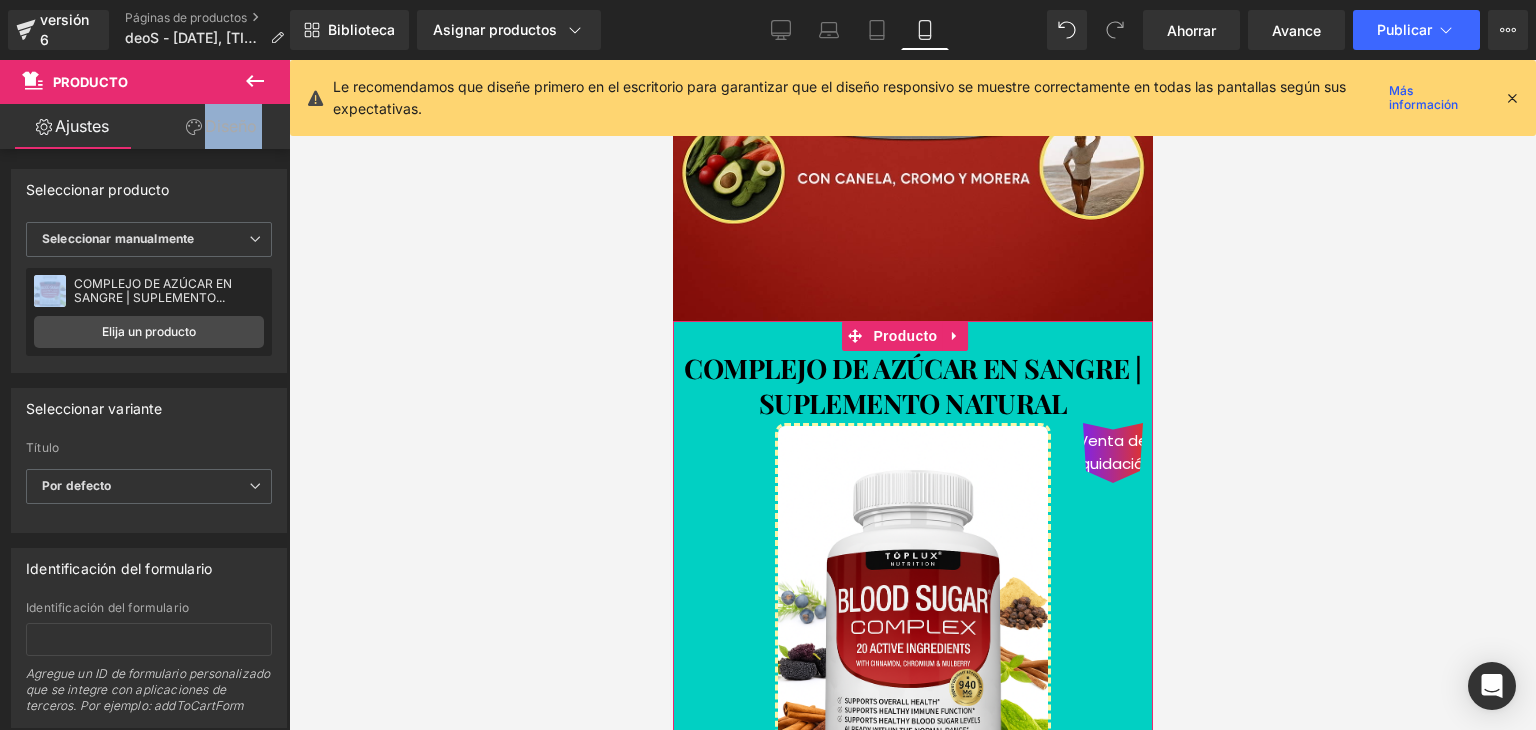 click on "Diseño" at bounding box center (231, 126) 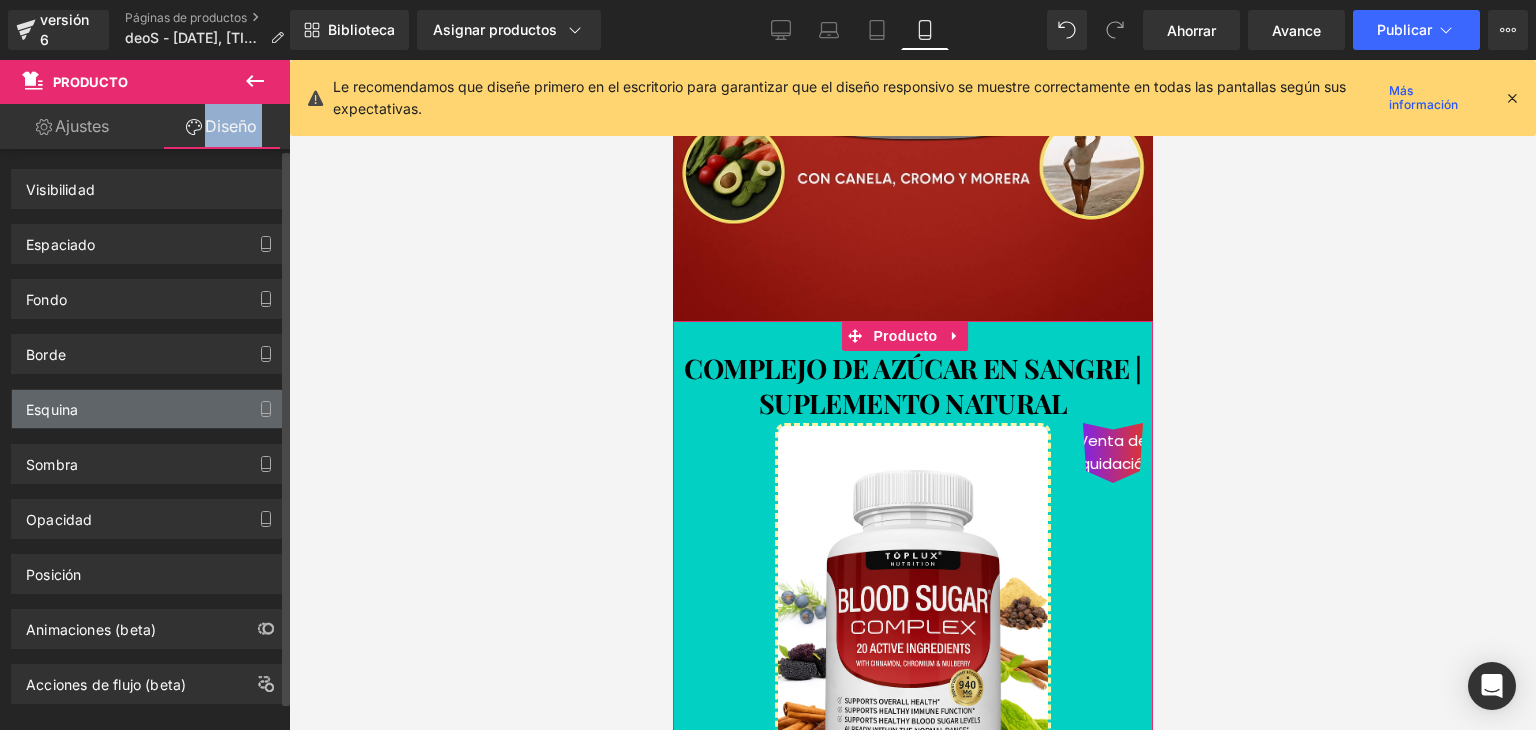 click on "Esquina" at bounding box center (52, 404) 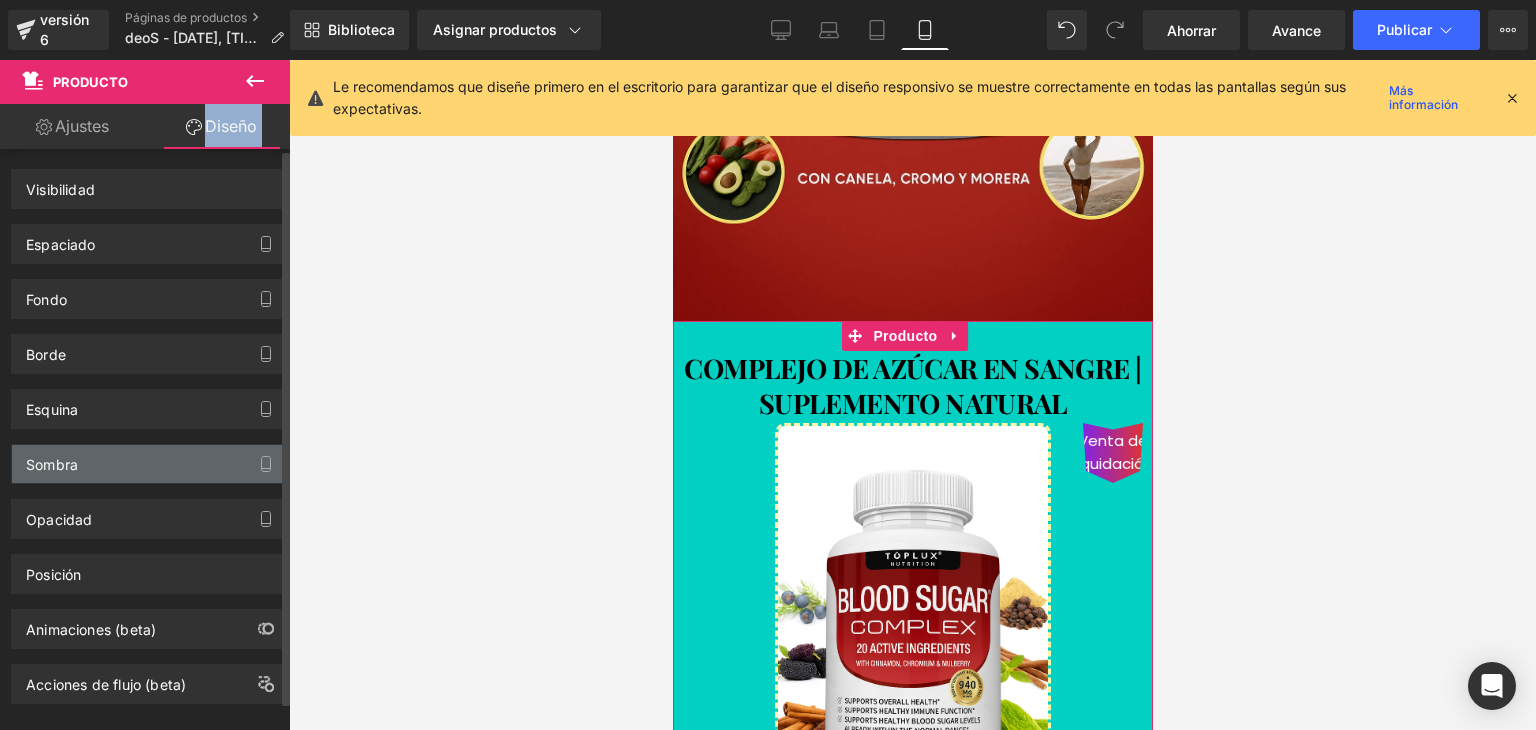click on "Sombra" at bounding box center [149, 464] 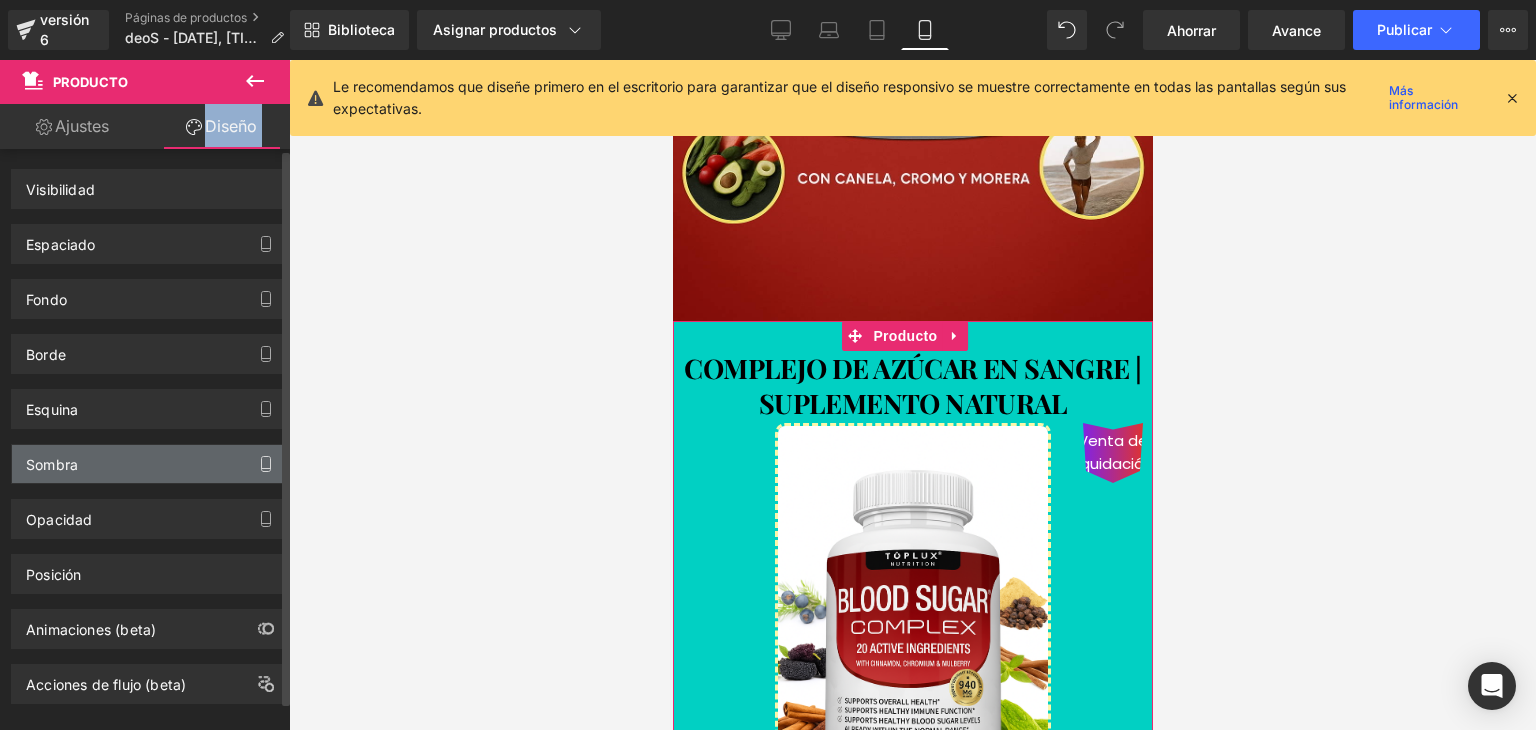 click at bounding box center [266, 464] 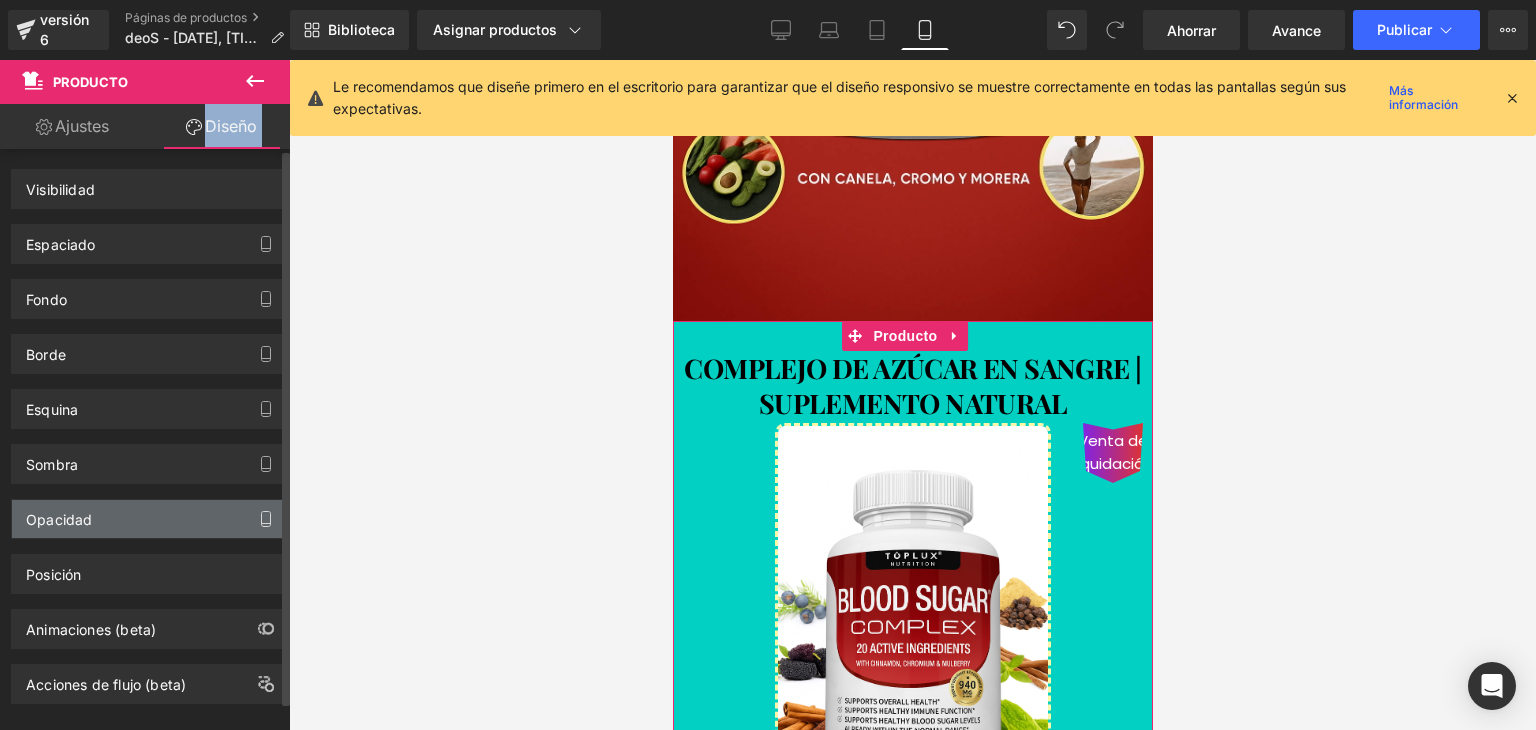 click 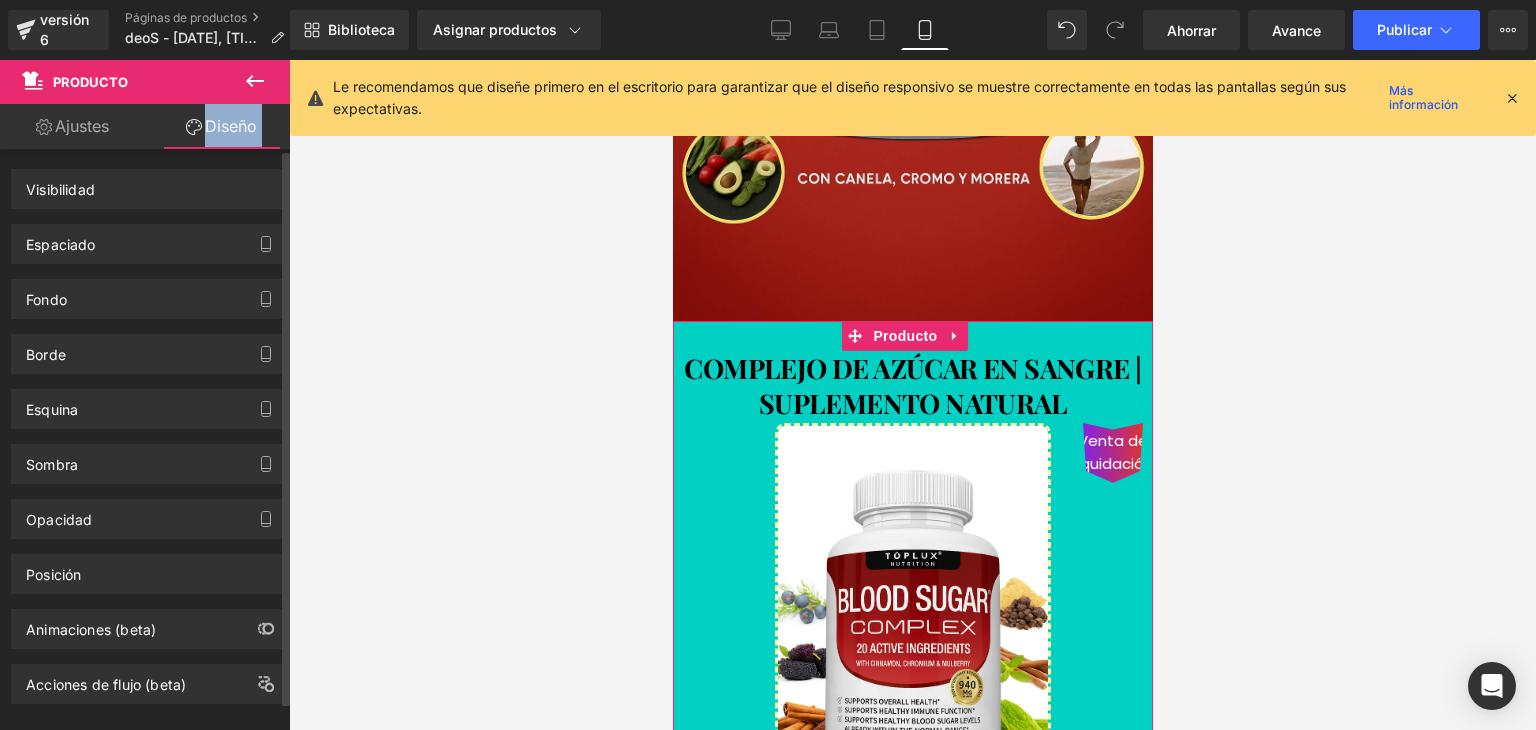 click on "Animaciones (beta)" at bounding box center [149, 621] 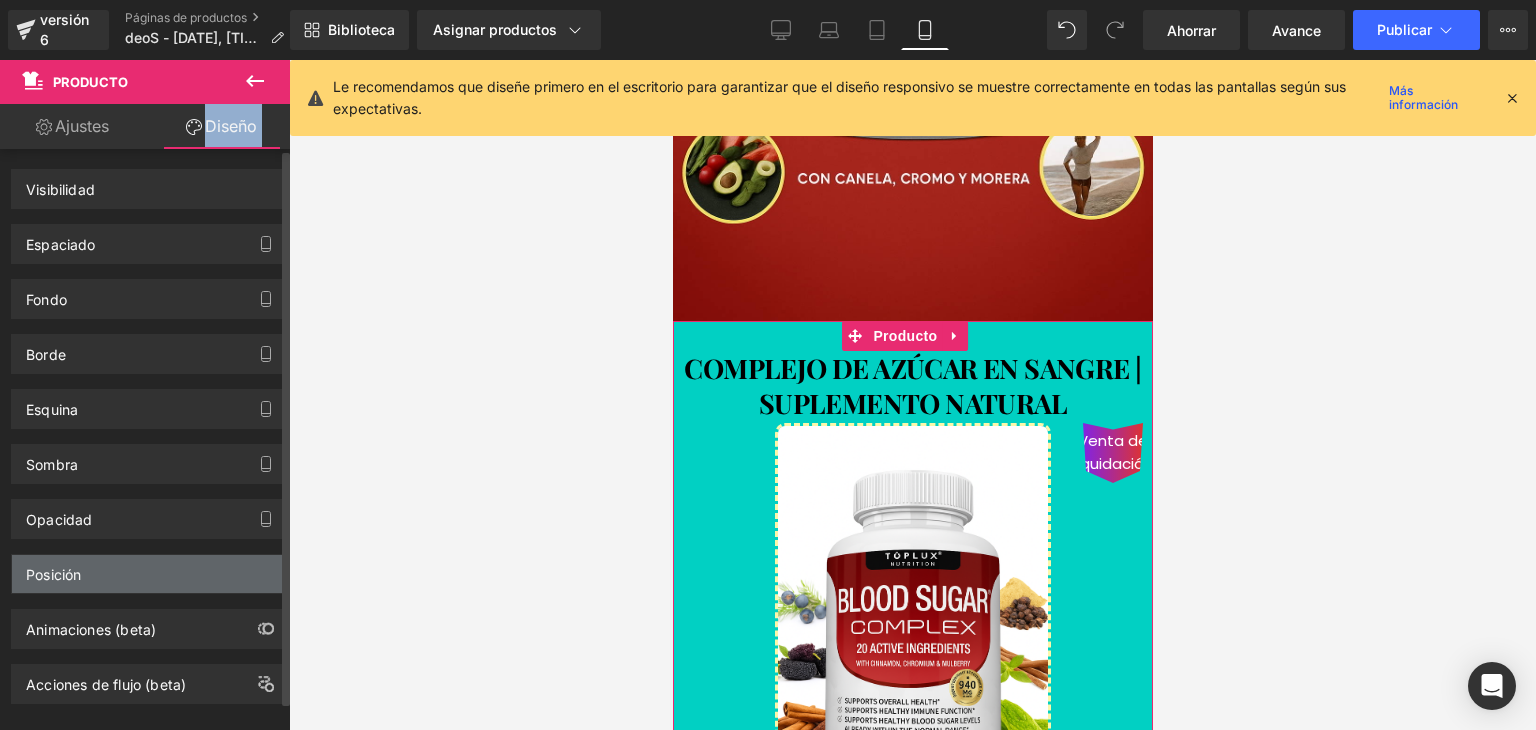 click on "Posición" at bounding box center [149, 574] 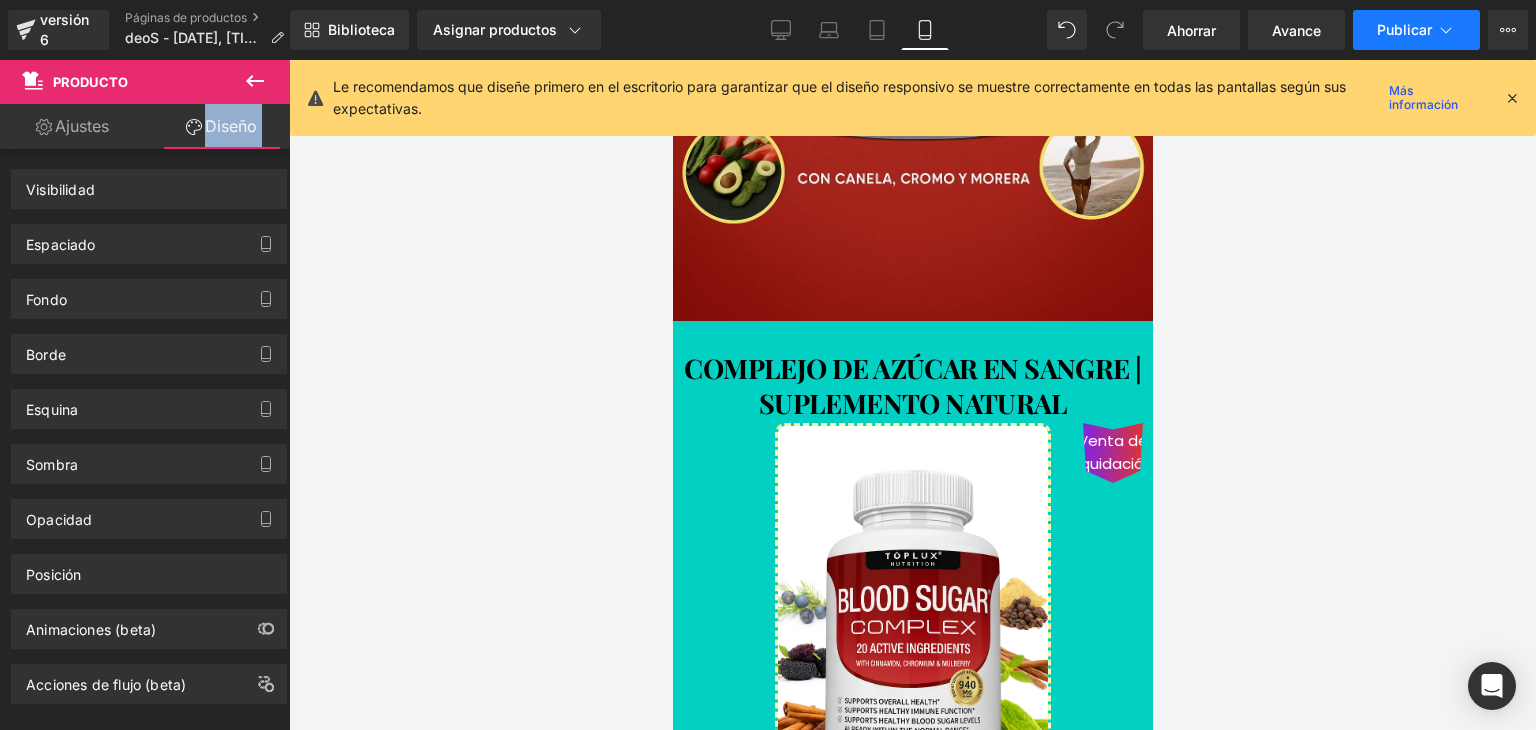 click on "Publicar" at bounding box center [1416, 30] 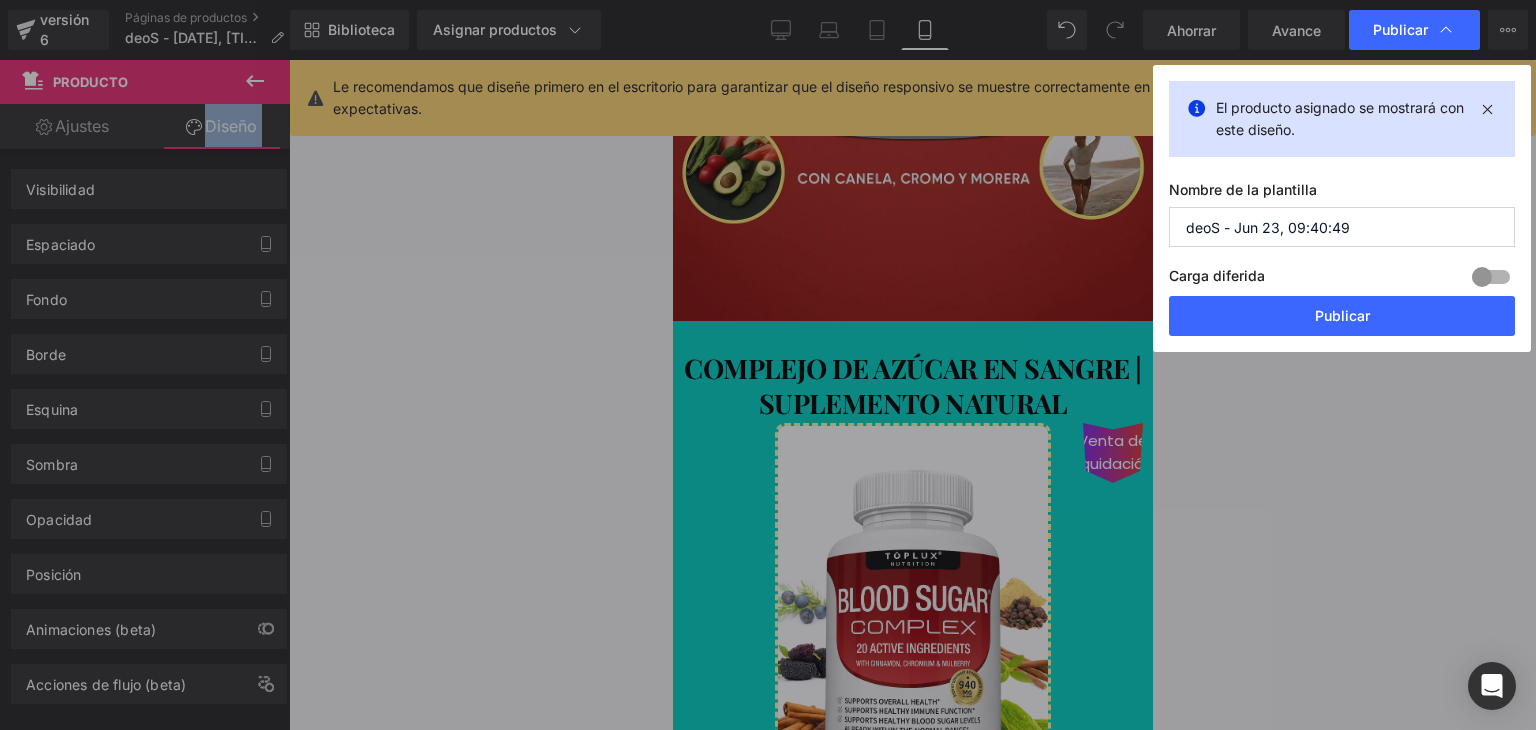 click on "Publicar" at bounding box center (1342, 316) 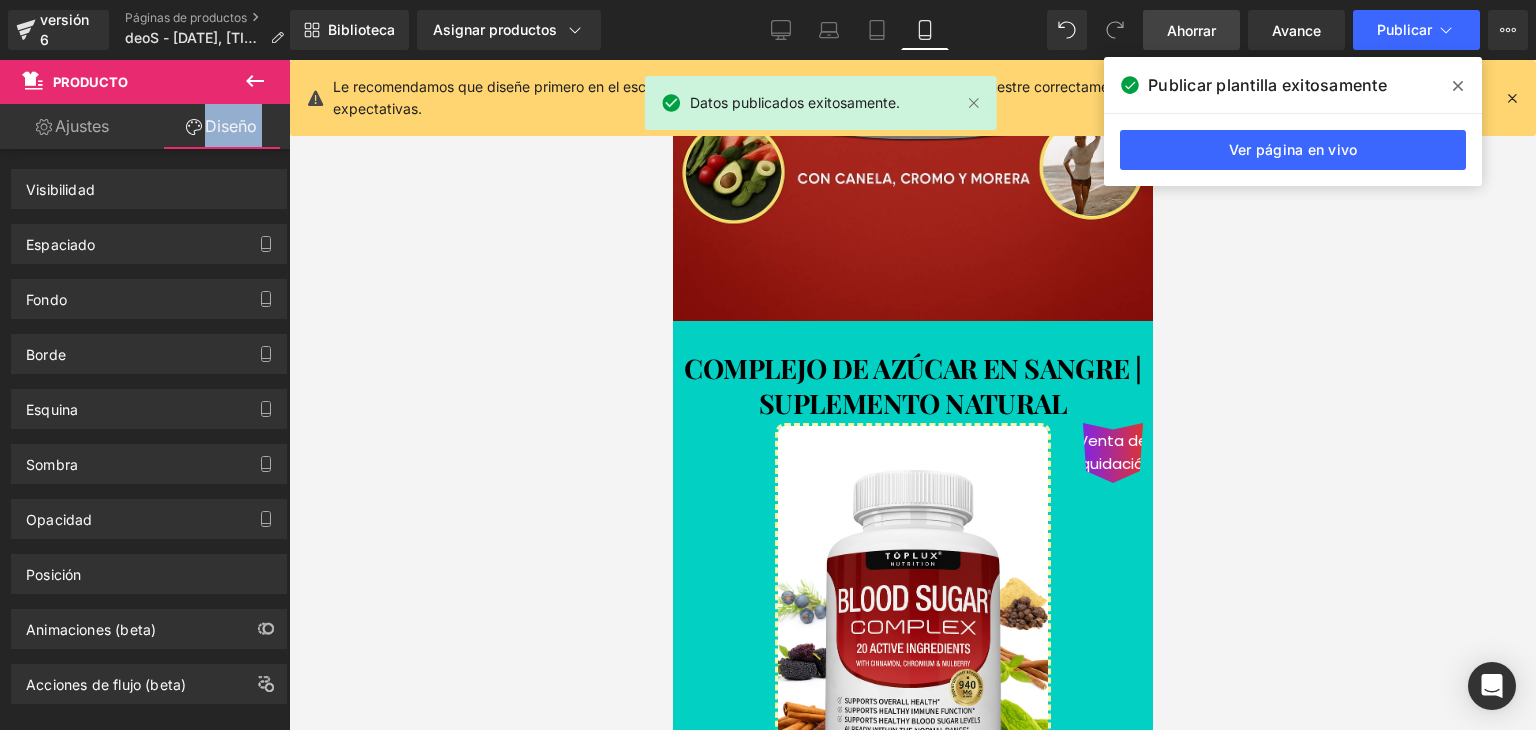 click on "Ahorrar" at bounding box center (1191, 30) 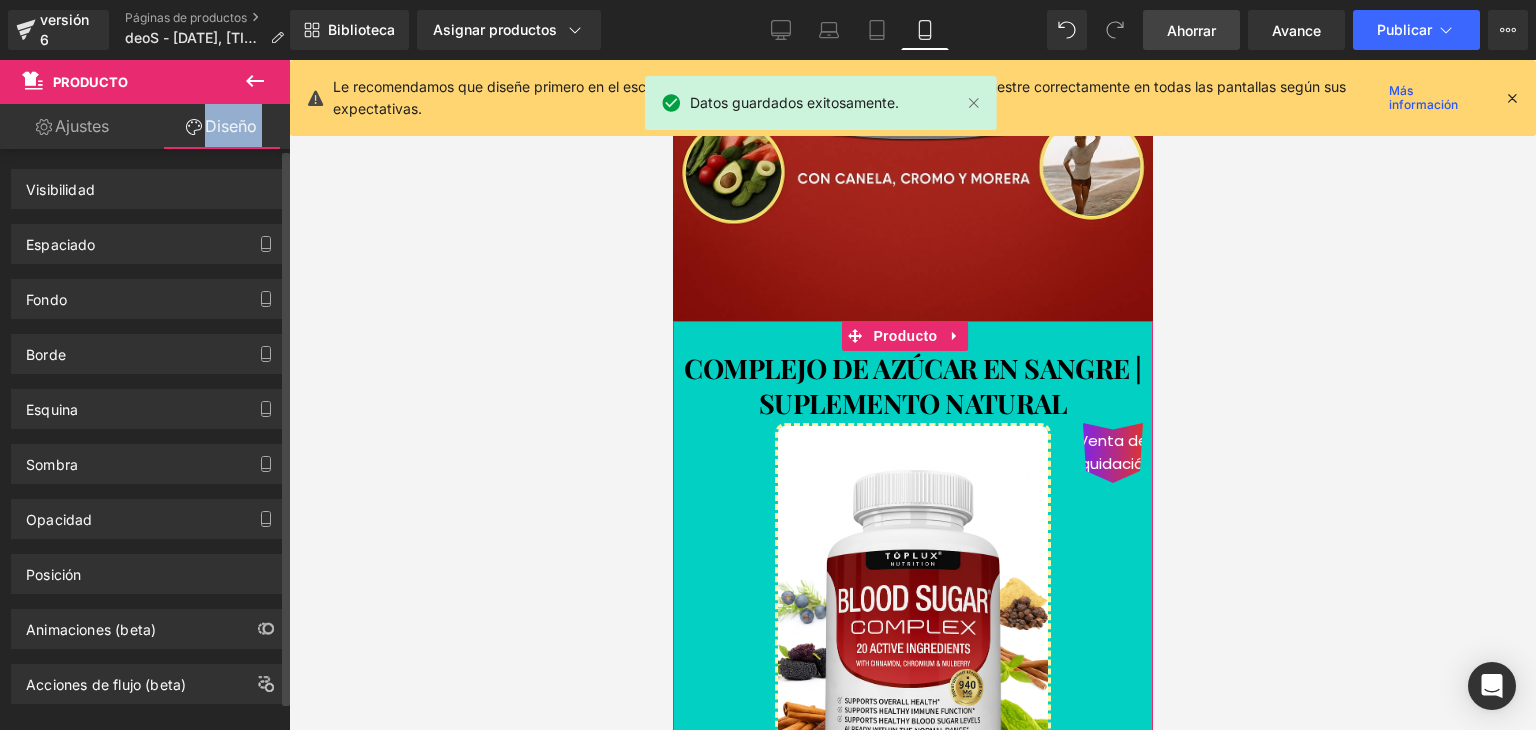 click on "Borde
Estilo de borde Costumbre" at bounding box center (149, 346) 